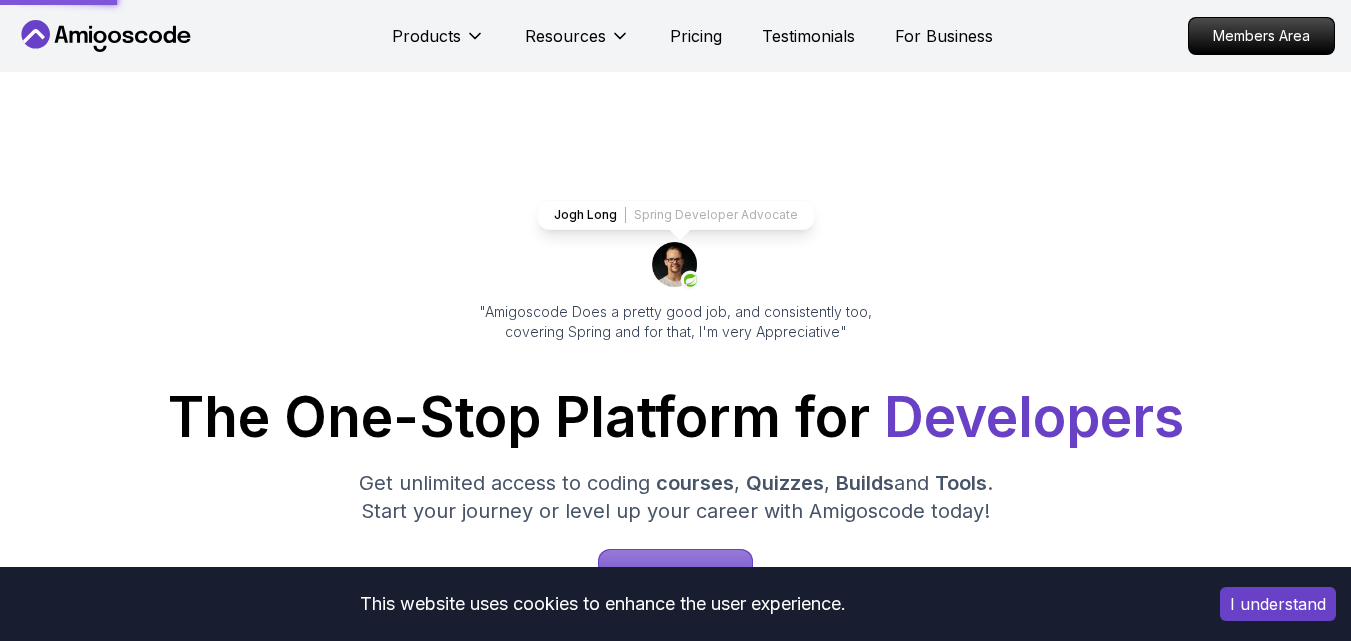 scroll, scrollTop: 267, scrollLeft: 0, axis: vertical 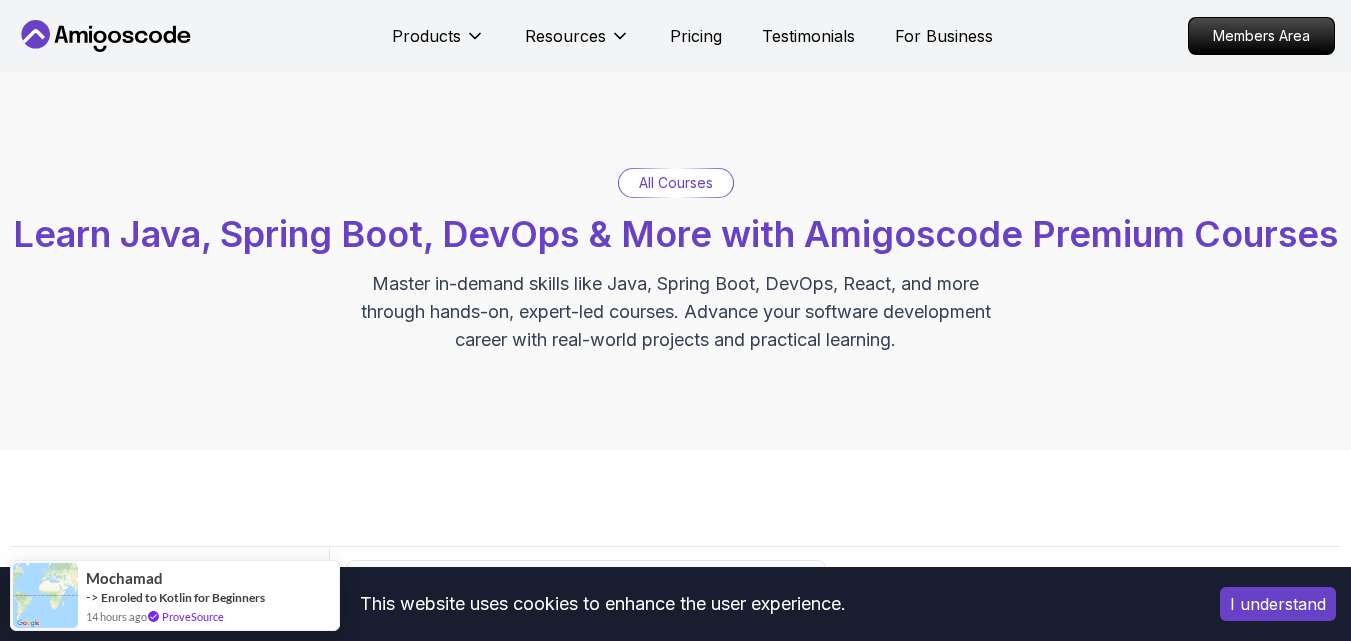 click on "I understand" at bounding box center (1278, 604) 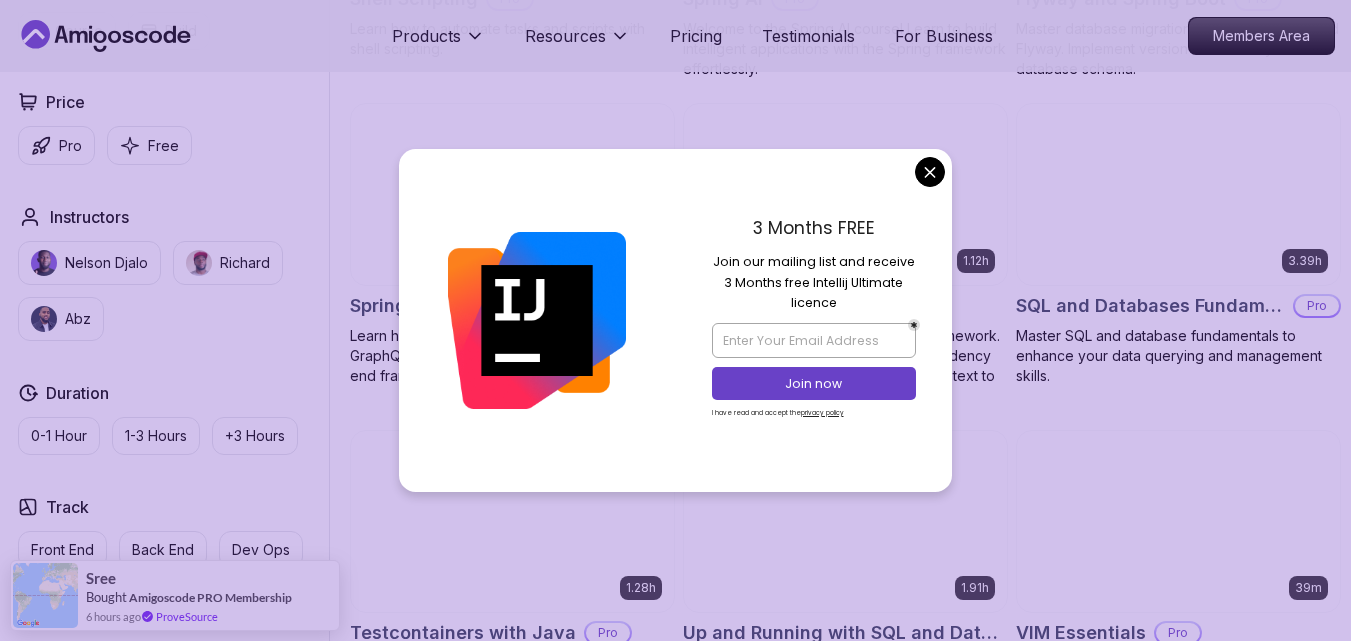 scroll, scrollTop: 5600, scrollLeft: 0, axis: vertical 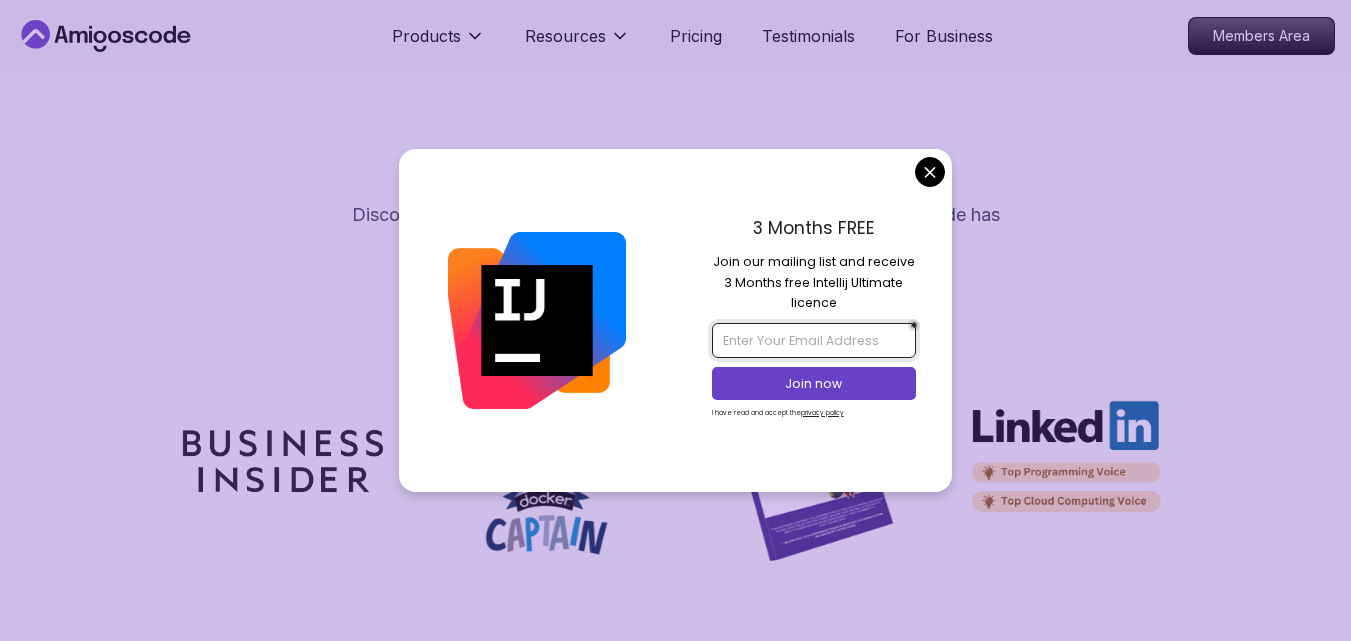 click at bounding box center (814, 340) 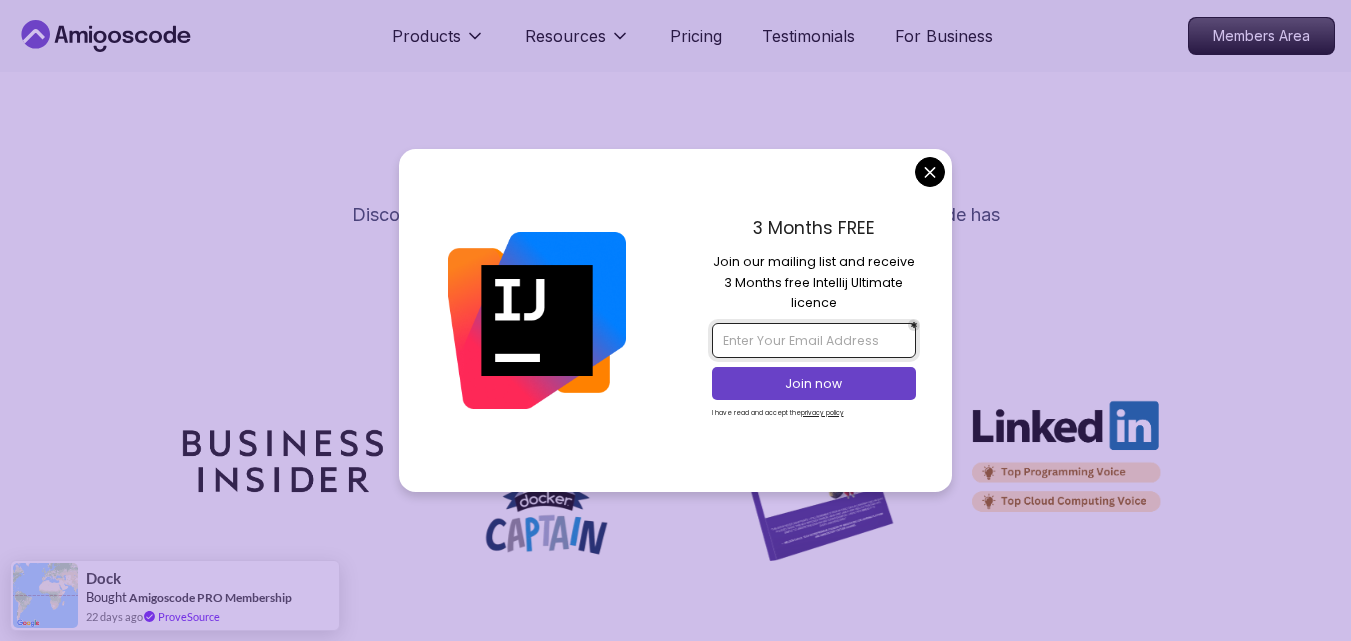 type on "rajathpatil601@gmail.com" 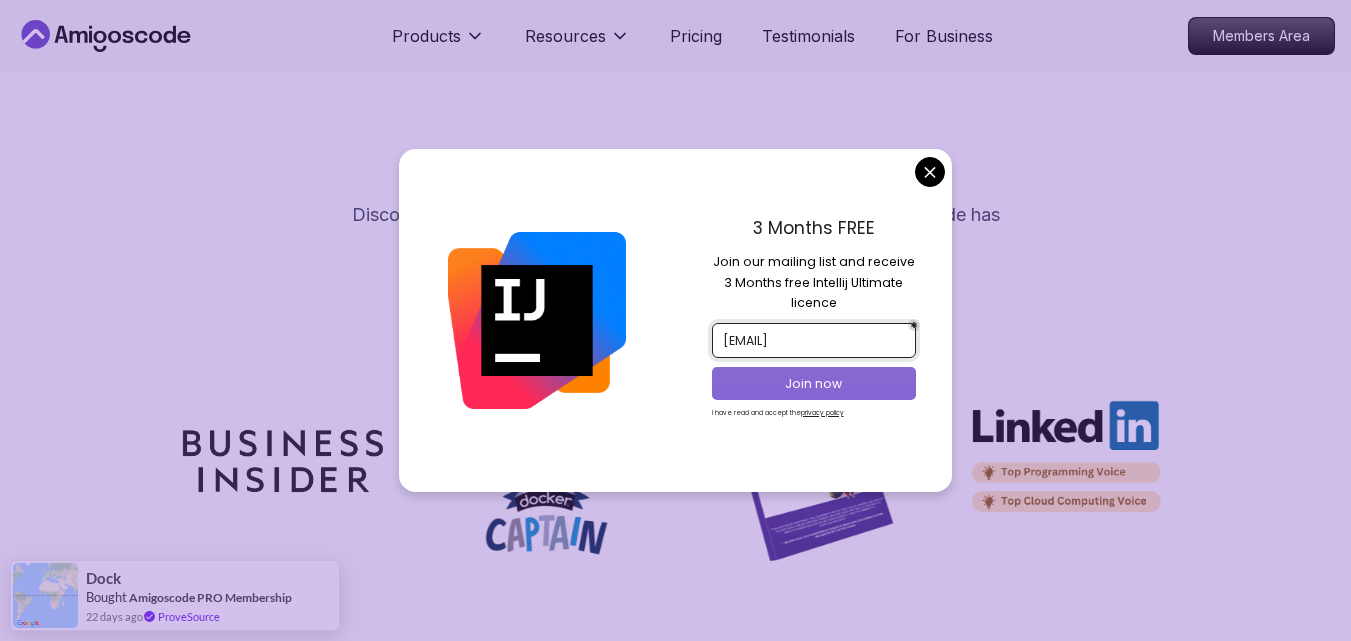 click on "Join now" at bounding box center [814, 384] 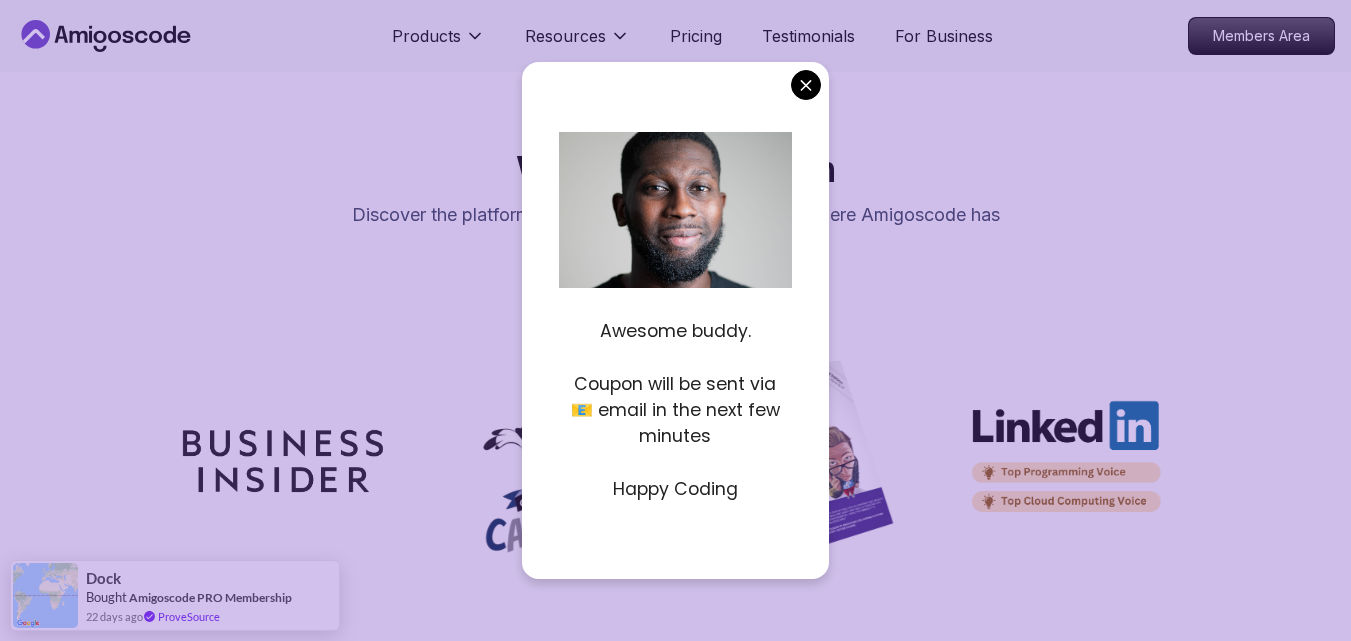 click on "Products Resources Pricing Testimonials For Business Members Area Products Resources Pricing Testimonials For Business Members Area All Courses Learn Java, Spring Boot, DevOps & More with Amigoscode Premium Courses Master in-demand skills like Java, Spring Boot, DevOps, React, and more through hands-on, expert-led courses. Advance your software development career with real-world projects and practical learning. Filters Filters Type Course Build Price Pro Free Instructors Nelson Djalo Richard Abz Duration 0-1 Hour 1-3 Hours +3 Hours Track Front End Back End Dev Ops Full Stack Level Junior Mid-level Senior 6.00h Linux Fundamentals Pro Learn the fundamentals of Linux and how to use the command line 5.18h Advanced Spring Boot Pro Dive deep into Spring Boot with our advanced course, designed to take your skills from intermediate to expert level. 3.30h Building APIs with Spring Boot Pro 1.67h NEW Spring Boot for Beginners Build a CRUD API with Spring Boot and PostgreSQL database using Spring Data JPA and Spring AI" at bounding box center (675, -719) 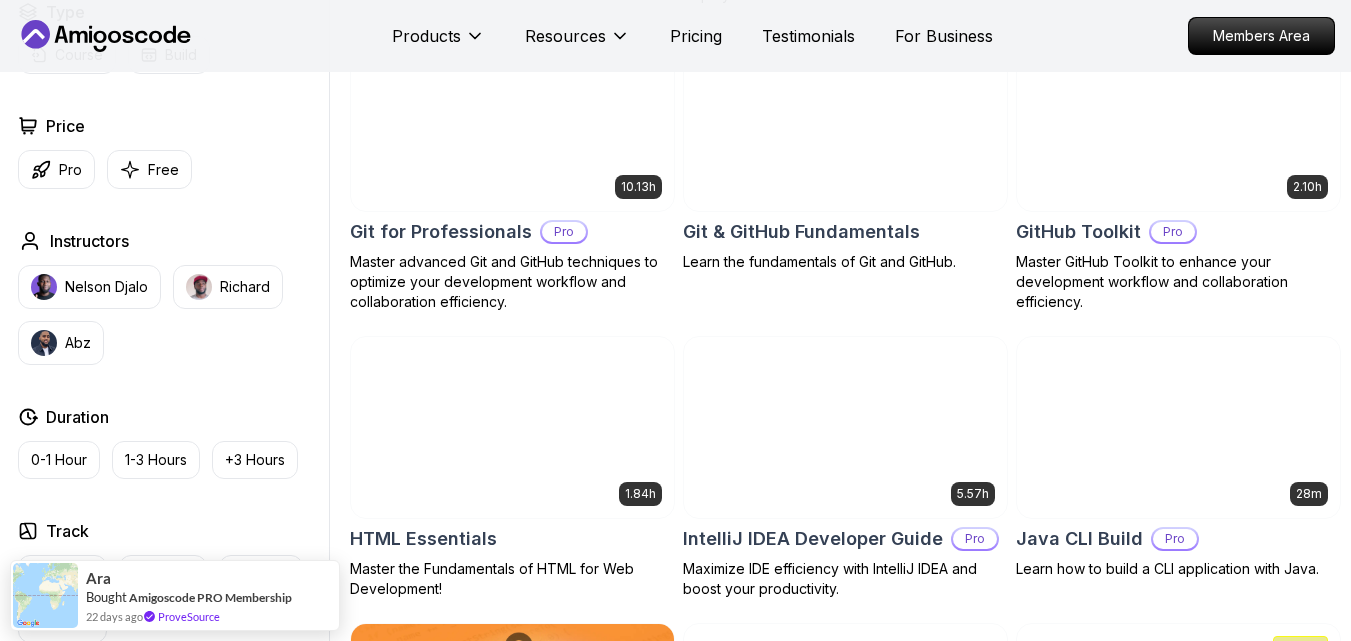 scroll, scrollTop: 1600, scrollLeft: 0, axis: vertical 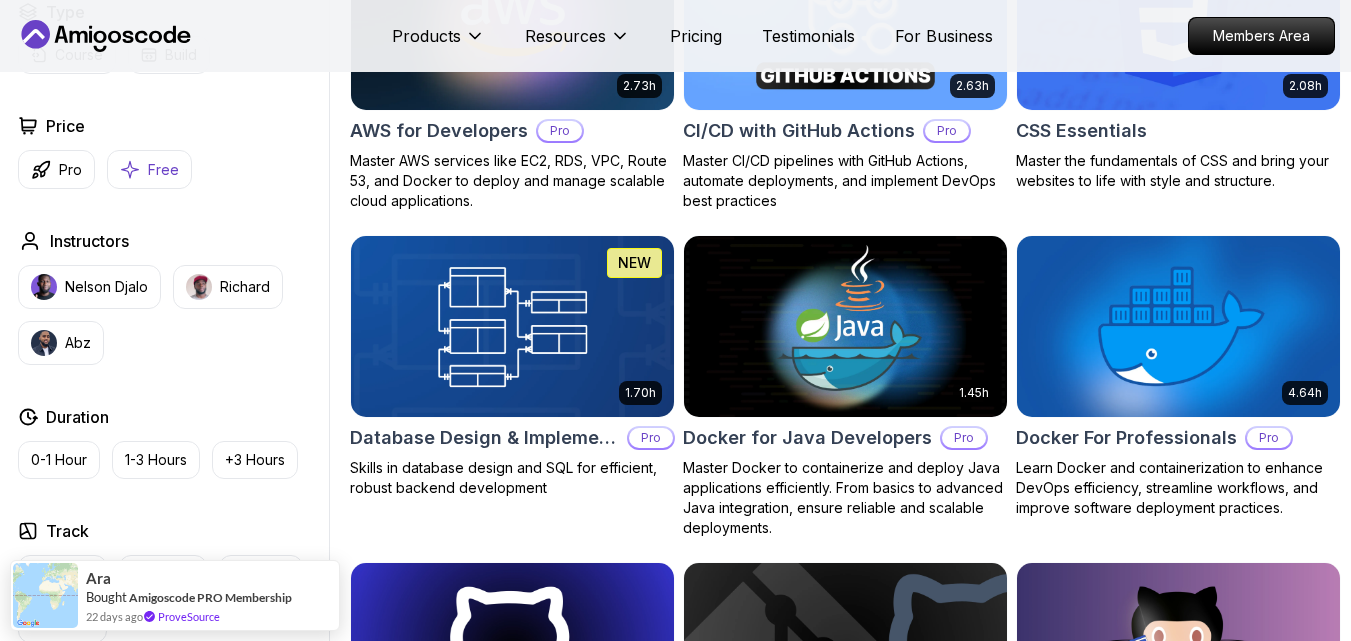 click on "Free" at bounding box center (149, 169) 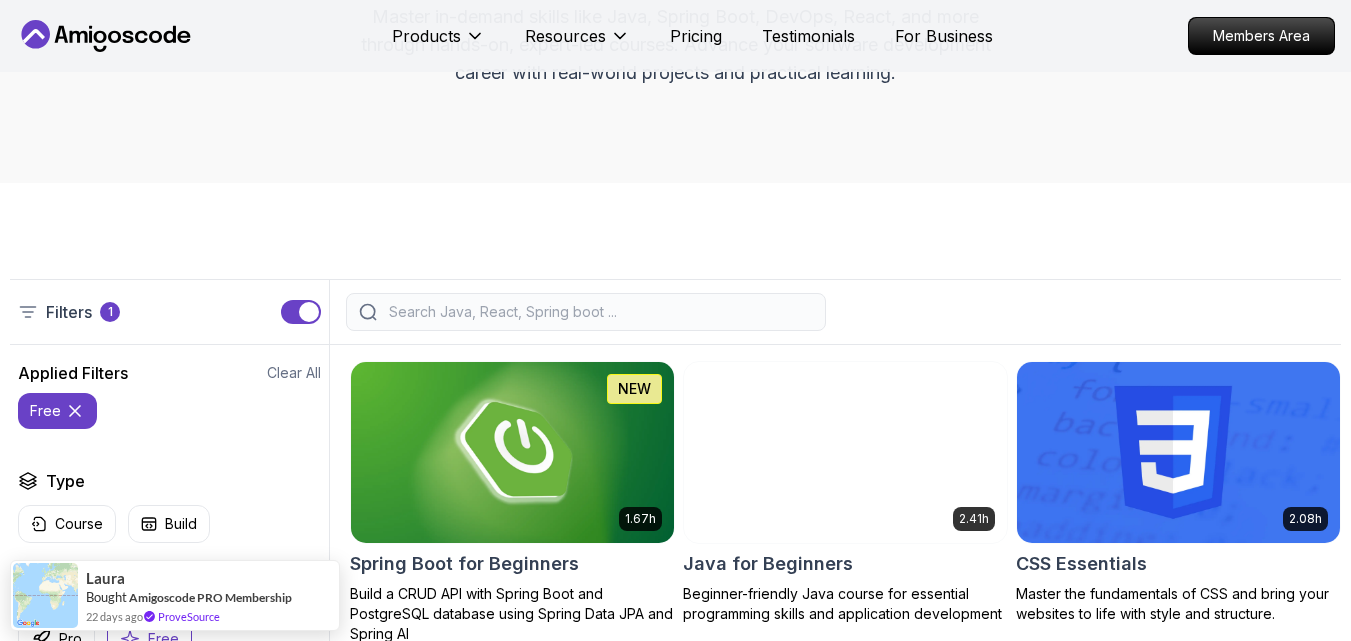 scroll, scrollTop: 533, scrollLeft: 0, axis: vertical 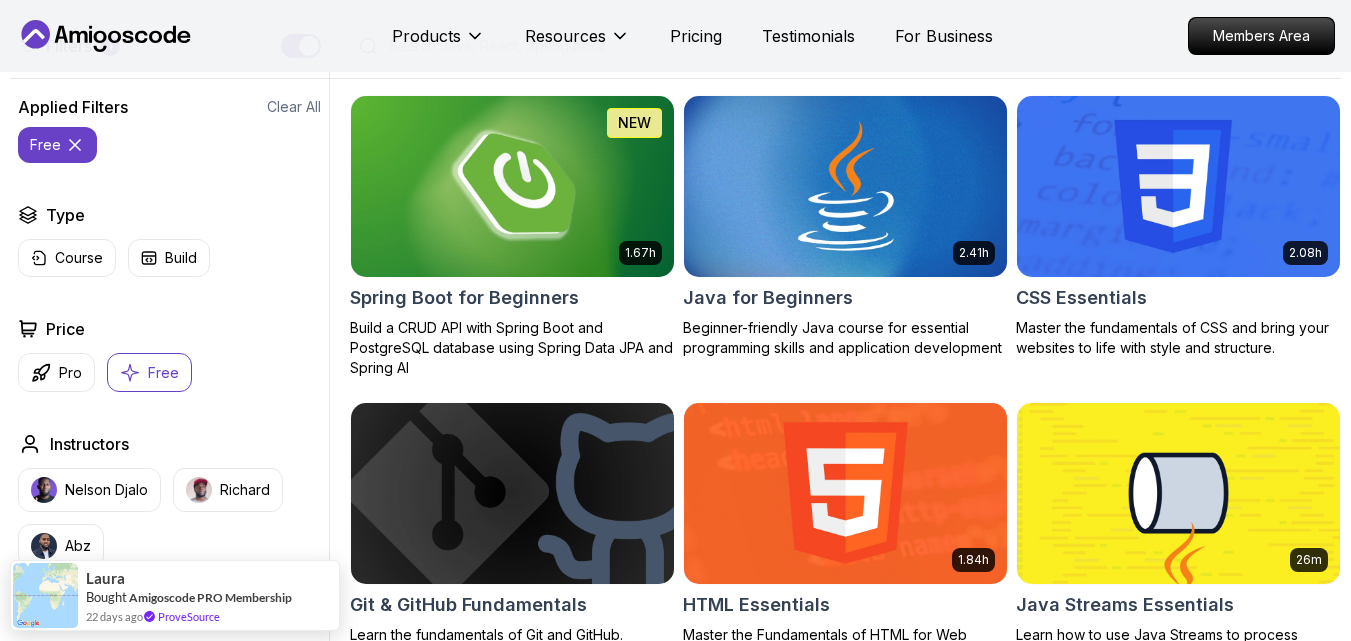 click at bounding box center [512, 186] 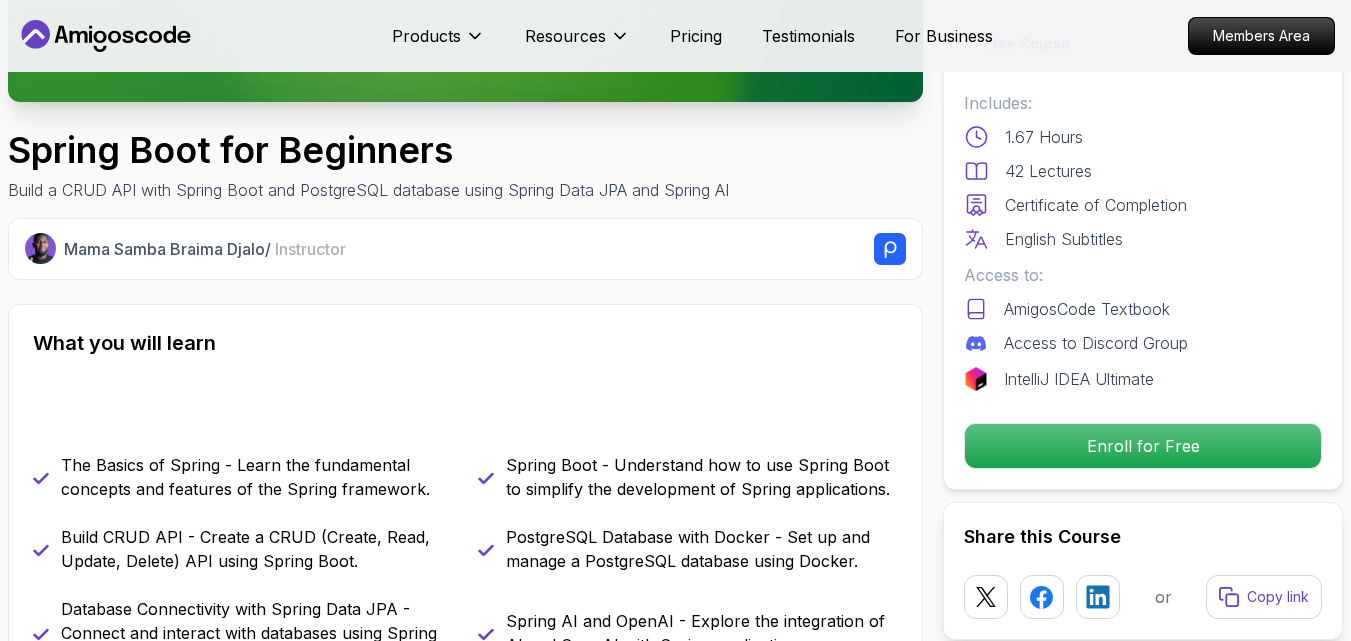 scroll, scrollTop: 0, scrollLeft: 0, axis: both 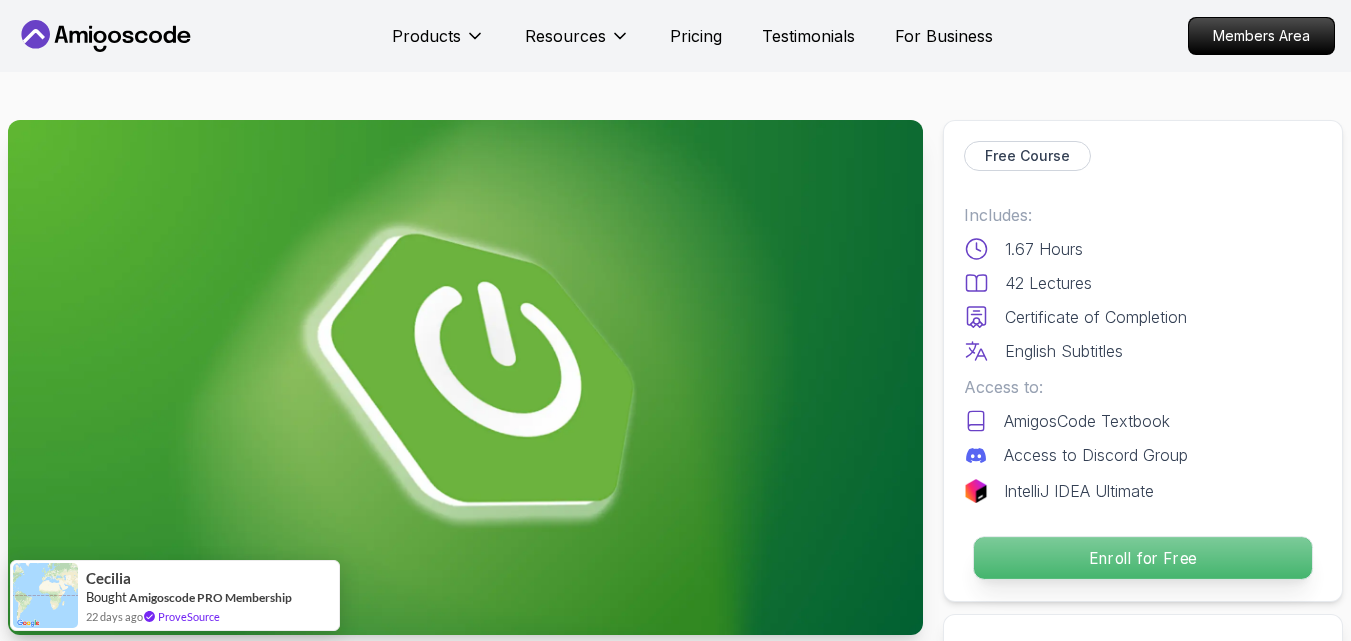 click on "Enroll for Free" at bounding box center (1143, 558) 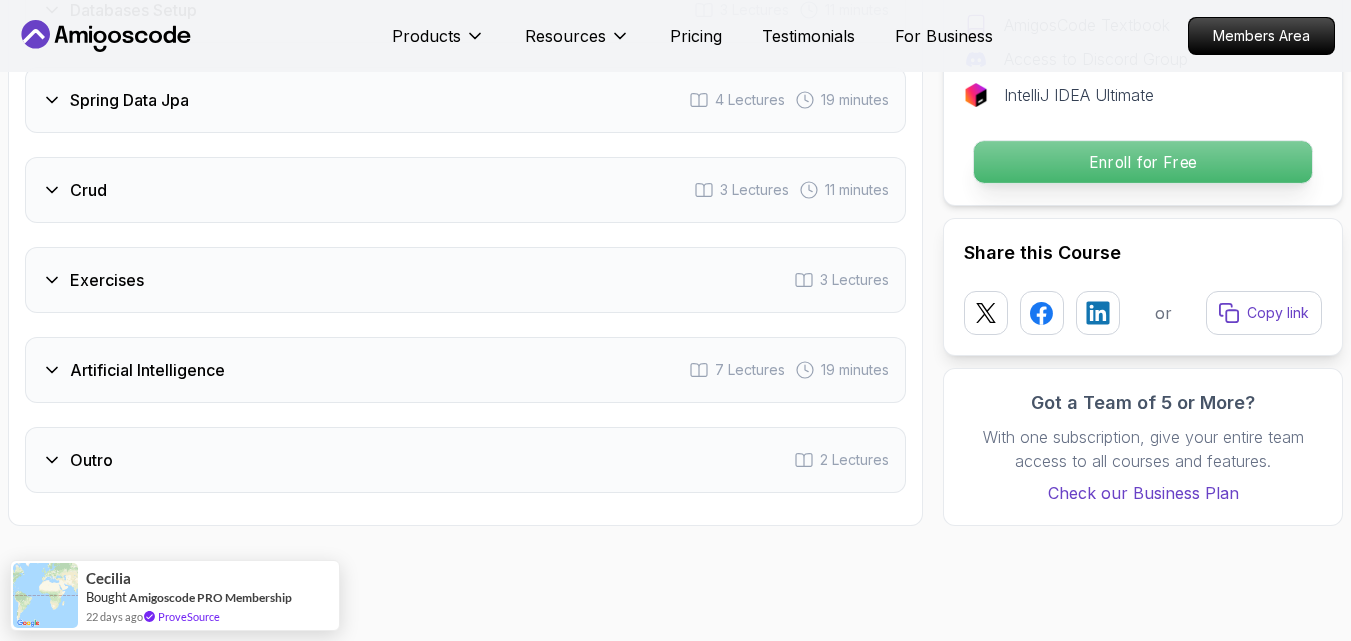scroll, scrollTop: 3971, scrollLeft: 0, axis: vertical 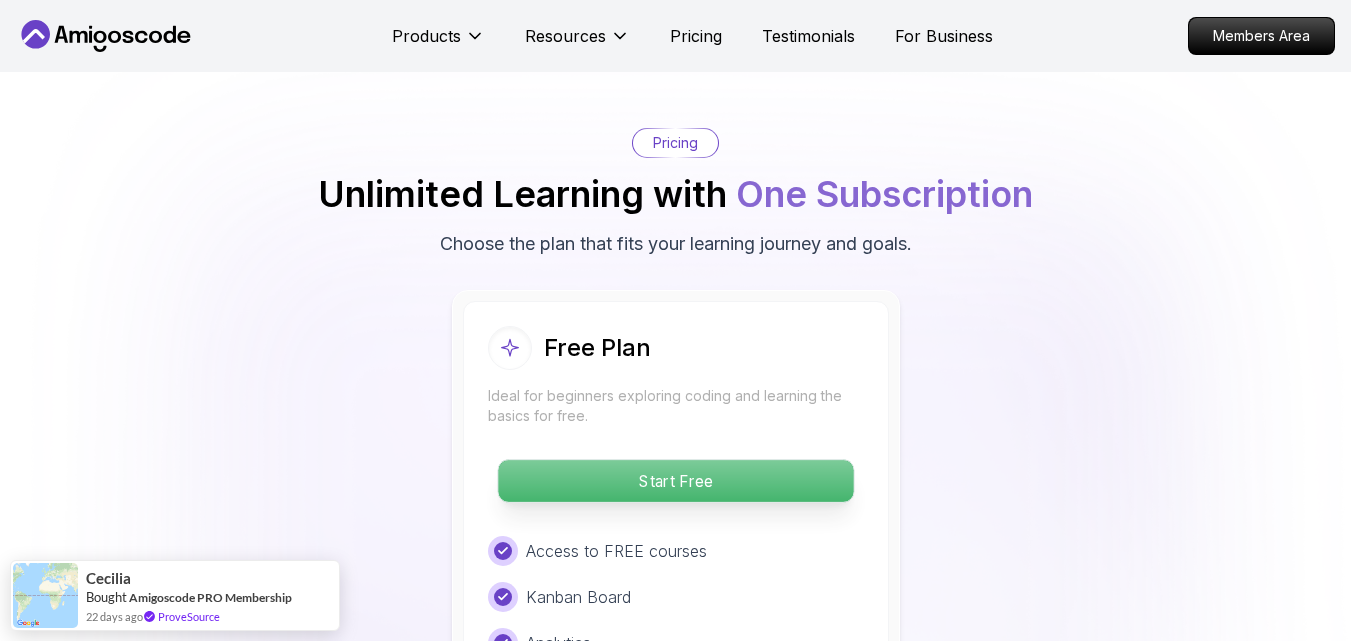 click on "Start Free" at bounding box center [675, 481] 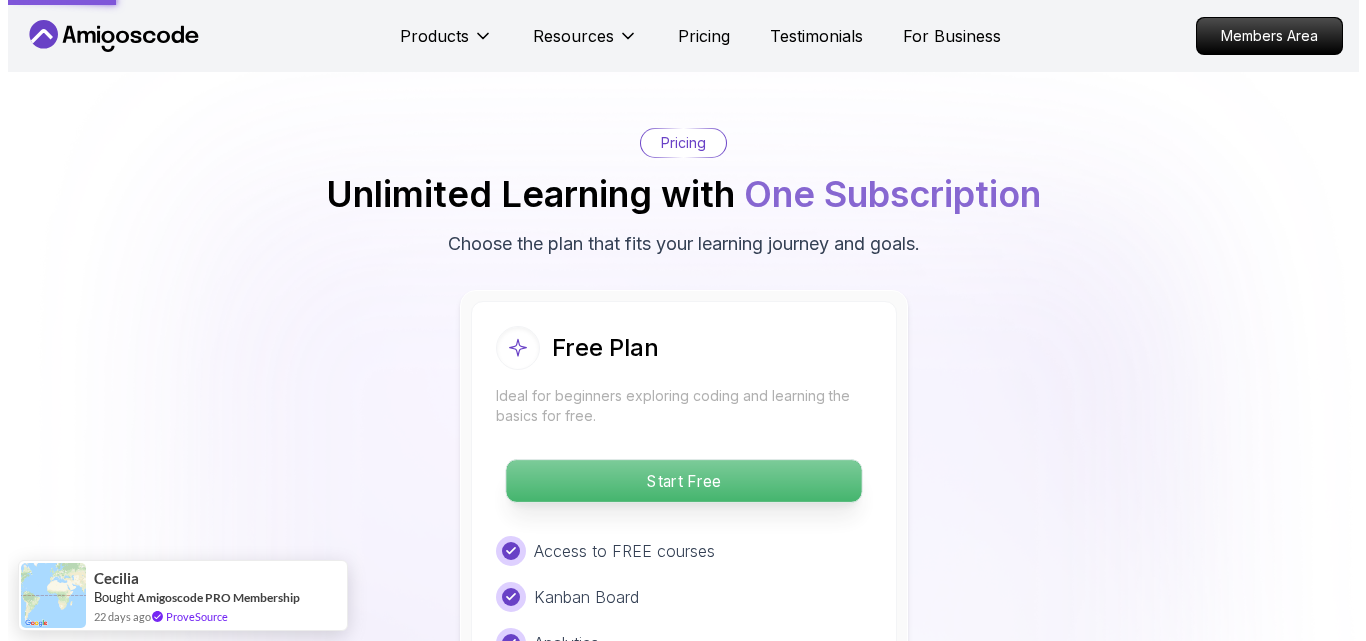 scroll, scrollTop: 0, scrollLeft: 0, axis: both 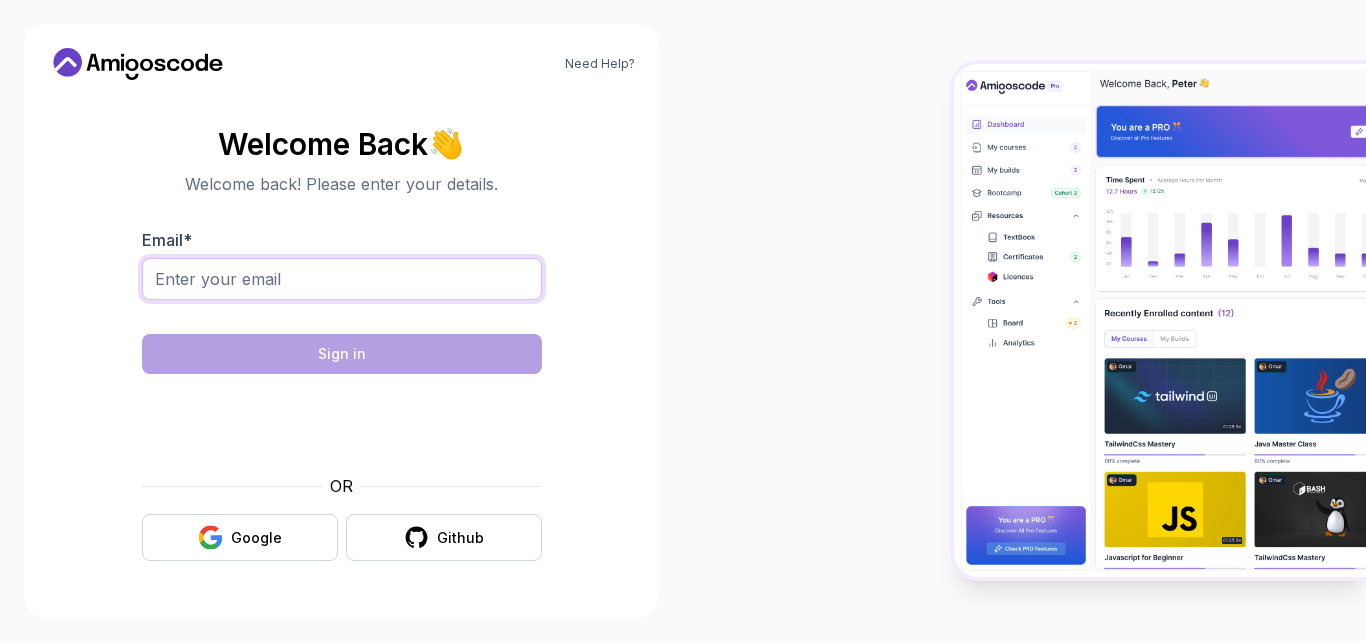 click on "Email *" at bounding box center [342, 279] 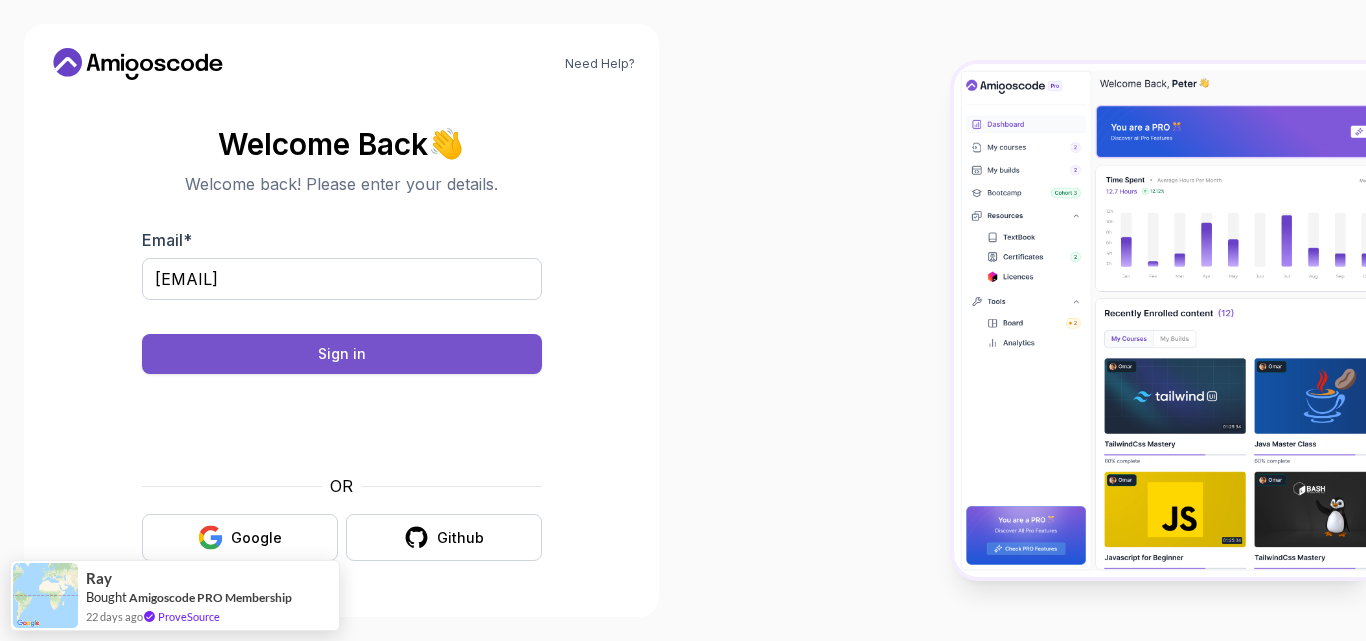 click on "Sign in" at bounding box center [342, 354] 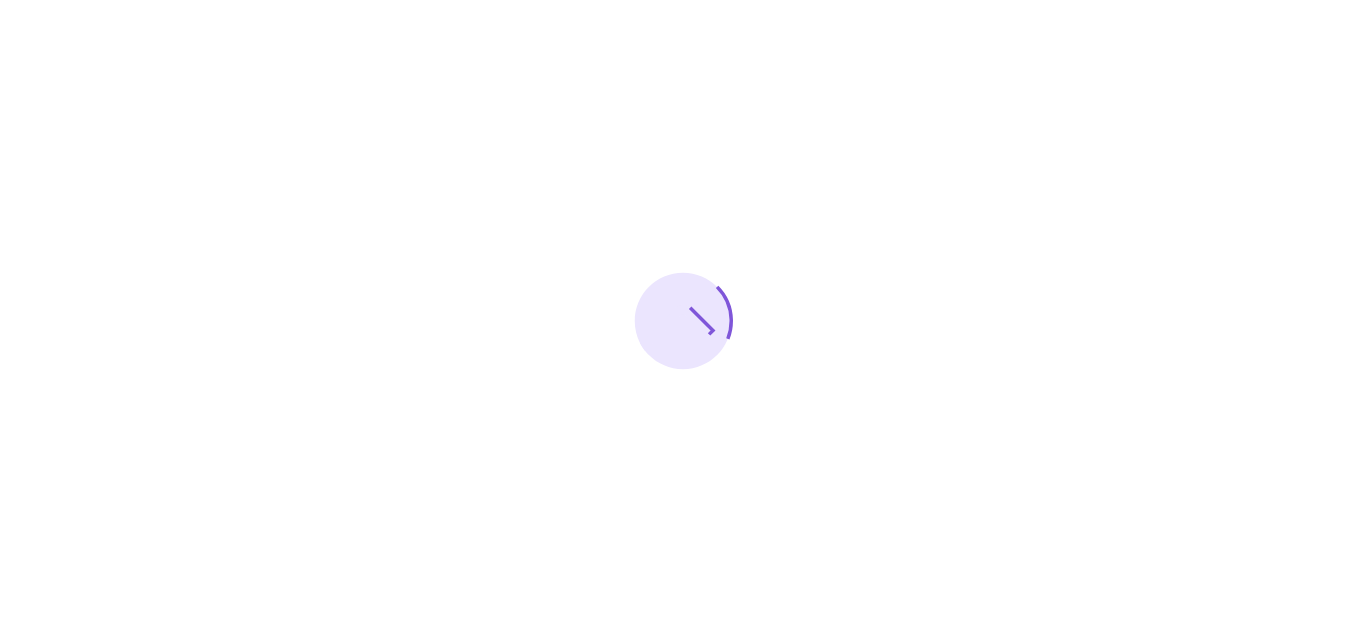 scroll, scrollTop: 0, scrollLeft: 0, axis: both 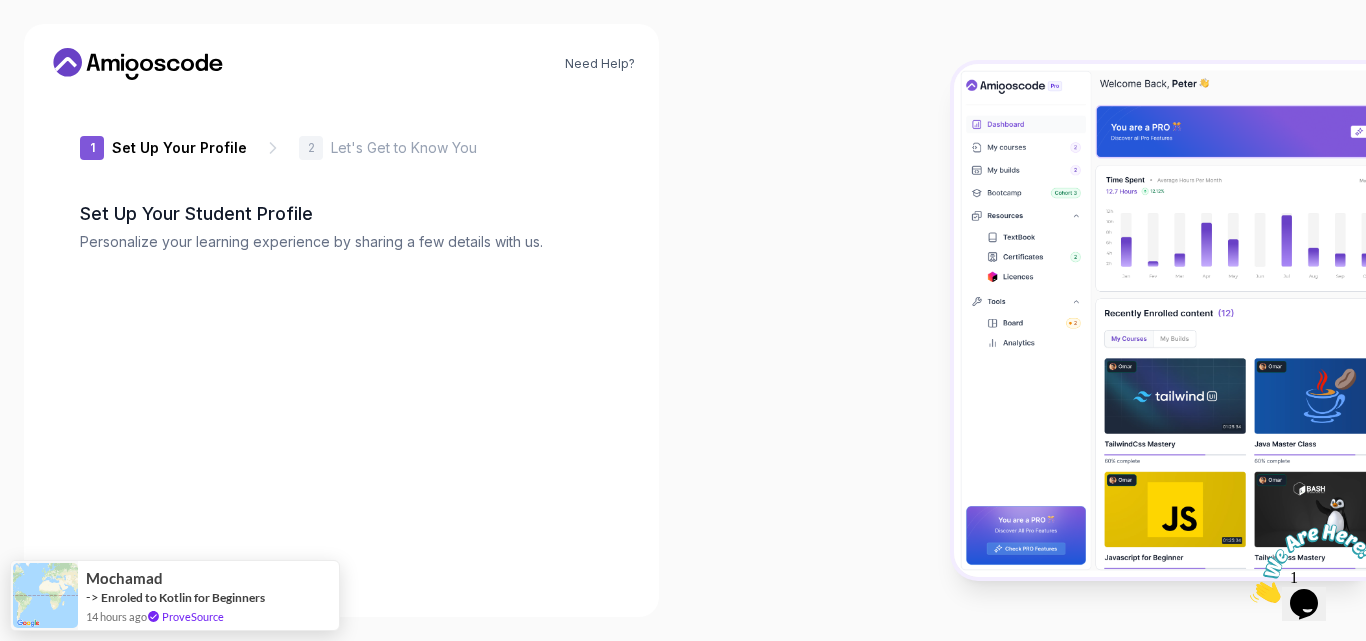 type on "boldjackal12534" 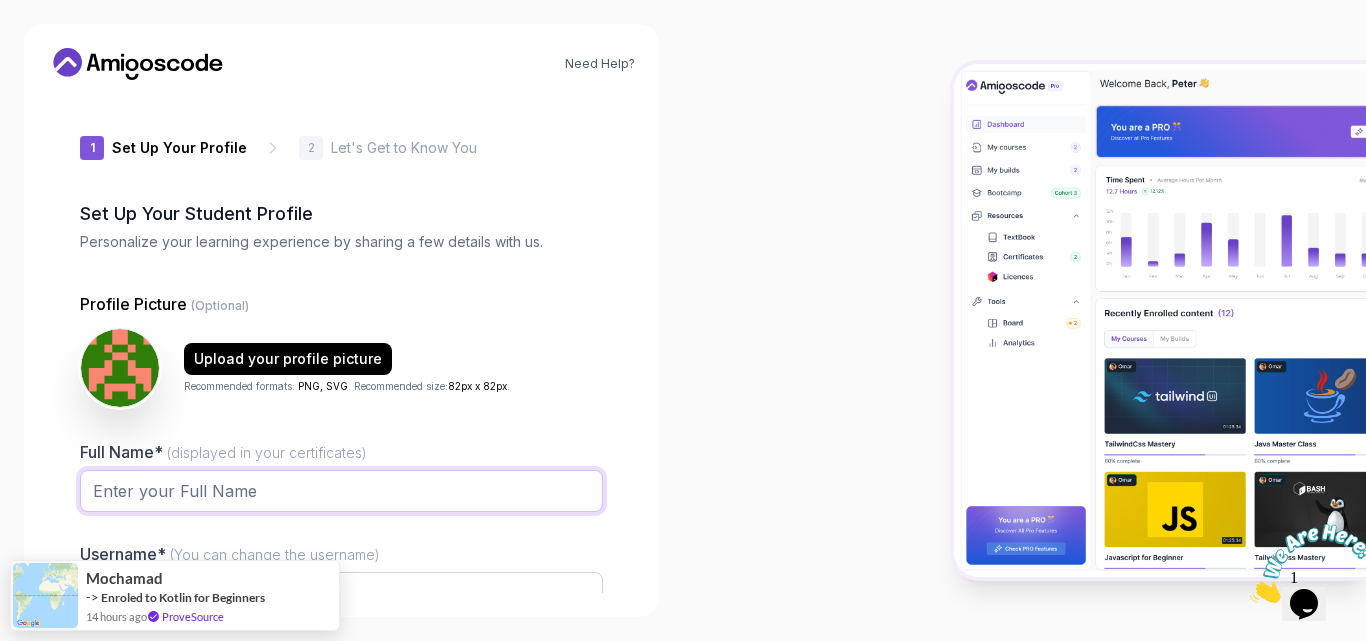 click on "Full Name*   (displayed in your certificates)" at bounding box center (341, 491) 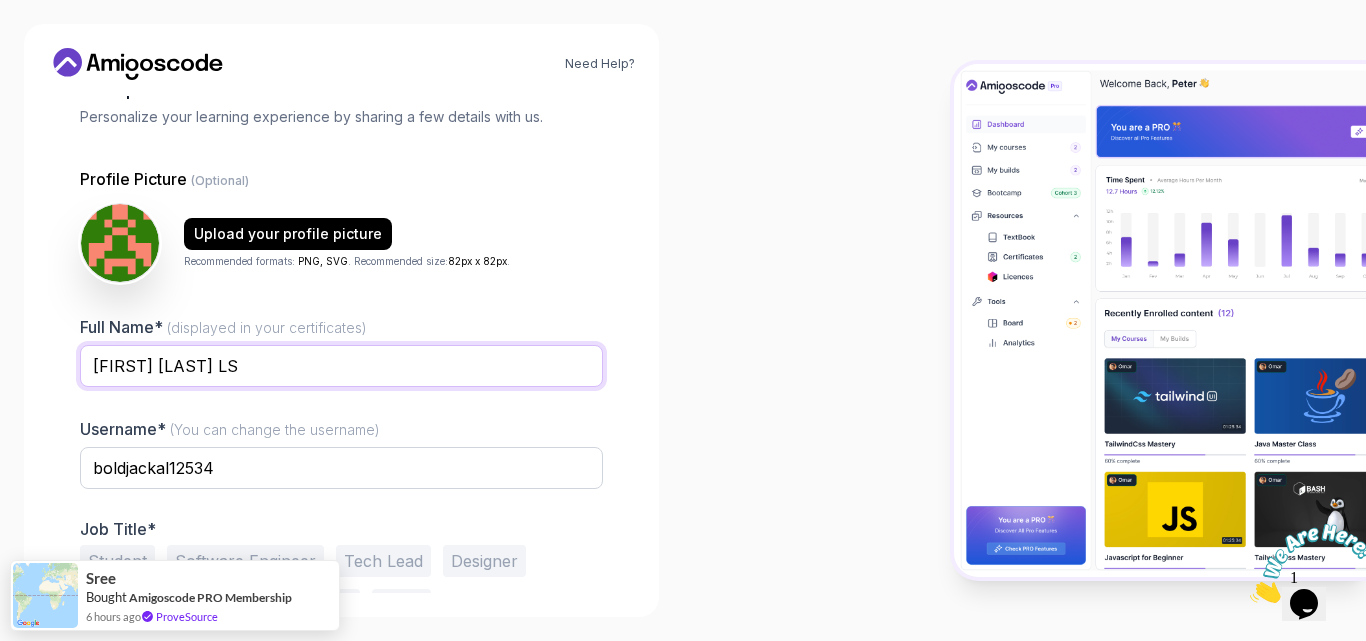 scroll, scrollTop: 193, scrollLeft: 0, axis: vertical 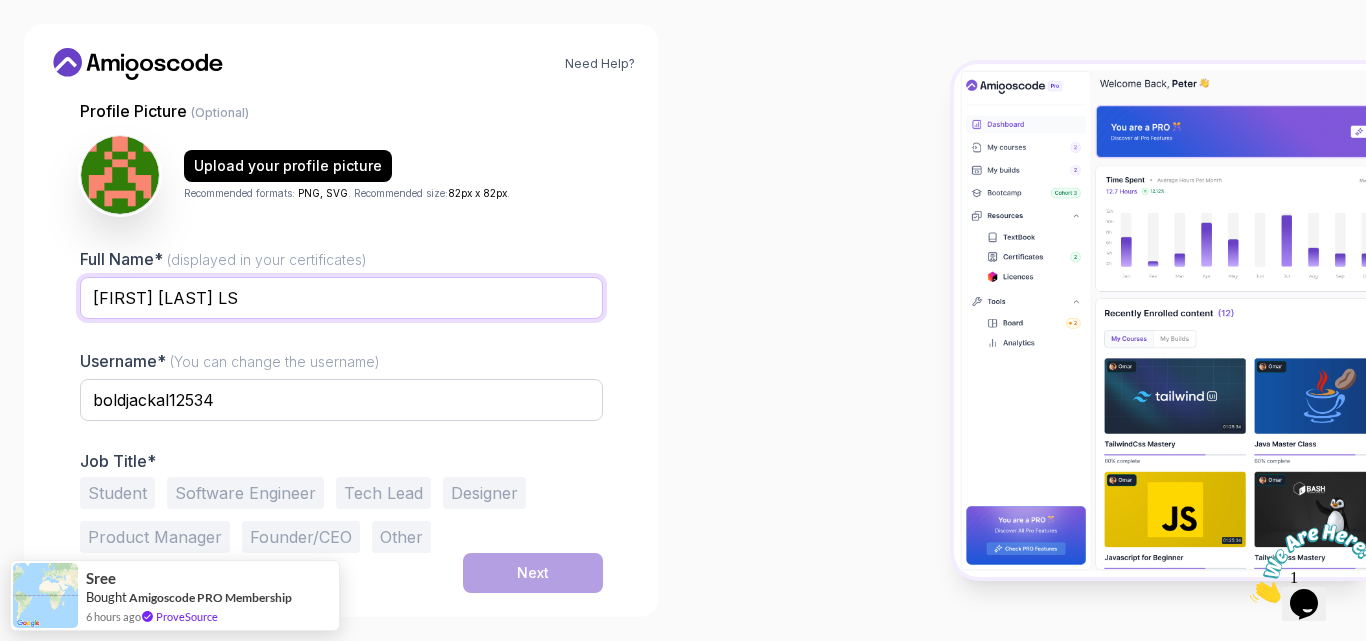 type on "Rajath Patil LS" 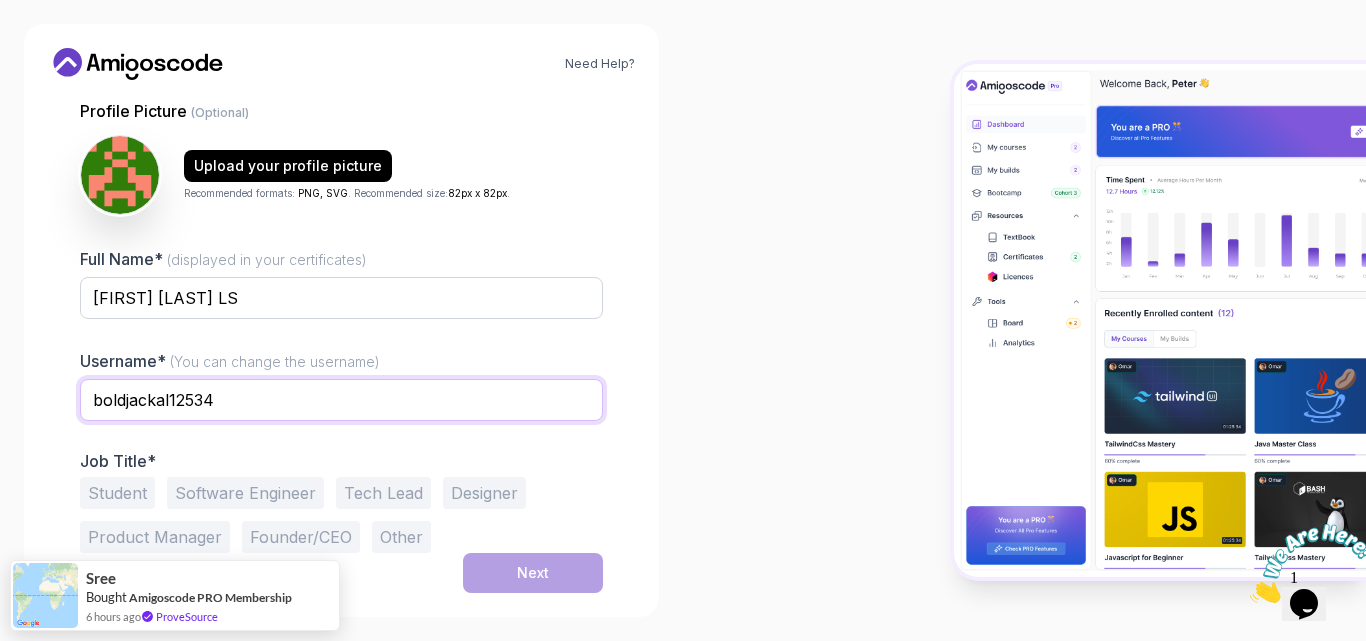 drag, startPoint x: 247, startPoint y: 403, endPoint x: 50, endPoint y: 402, distance: 197.00253 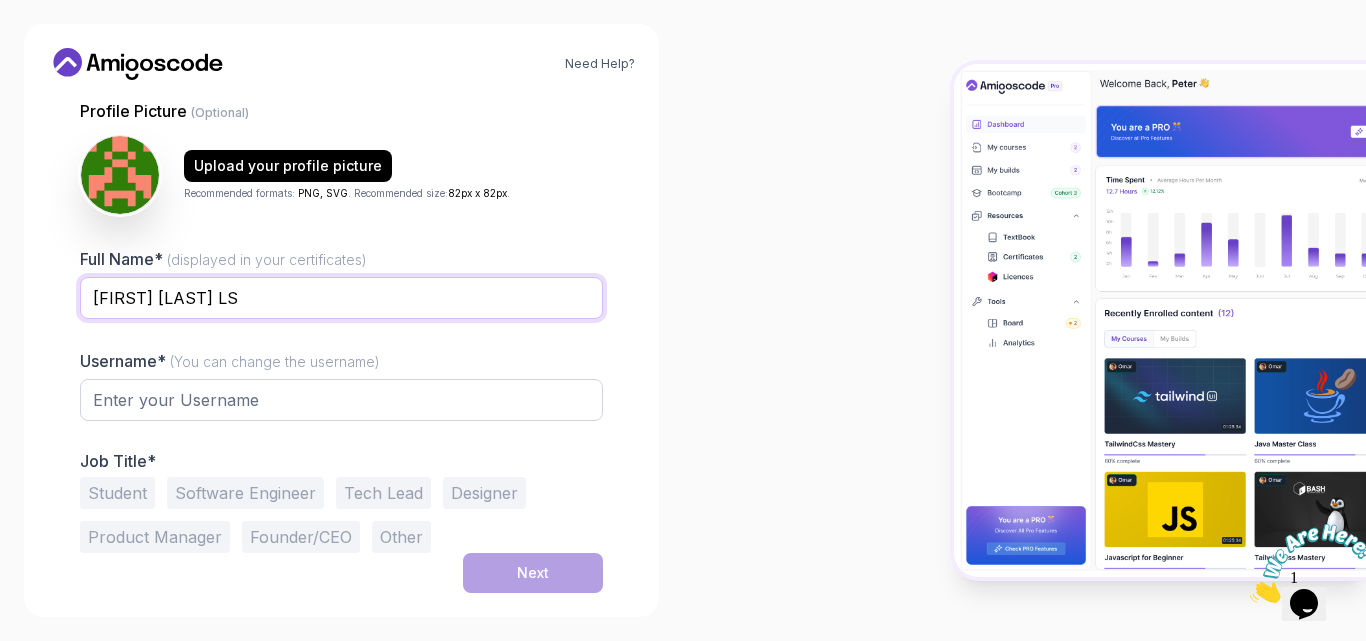 drag, startPoint x: 214, startPoint y: 298, endPoint x: 48, endPoint y: 285, distance: 166.50826 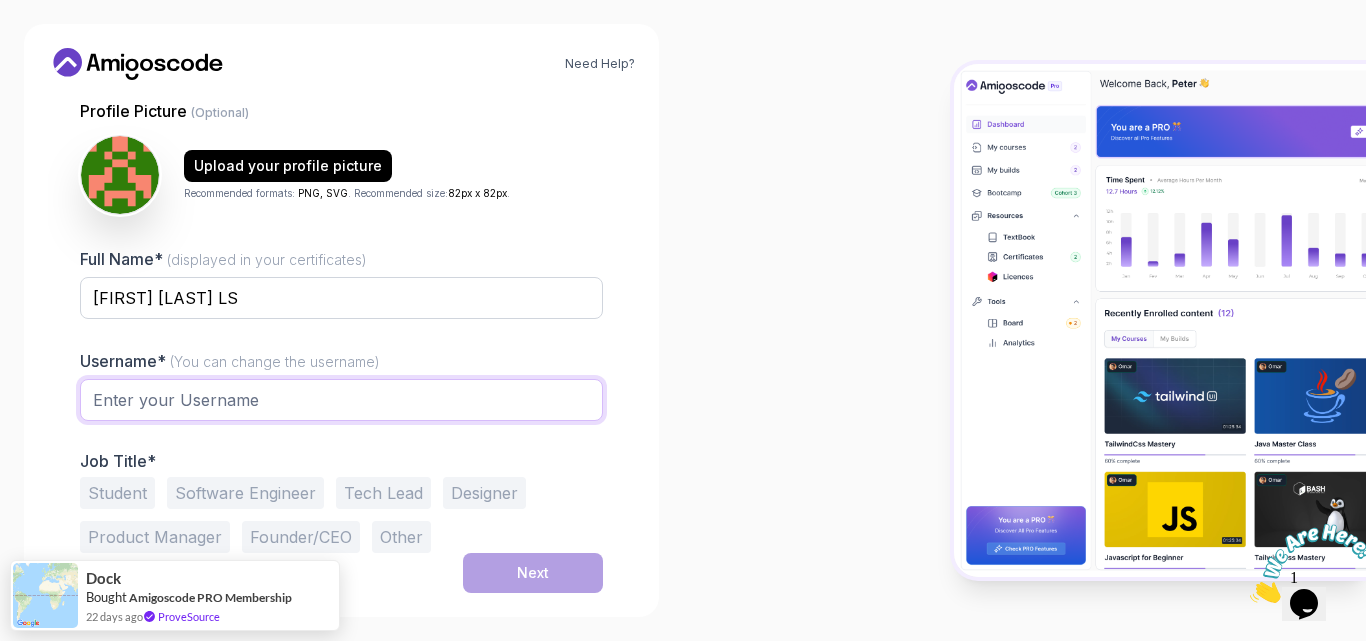 click at bounding box center (341, 400) 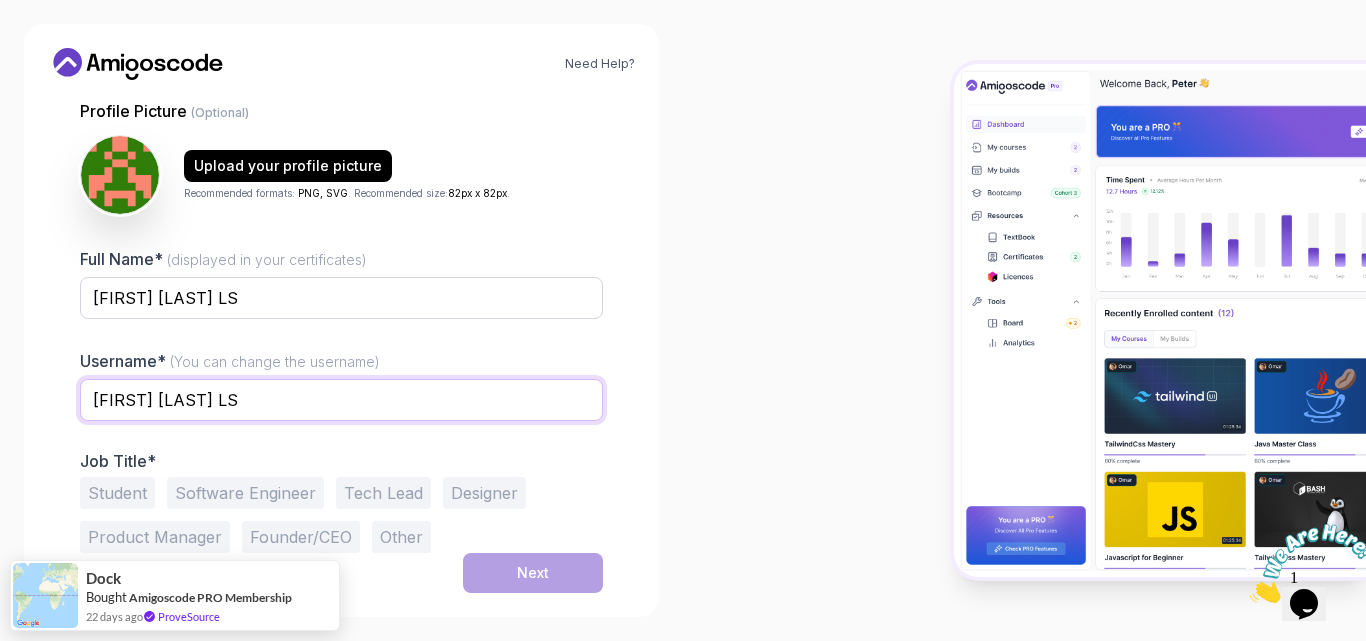 type on "[FIRST] [LAST]" 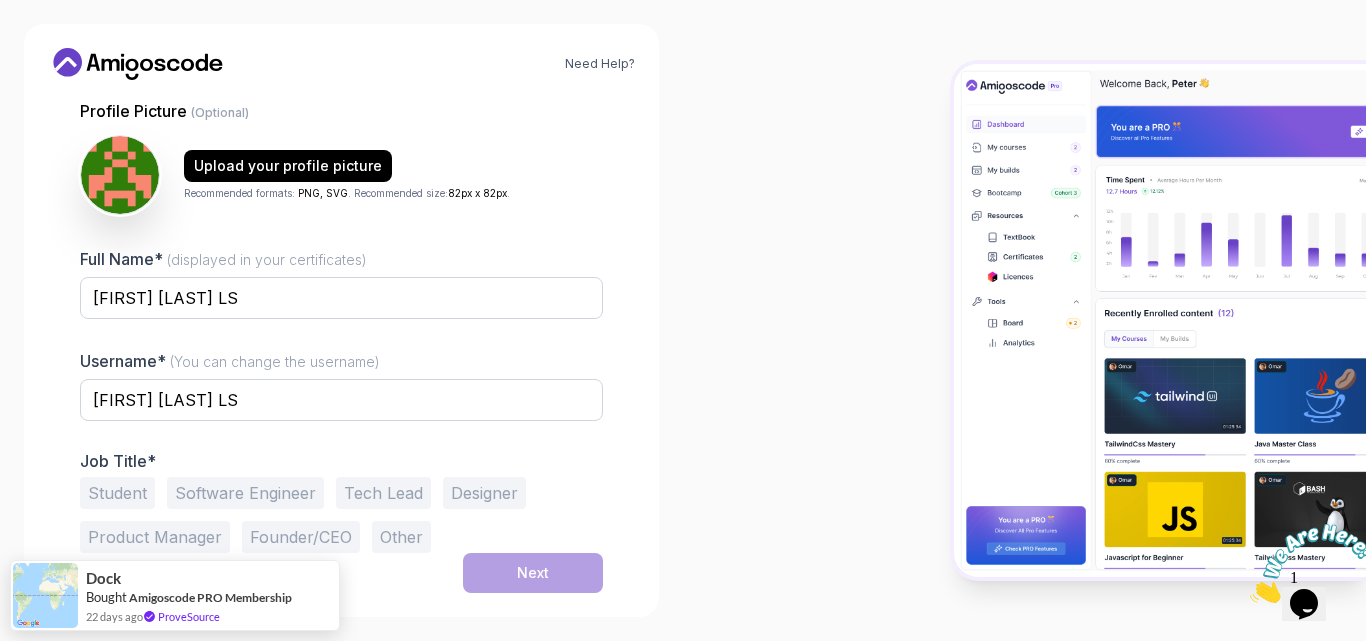 click on "Student" at bounding box center [117, 493] 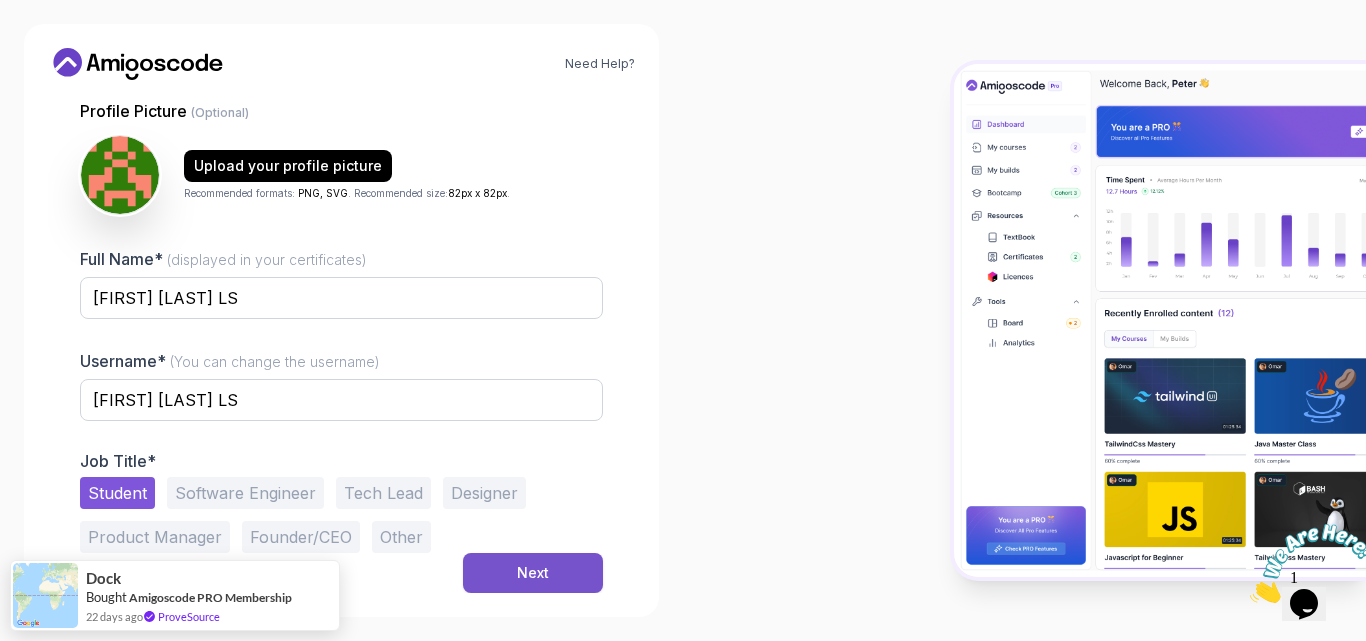 click on "Next" at bounding box center [533, 573] 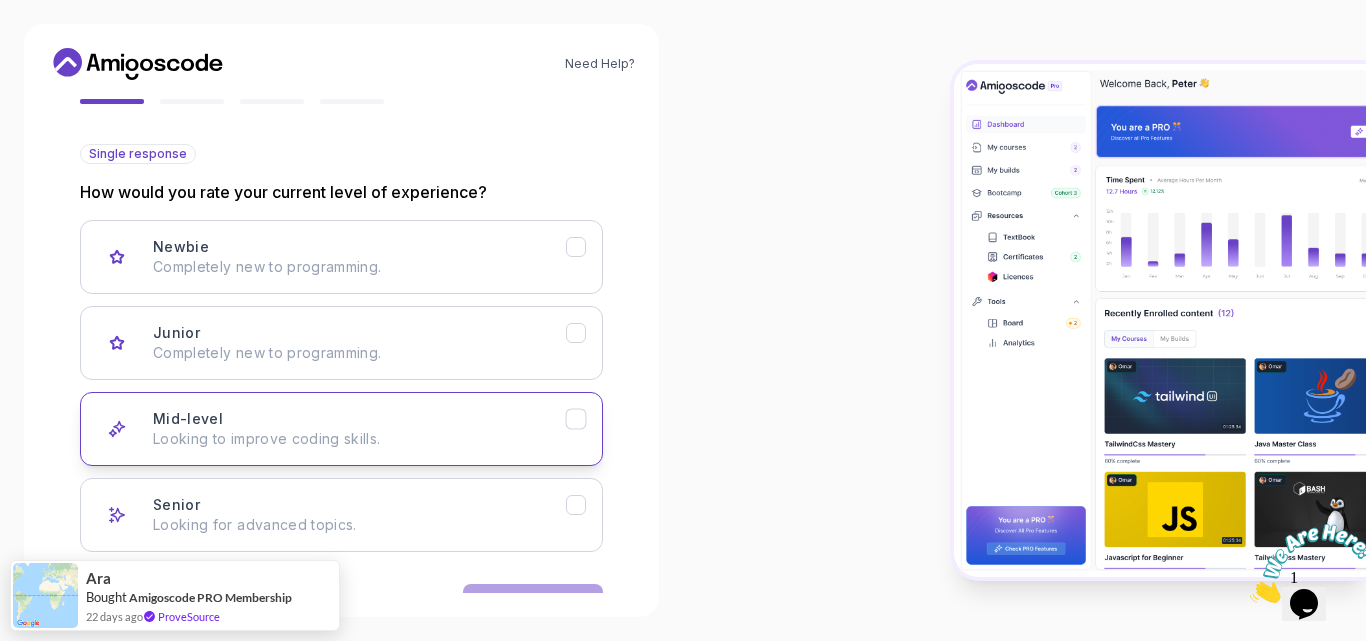 click on "Mid-level Looking to improve coding skills." at bounding box center [359, 429] 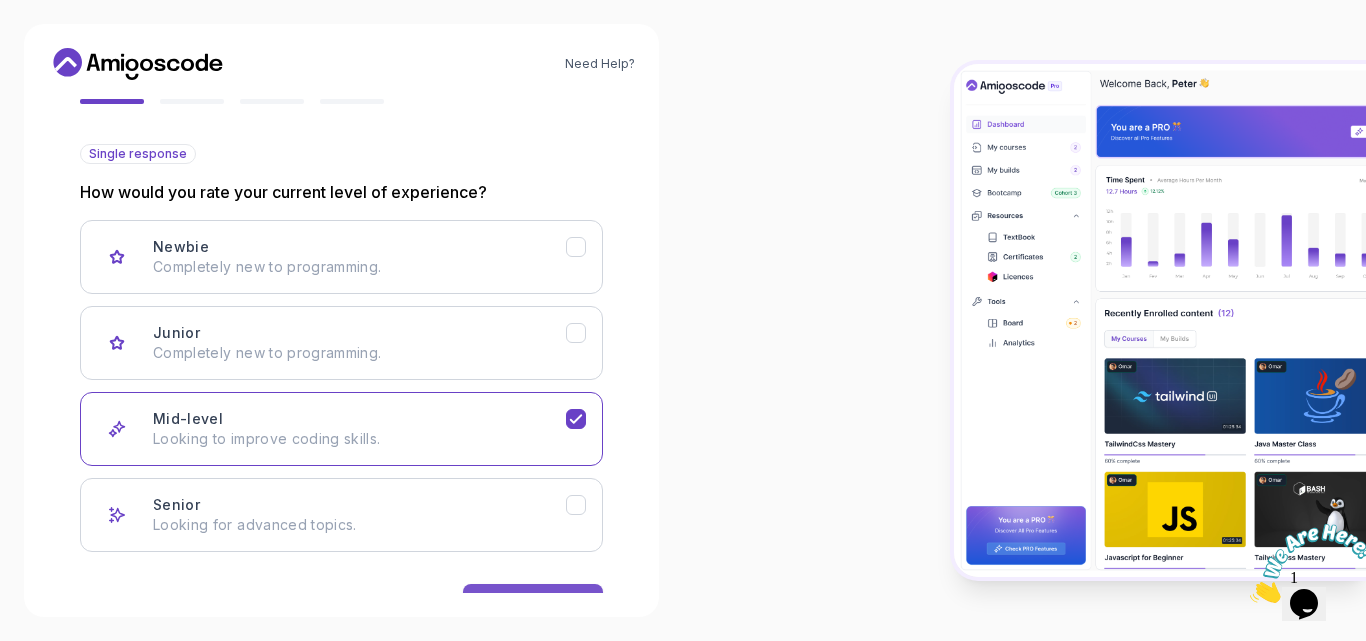 click on "Next" at bounding box center (533, 604) 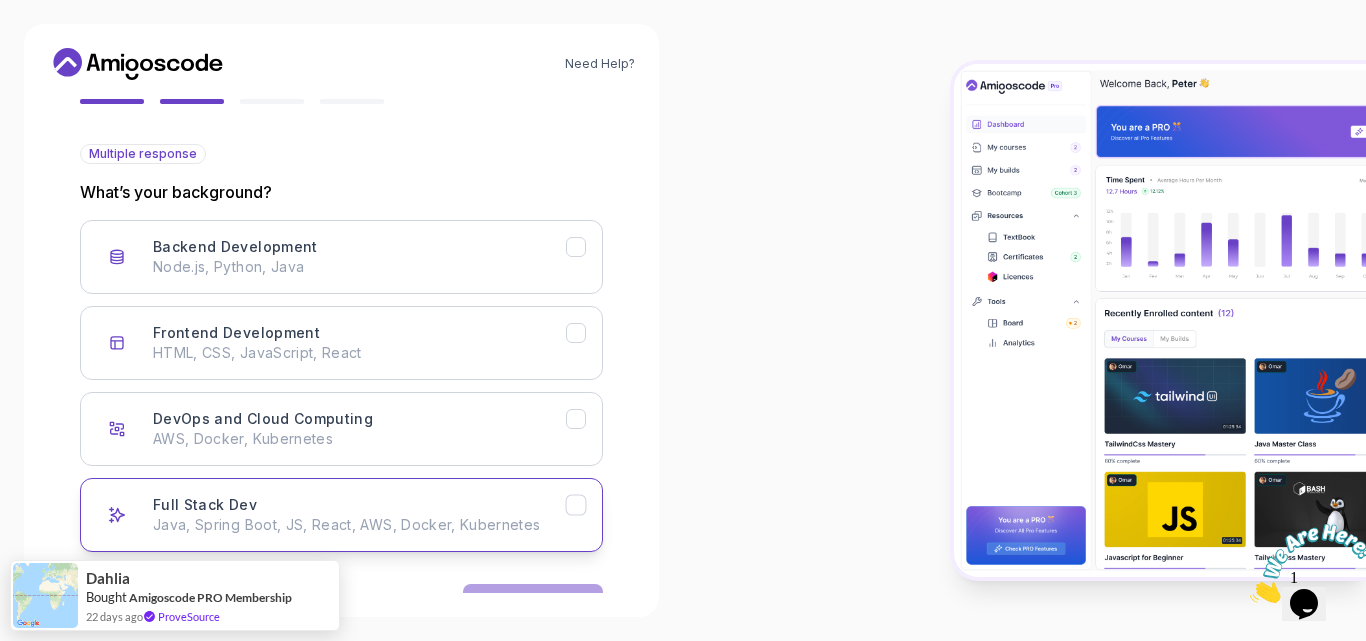 click on "Java, Spring Boot, JS, React, AWS, Docker, Kubernetes" at bounding box center [359, 525] 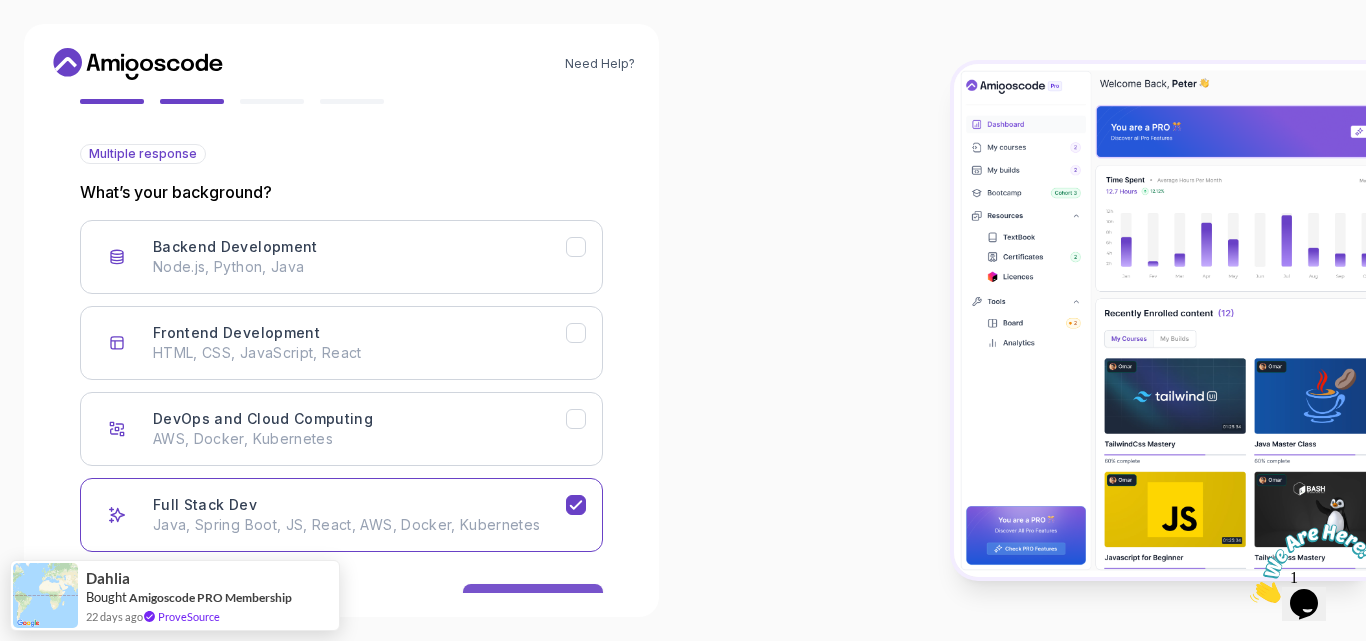 click on "Next" at bounding box center [533, 604] 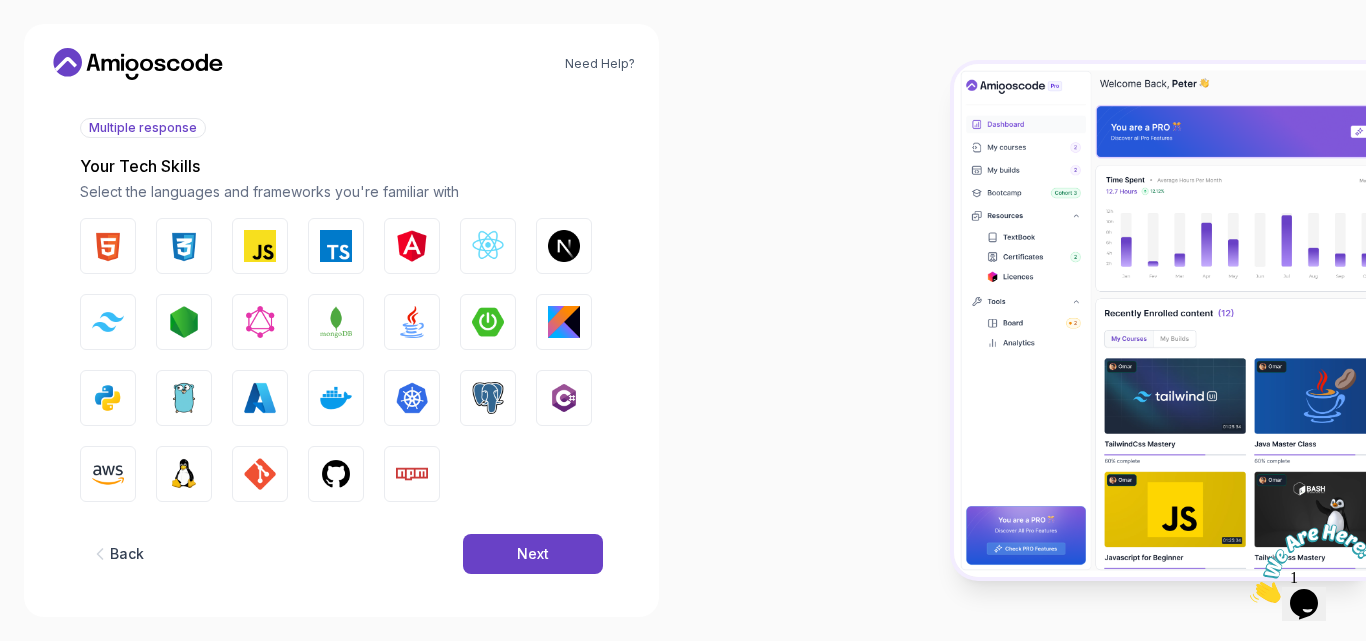 scroll, scrollTop: 232, scrollLeft: 0, axis: vertical 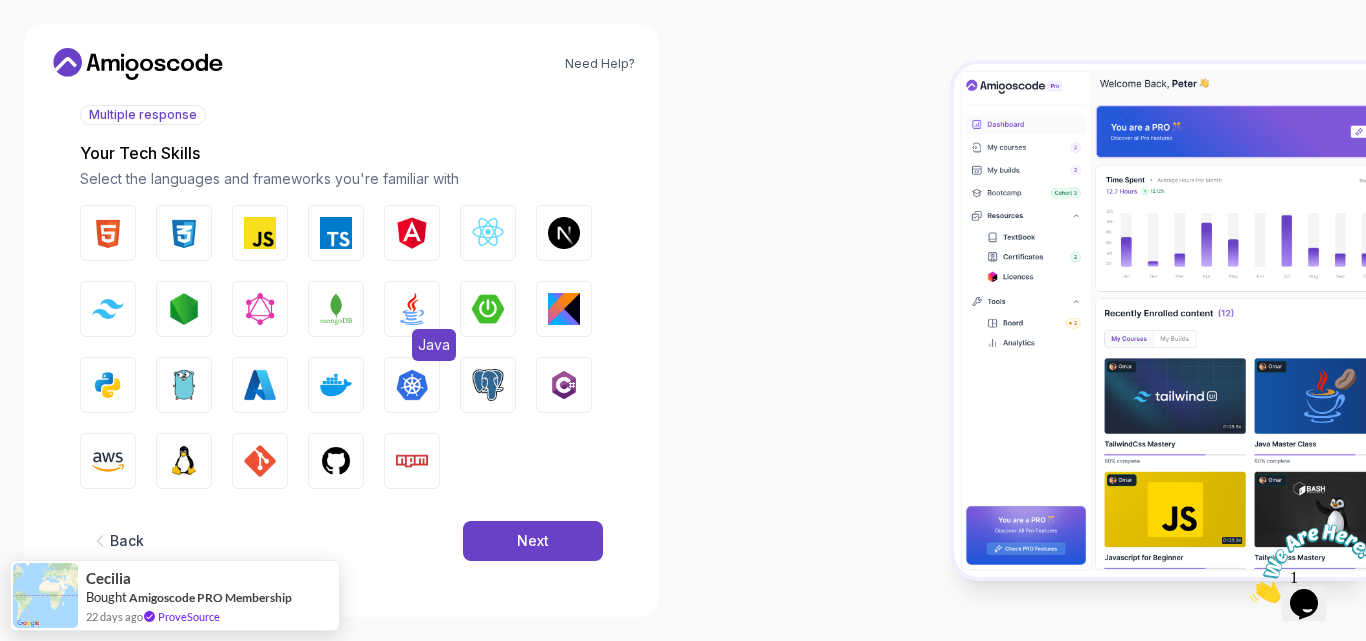 click at bounding box center [412, 309] 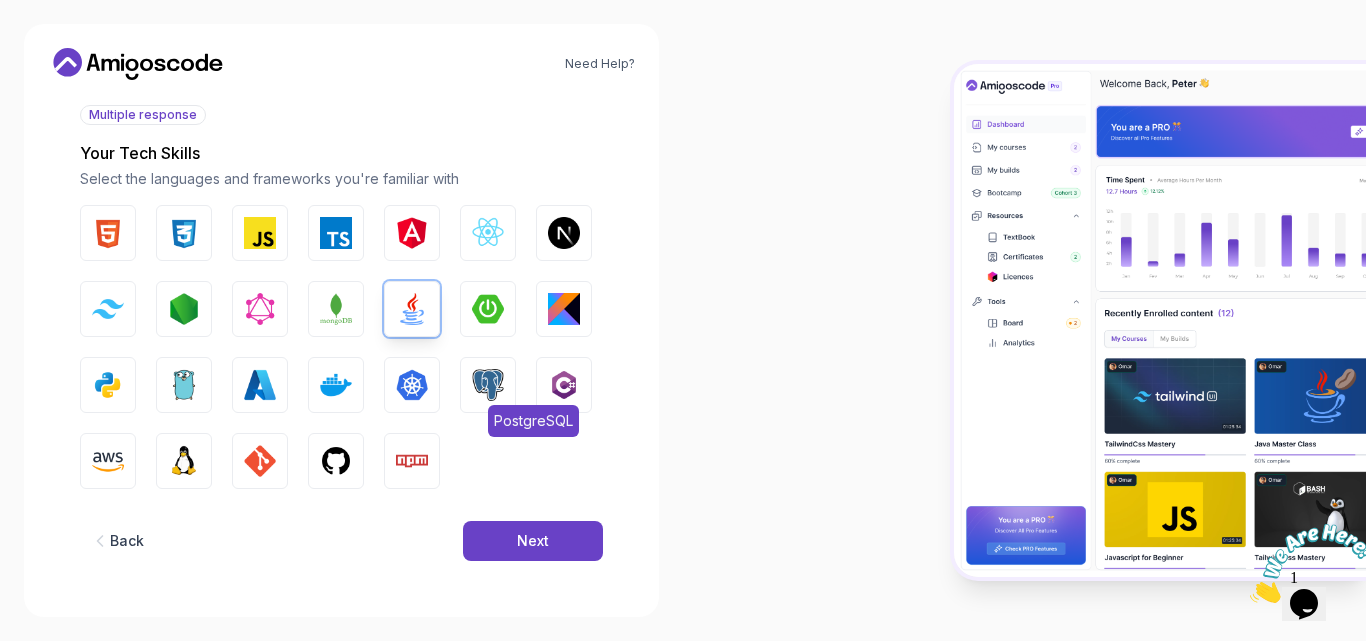 click at bounding box center (488, 385) 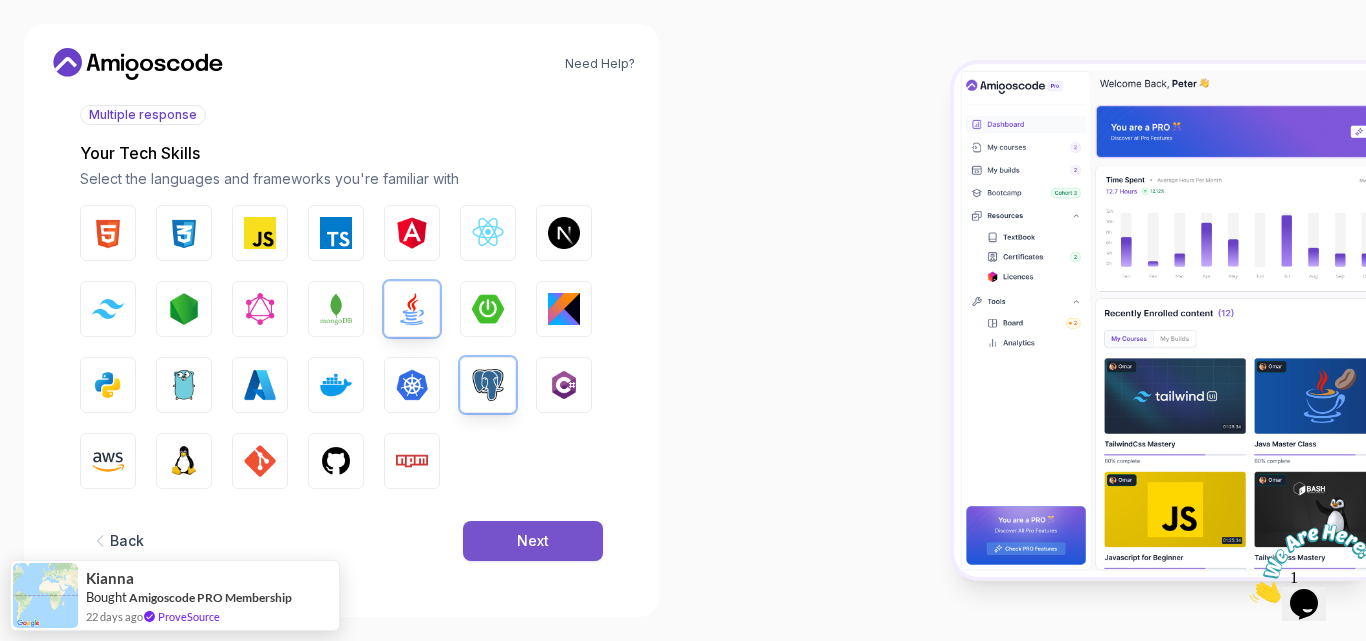 click on "Next" at bounding box center [533, 541] 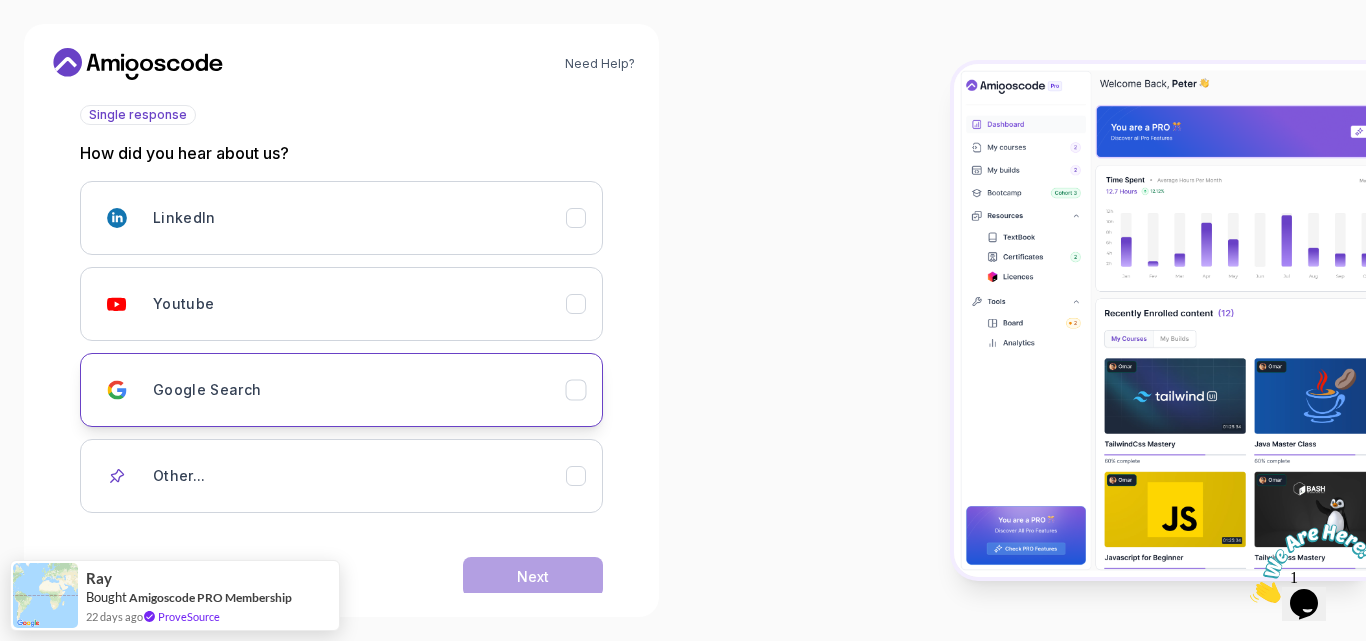 click 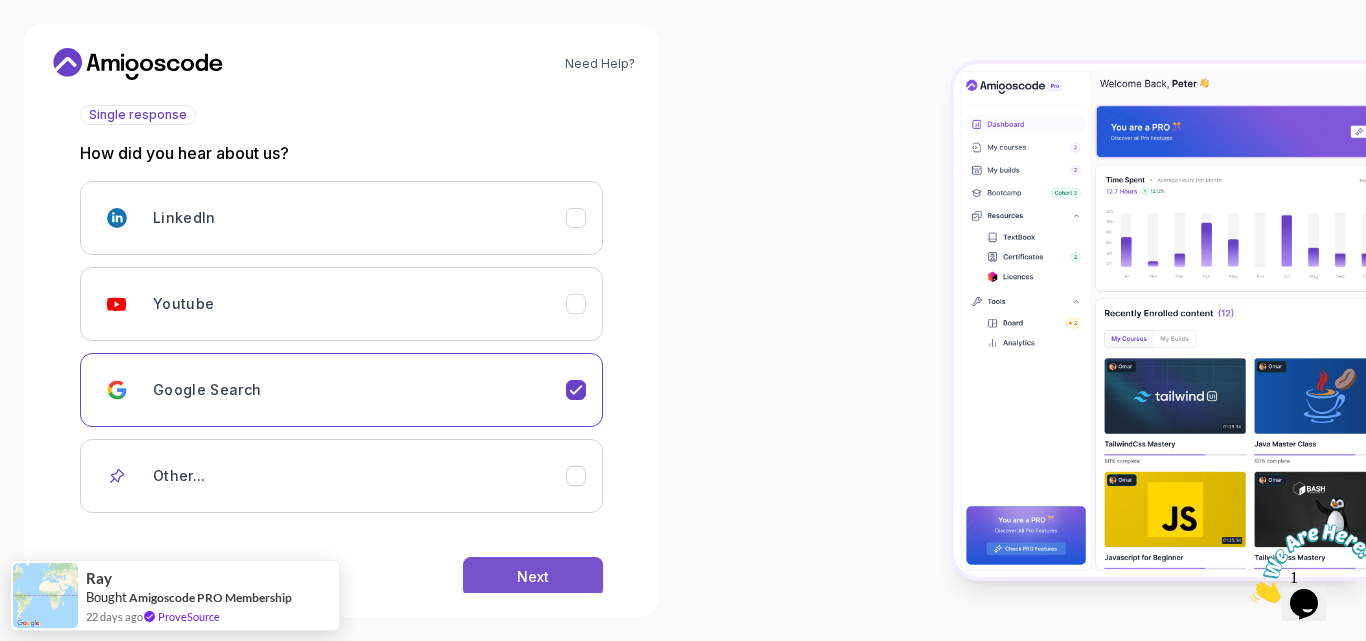 click on "Next" at bounding box center [533, 577] 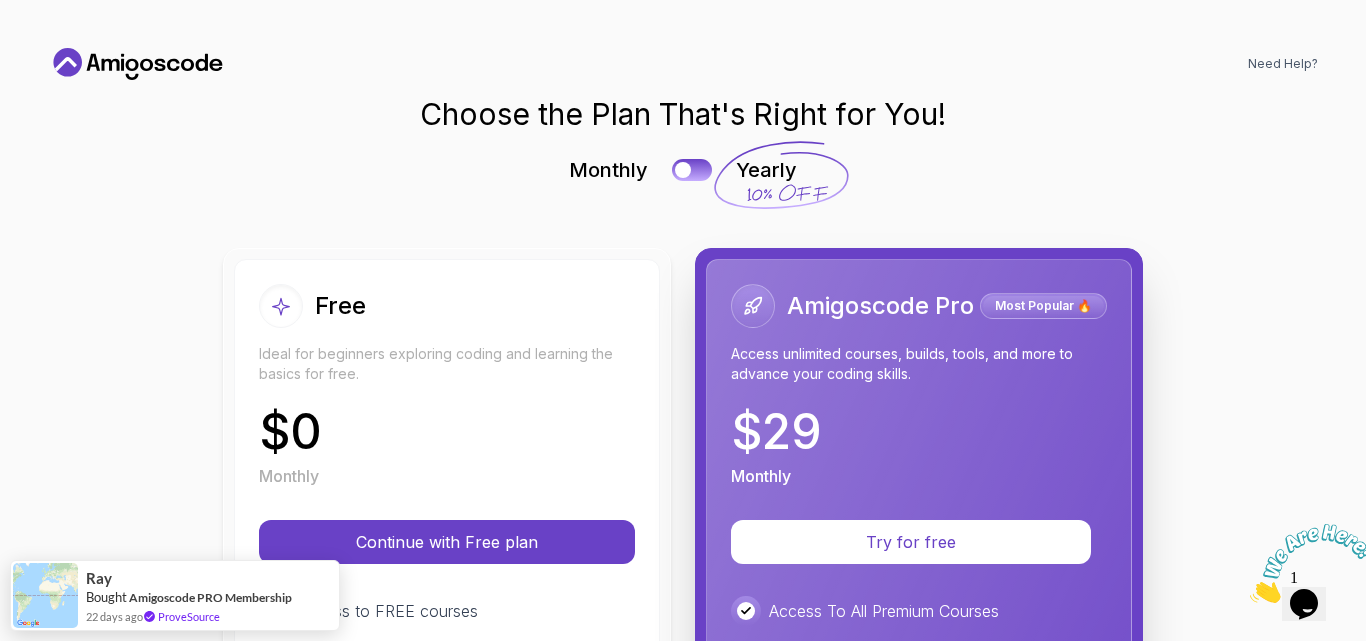 scroll, scrollTop: 0, scrollLeft: 0, axis: both 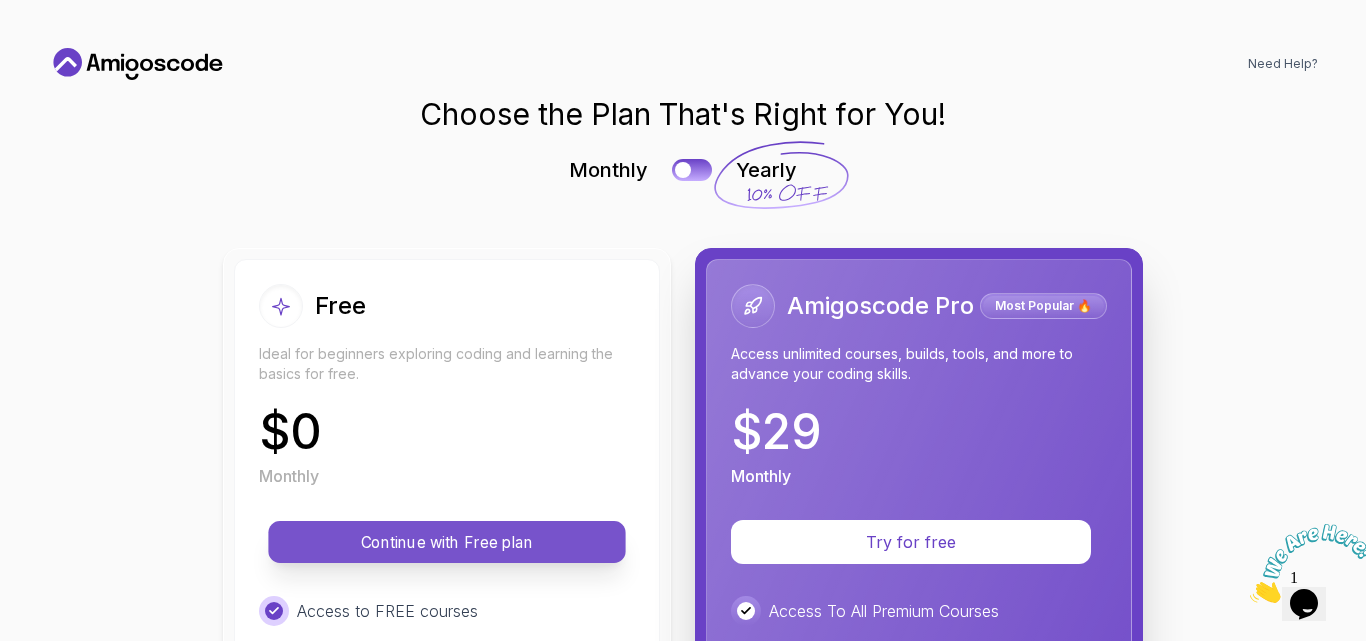 click on "Continue with Free plan" at bounding box center [447, 542] 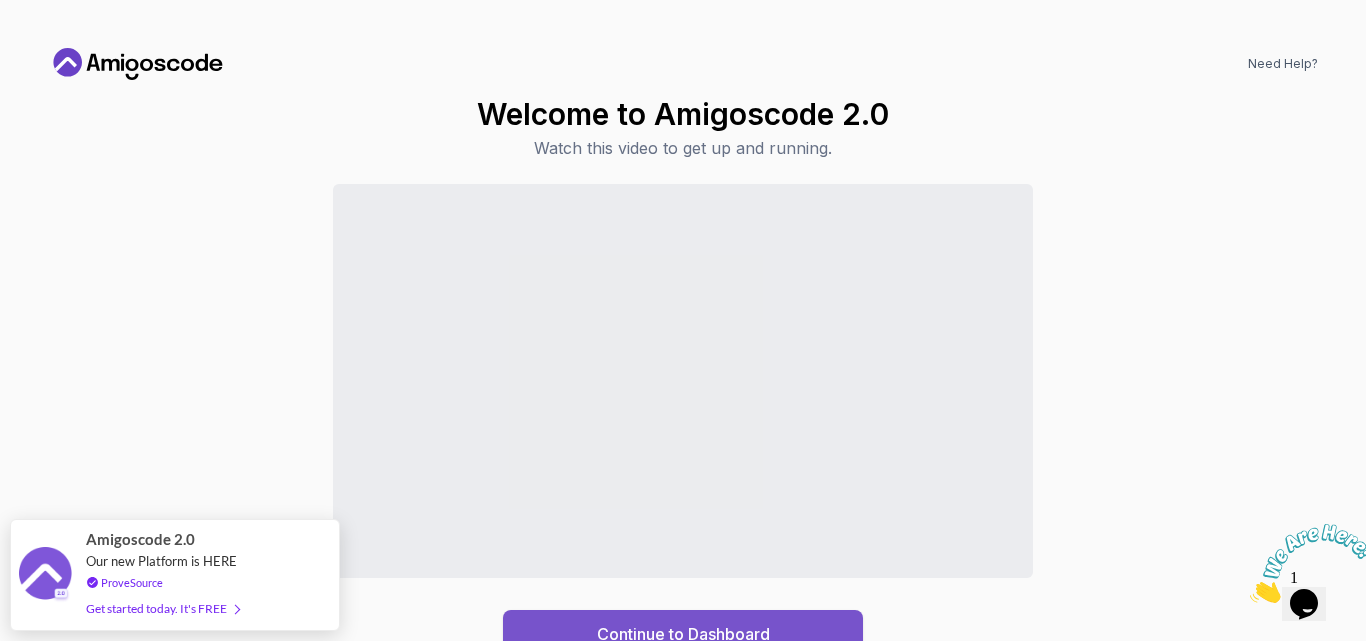 click on "Continue to Dashboard" at bounding box center [683, 634] 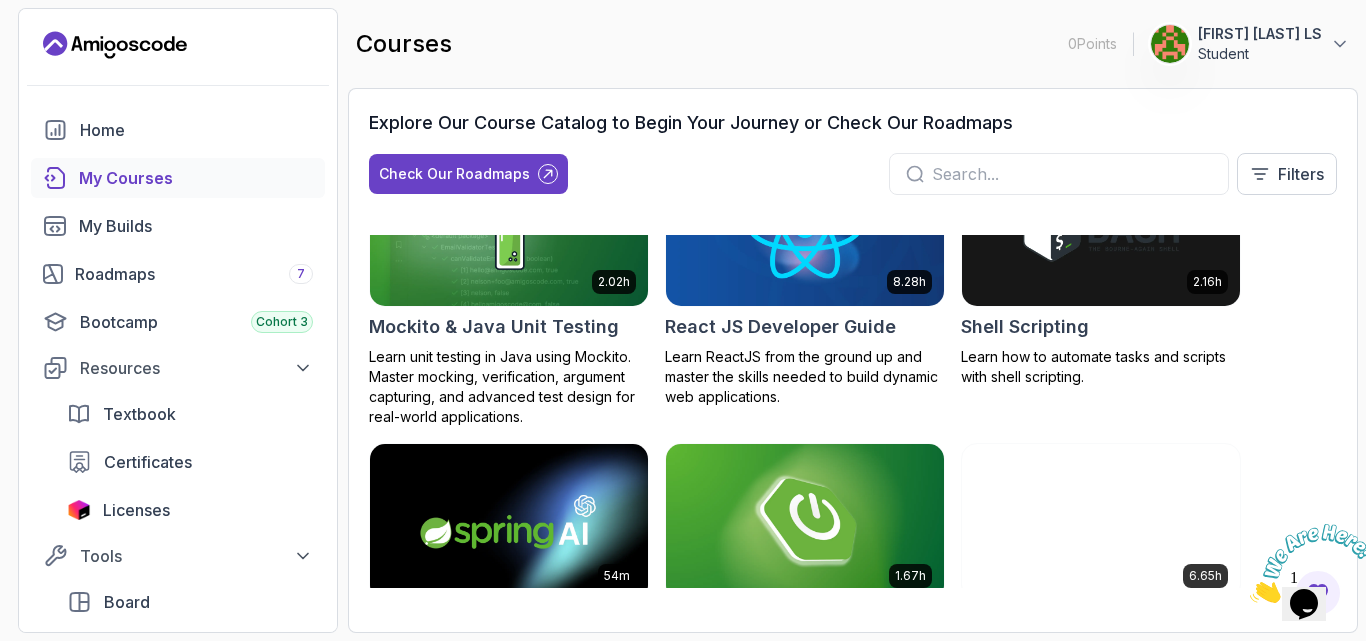 scroll, scrollTop: 3401, scrollLeft: 0, axis: vertical 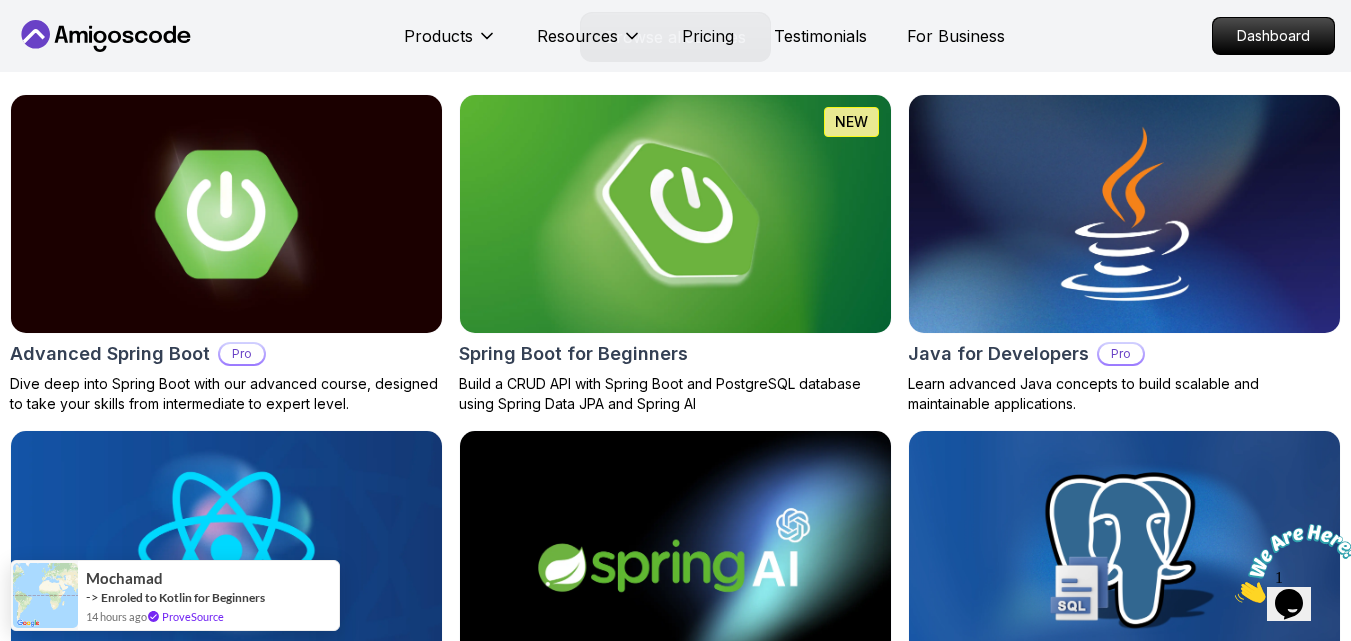 click at bounding box center (675, 214) 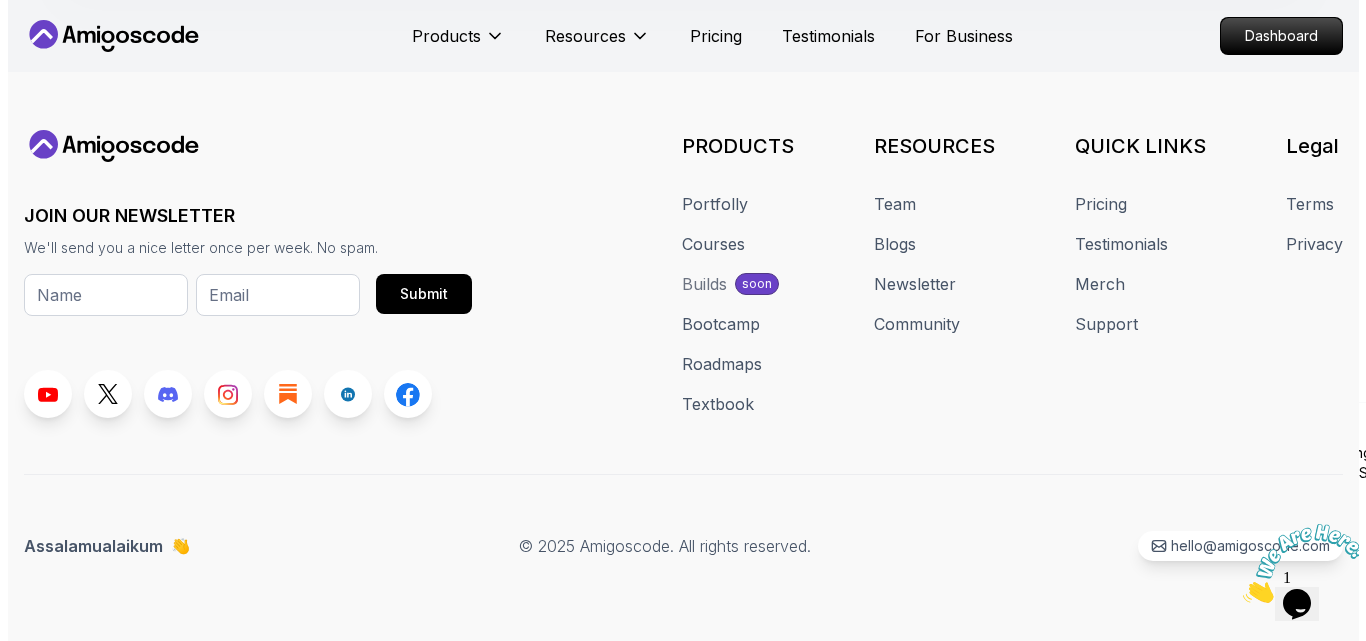 scroll, scrollTop: 0, scrollLeft: 0, axis: both 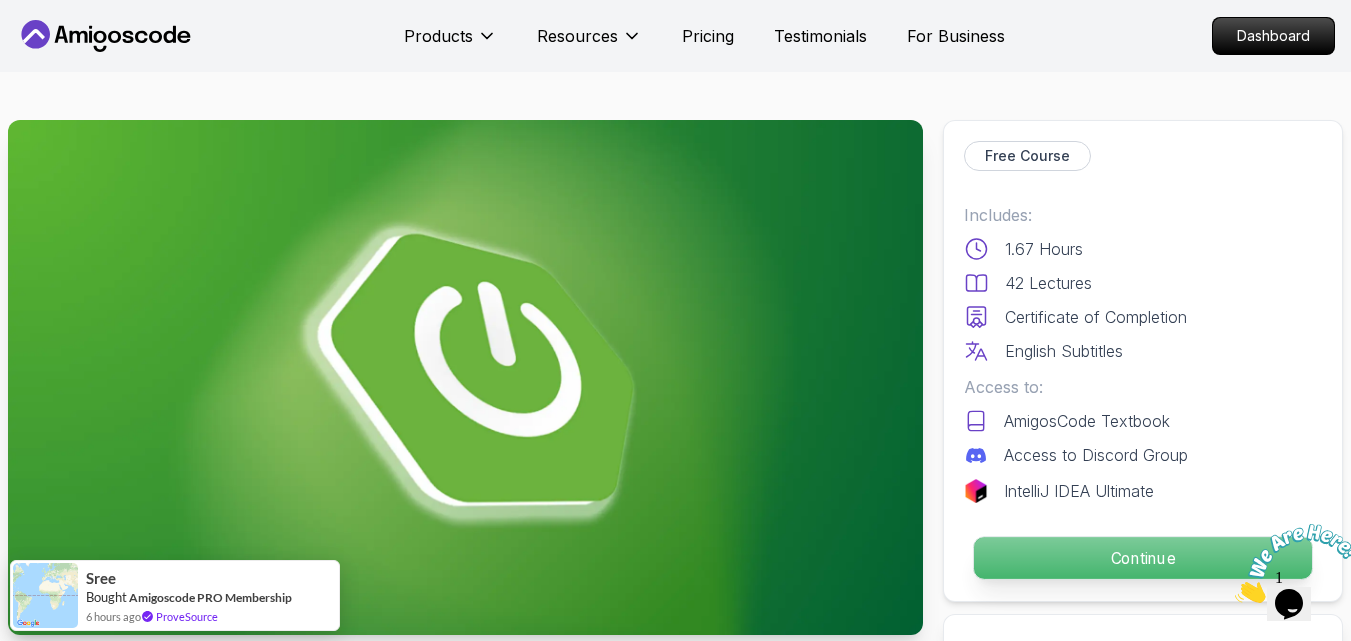 click on "Continue" at bounding box center [1143, 558] 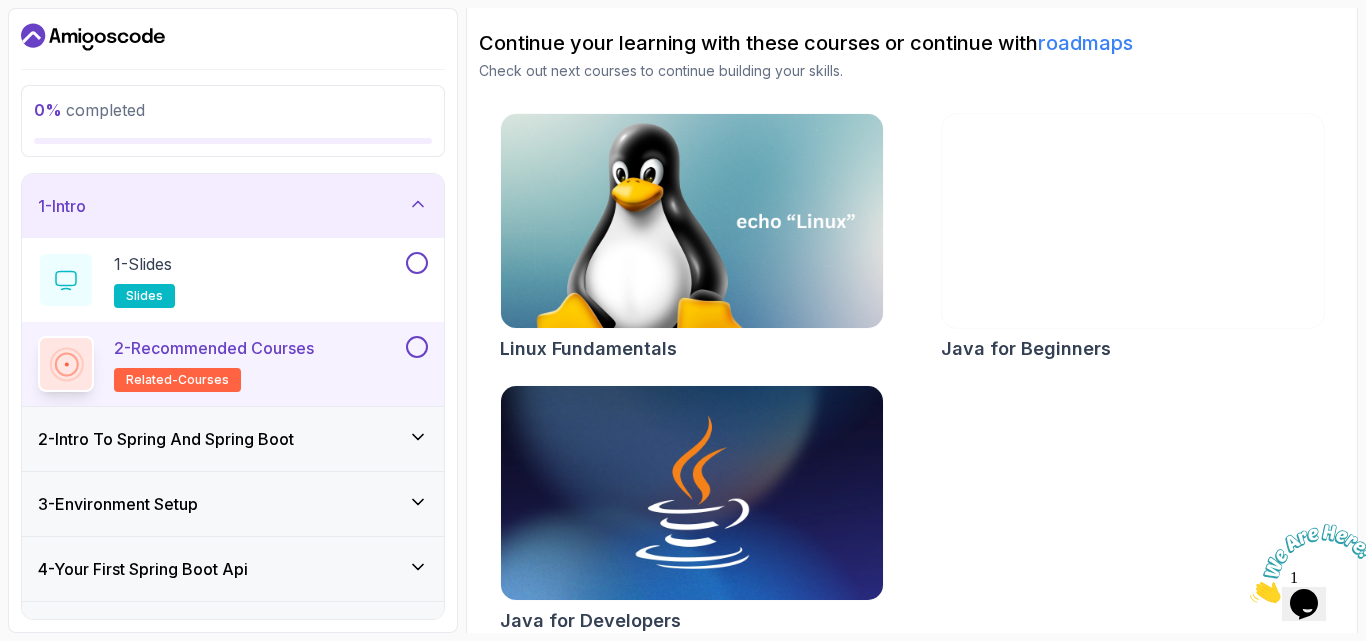 scroll, scrollTop: 215, scrollLeft: 0, axis: vertical 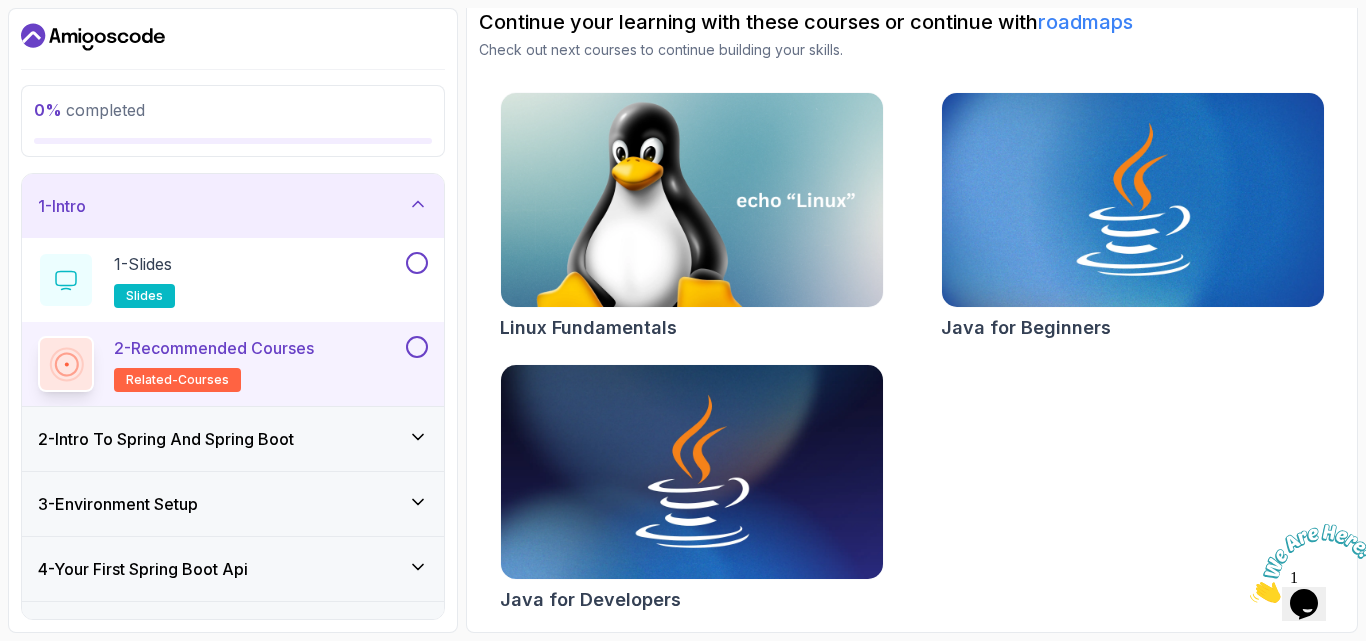 click at bounding box center [417, 347] 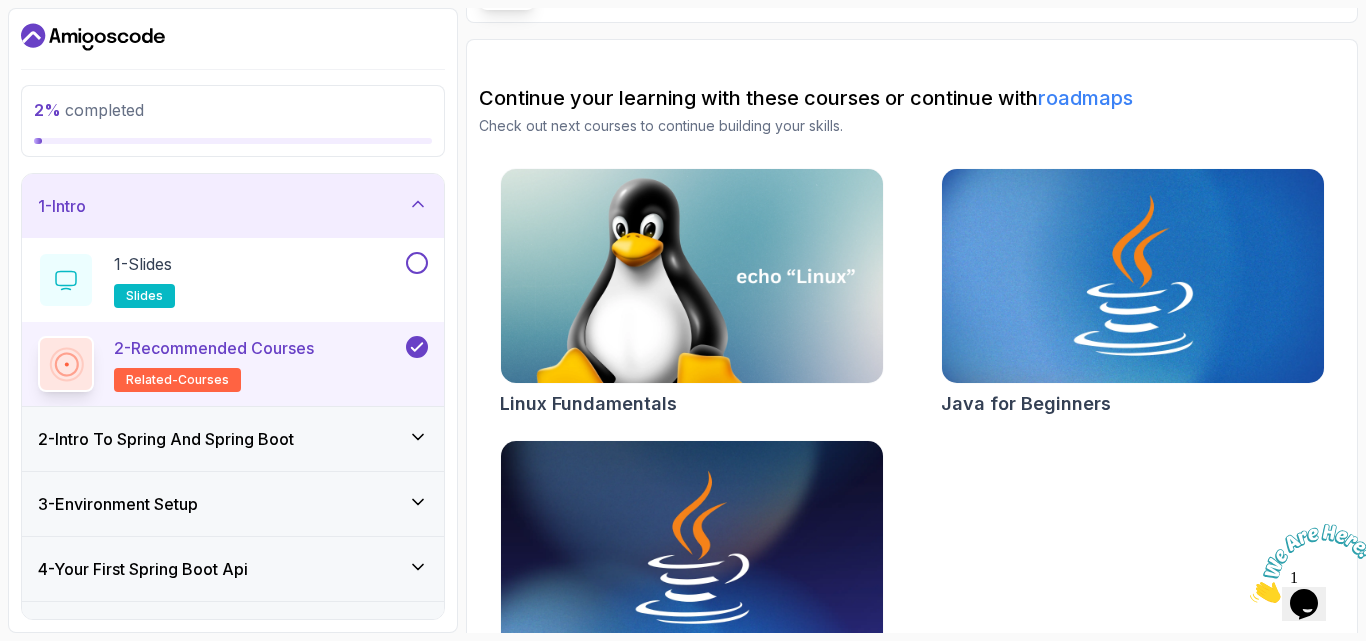 scroll, scrollTop: 215, scrollLeft: 0, axis: vertical 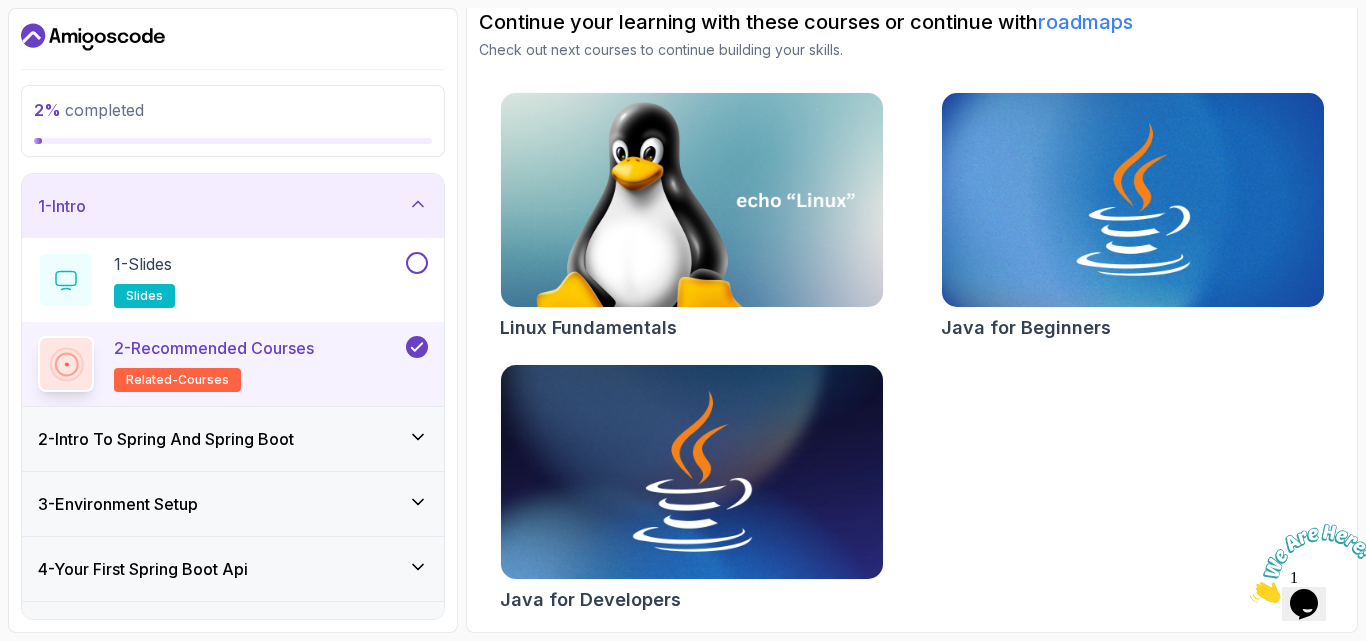 click at bounding box center (691, 472) 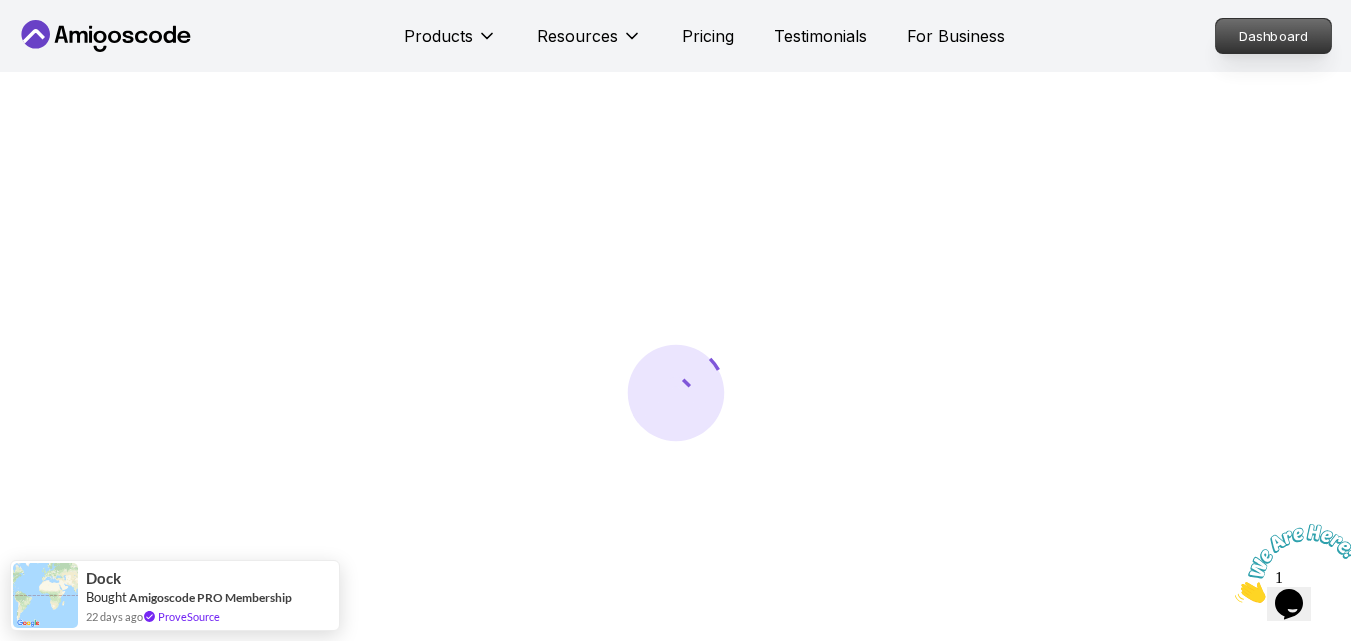 click on "Dashboard" at bounding box center (1273, 36) 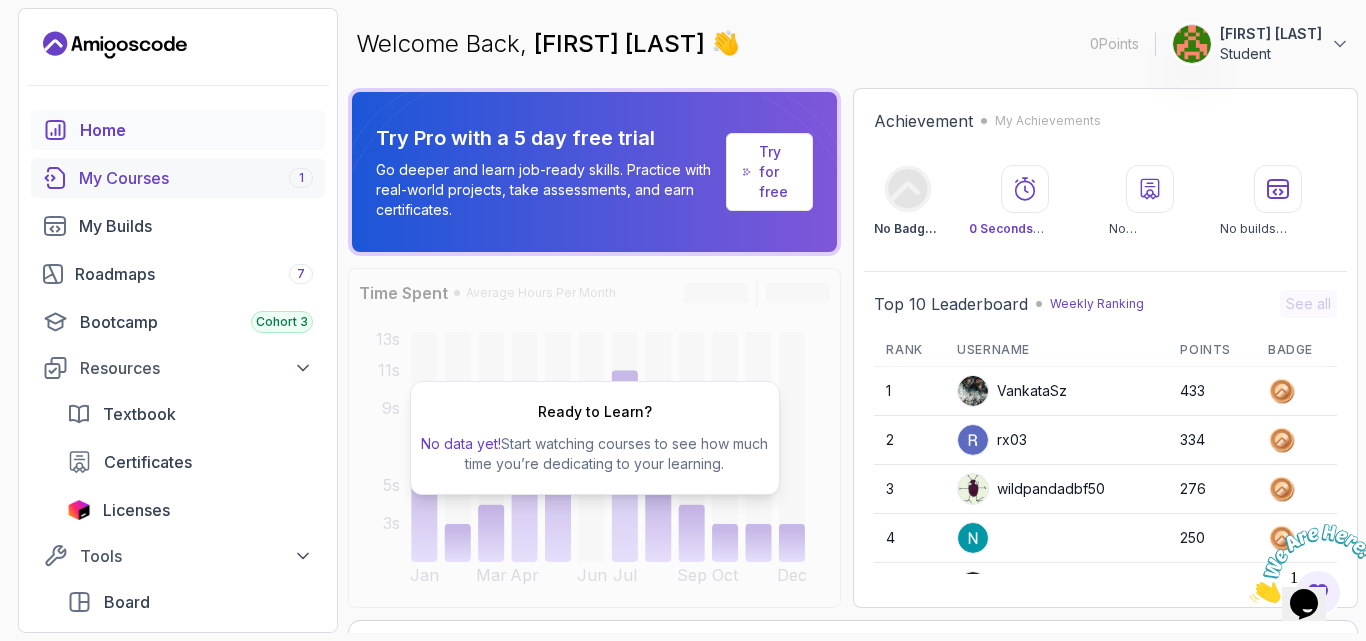 click on "My Courses 1" at bounding box center (196, 178) 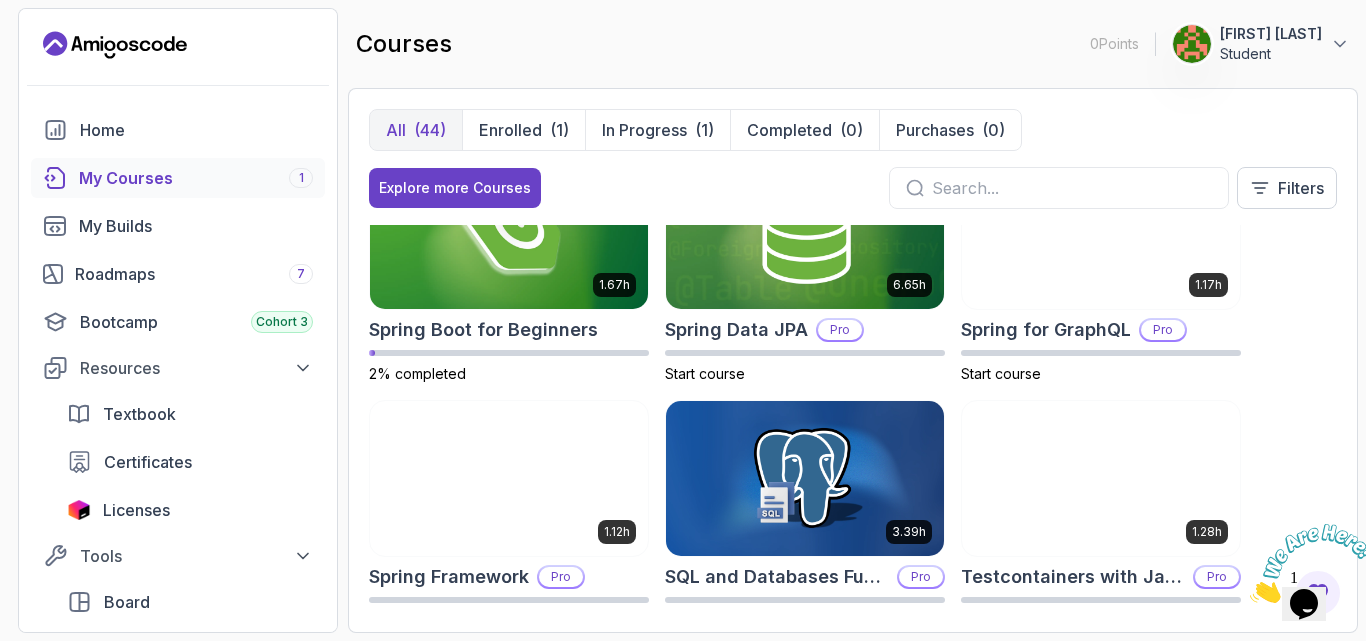 scroll, scrollTop: 3067, scrollLeft: 0, axis: vertical 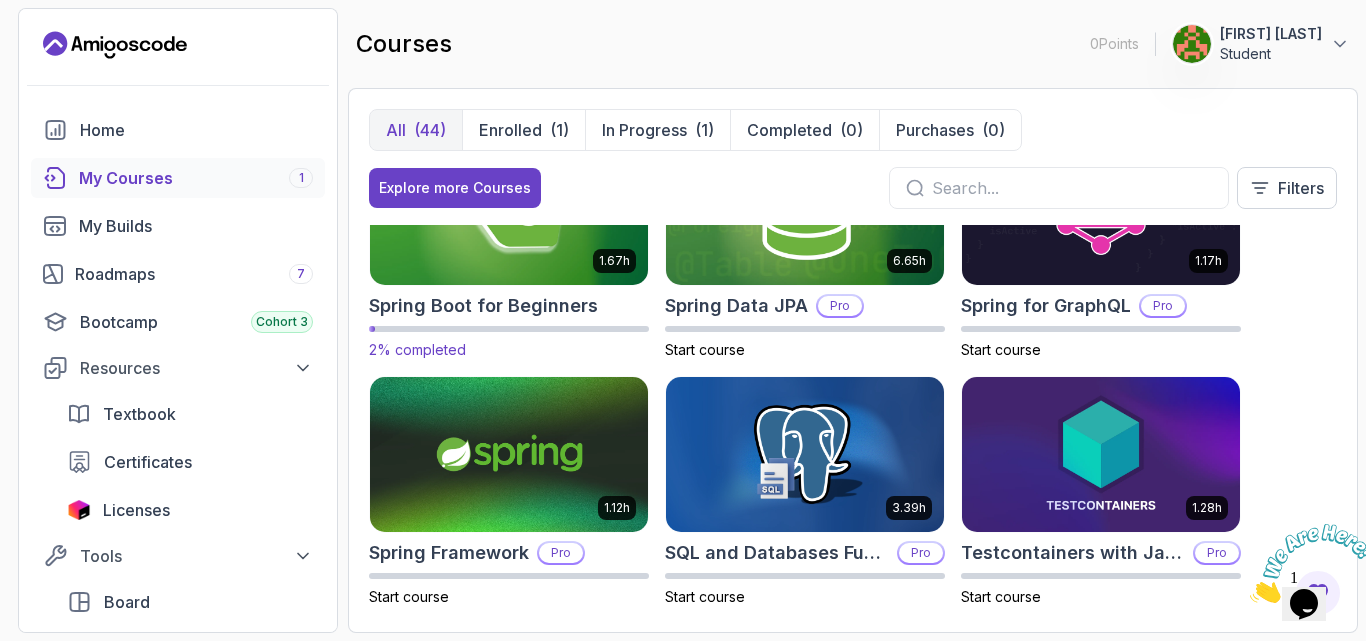 click at bounding box center (509, 206) 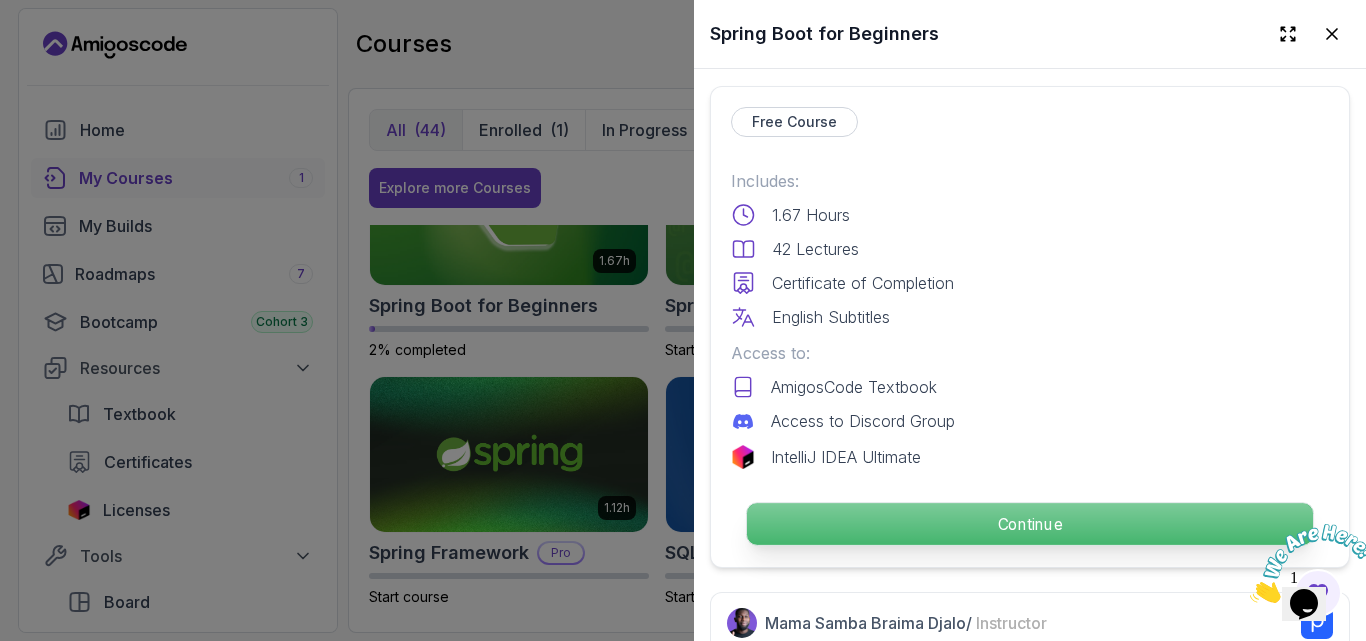 scroll, scrollTop: 533, scrollLeft: 0, axis: vertical 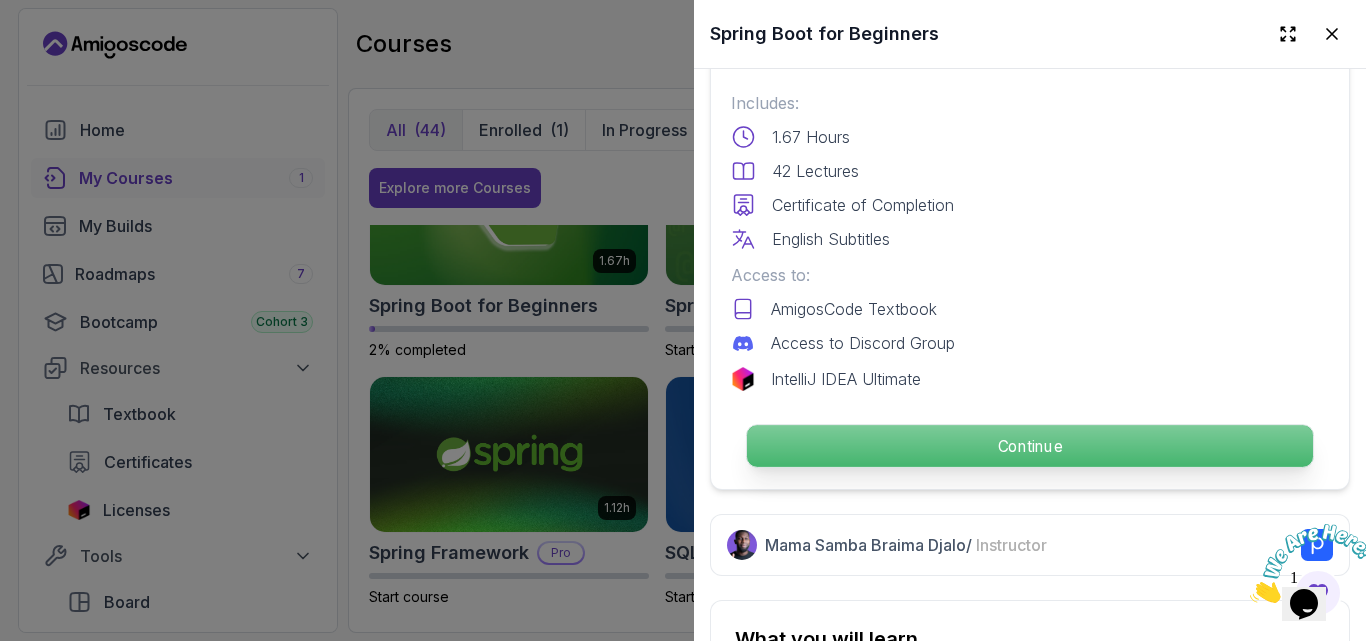 click on "Continue" at bounding box center [1030, 446] 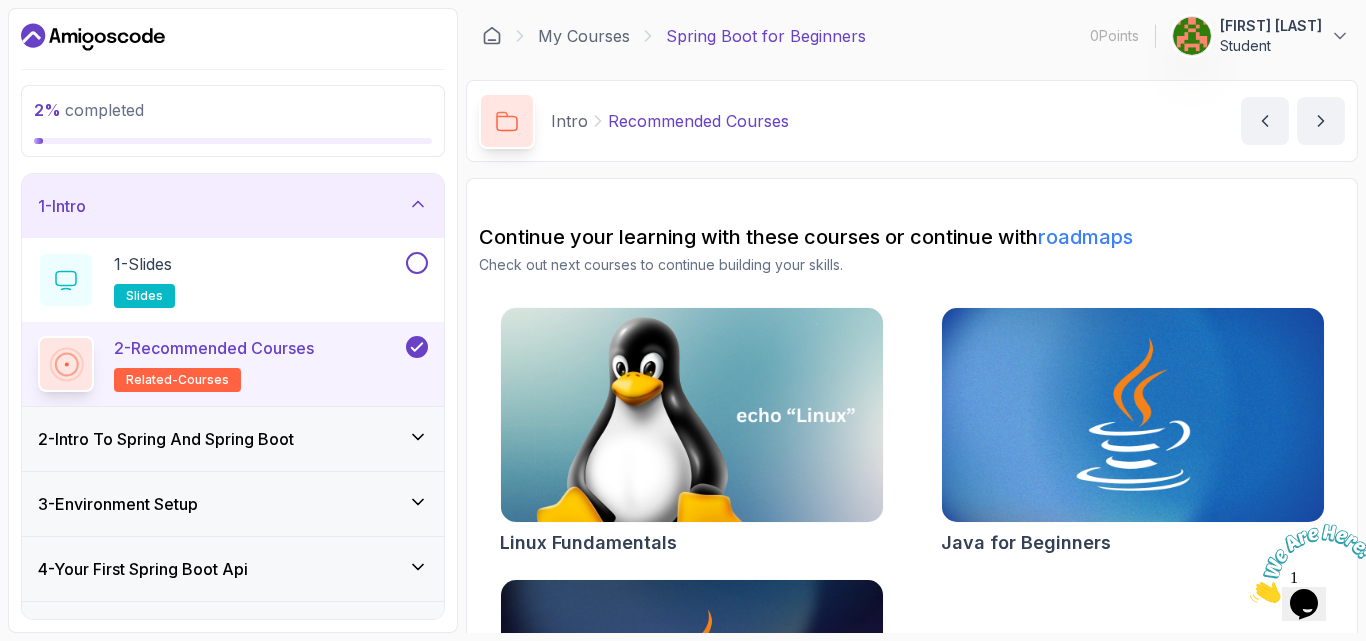click on "2  -  Intro To Spring And Spring Boot" at bounding box center (233, 439) 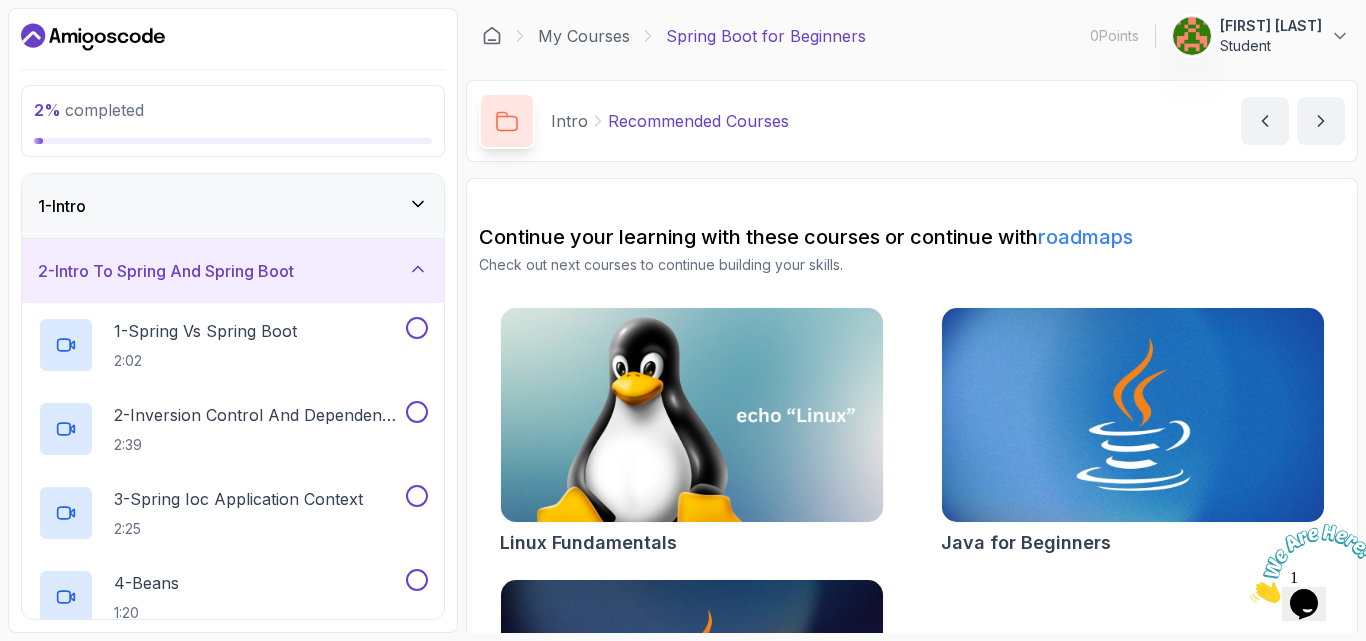 click 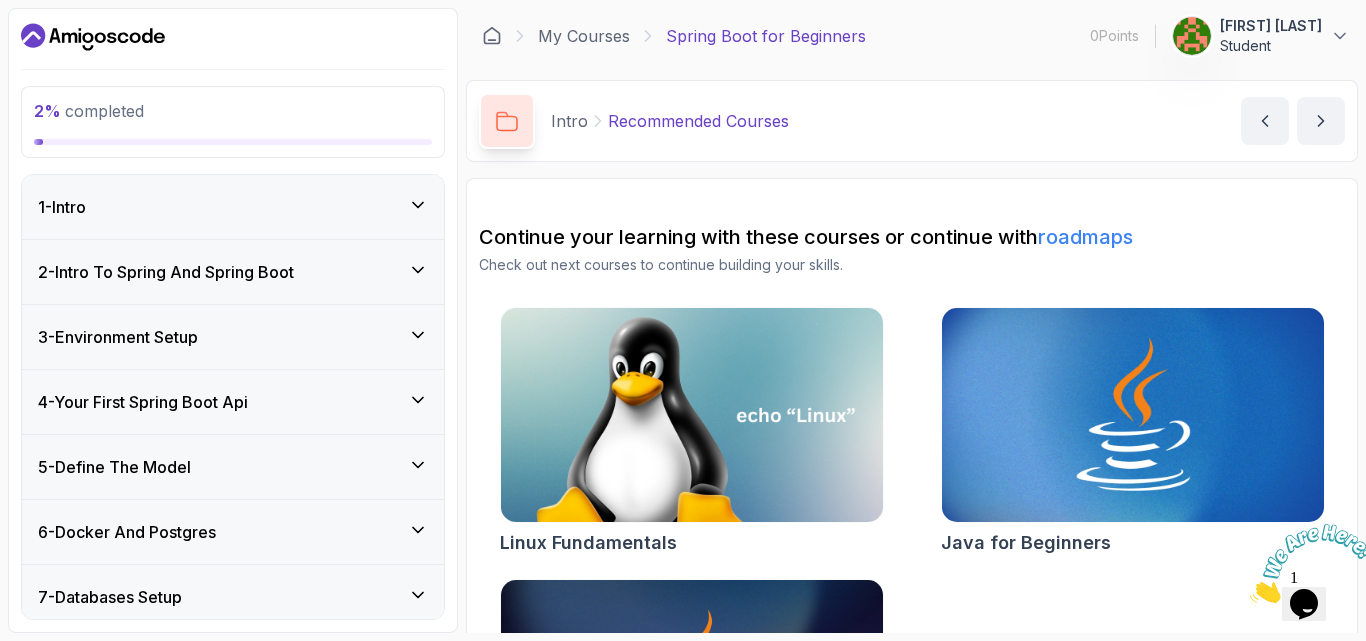 click 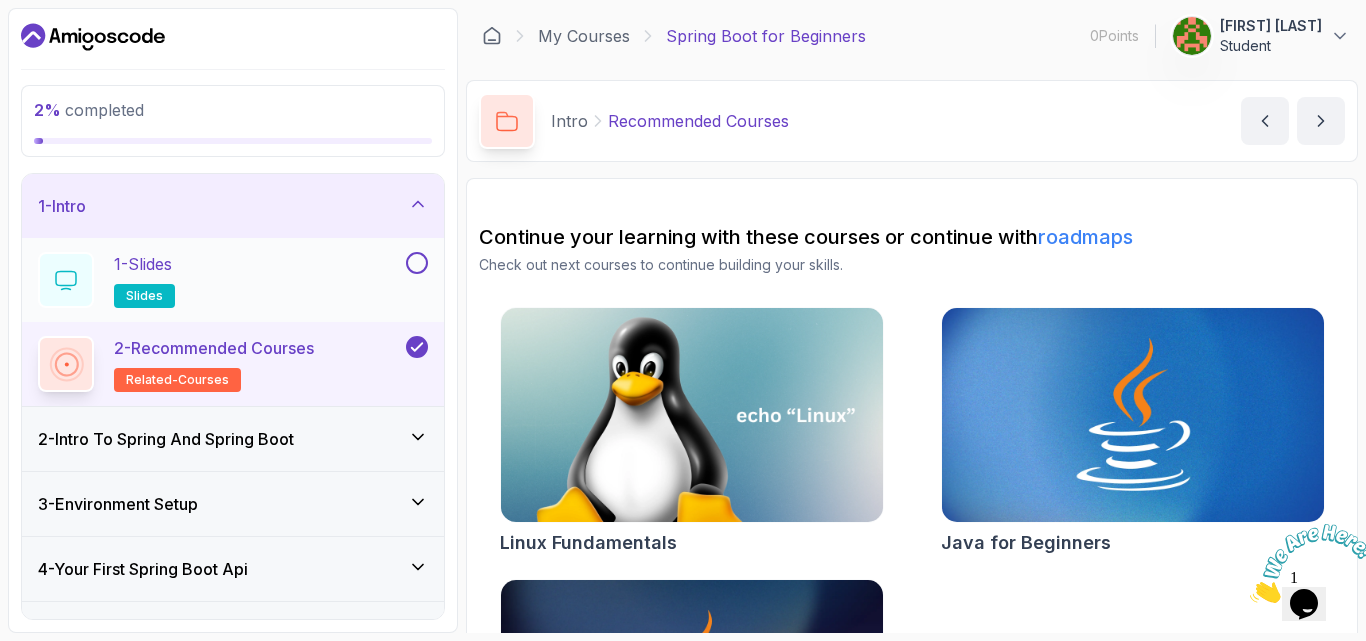click at bounding box center (417, 263) 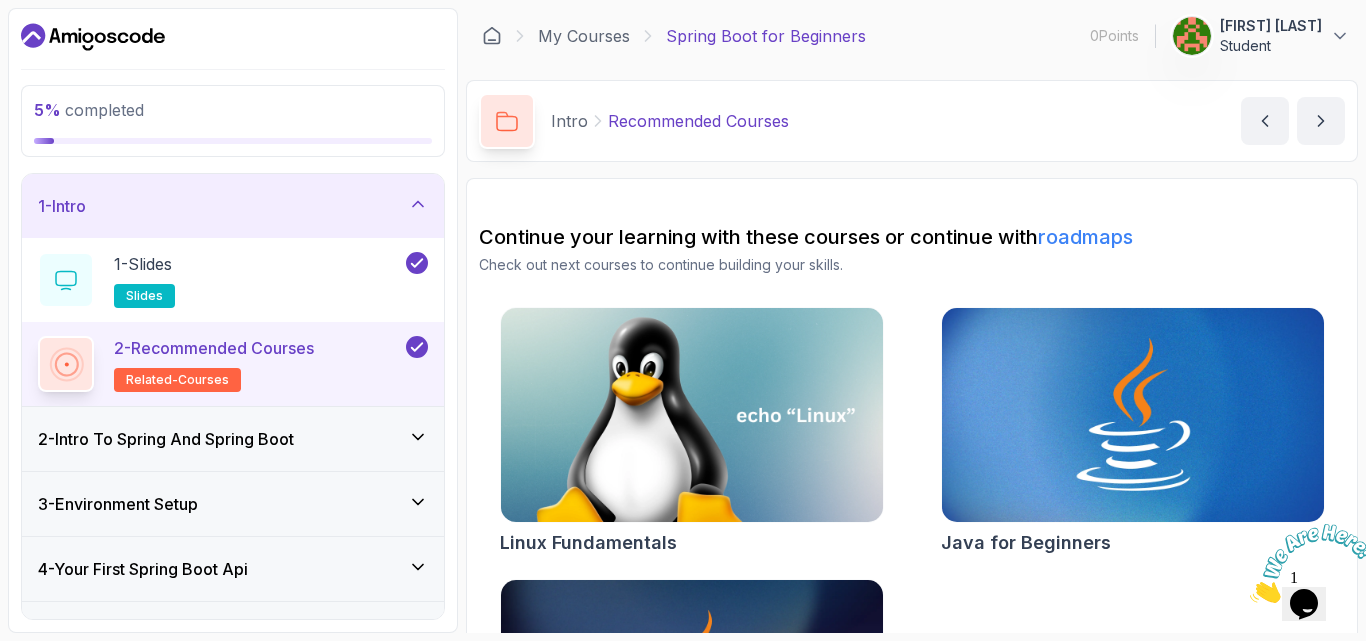 click on "2  -  Recommended Courses related-courses" at bounding box center (214, 364) 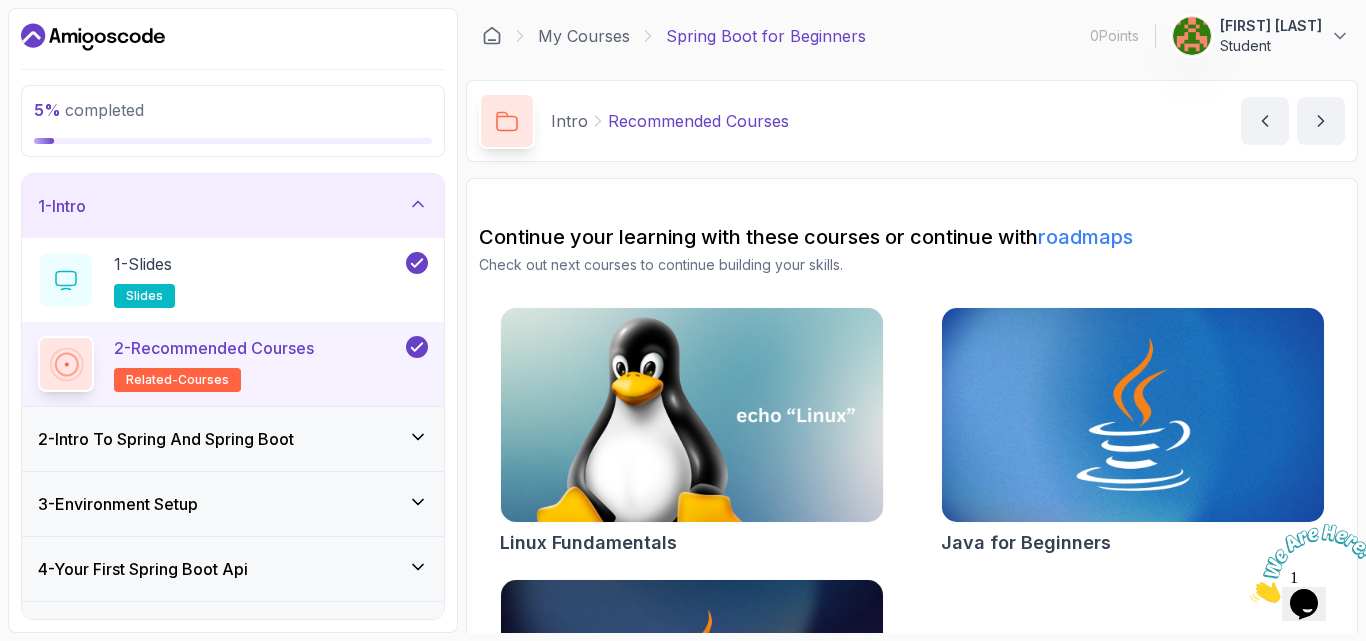 click on "related-courses" at bounding box center (177, 380) 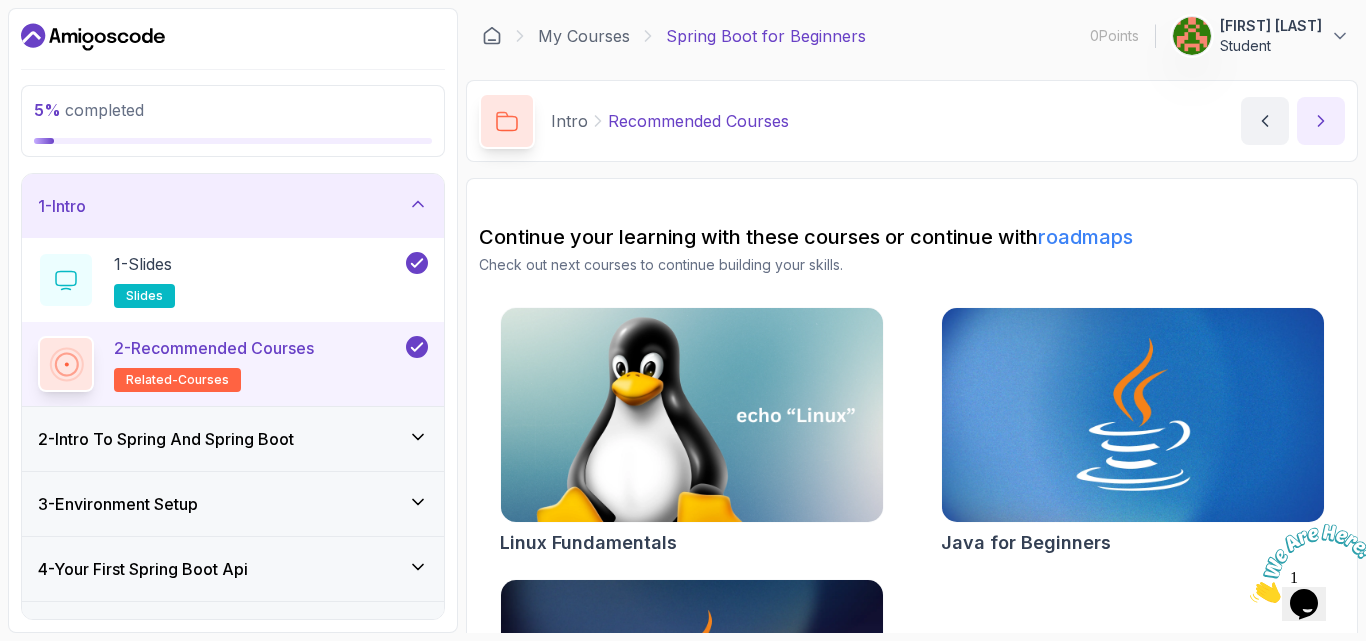 click 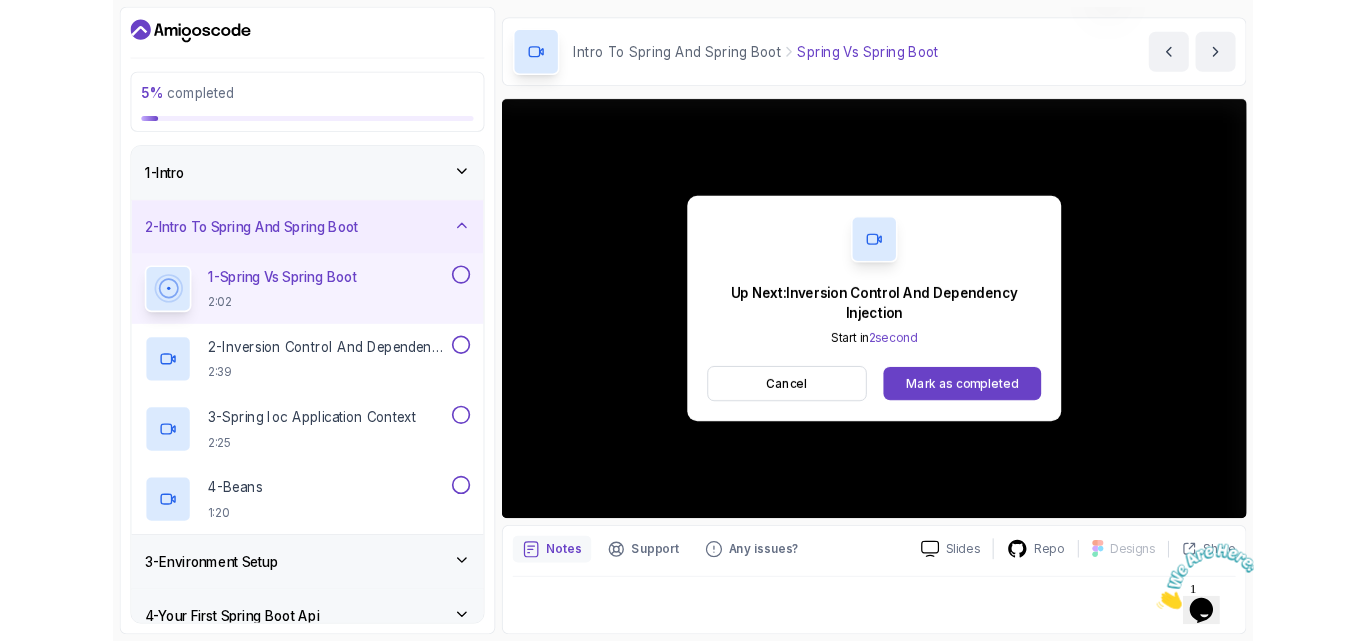 scroll, scrollTop: 186, scrollLeft: 0, axis: vertical 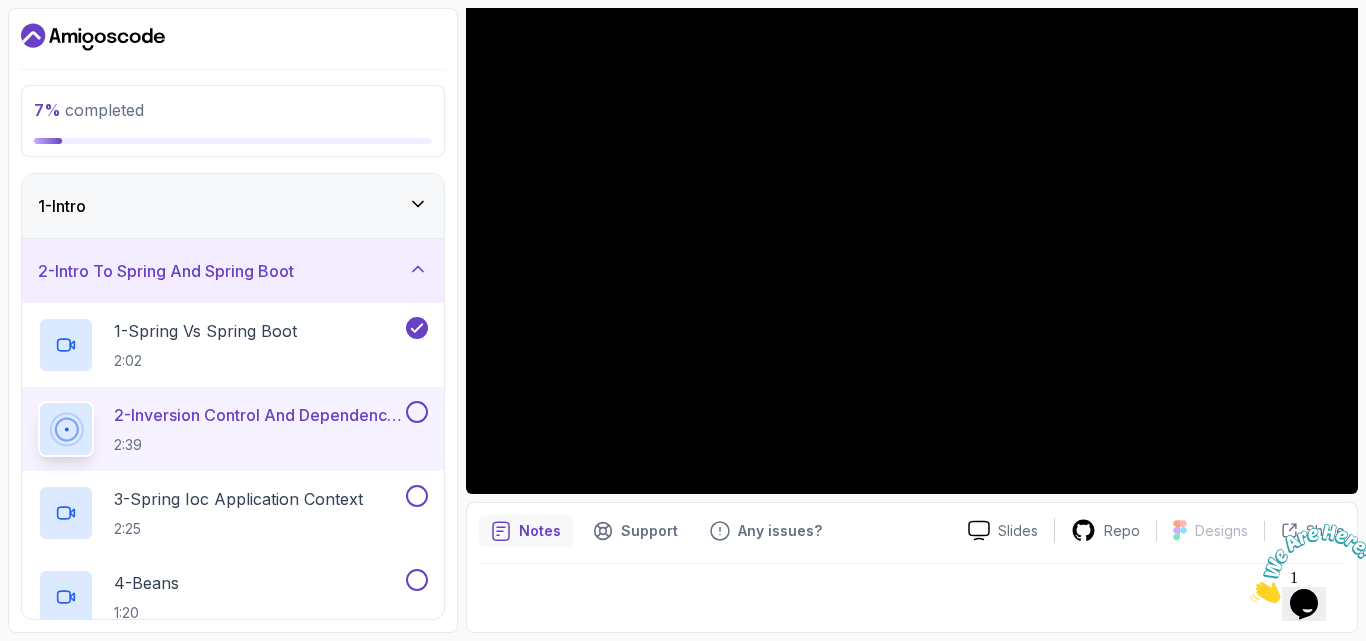 click on "2  -  Intro To Spring And Spring Boot" at bounding box center (233, 271) 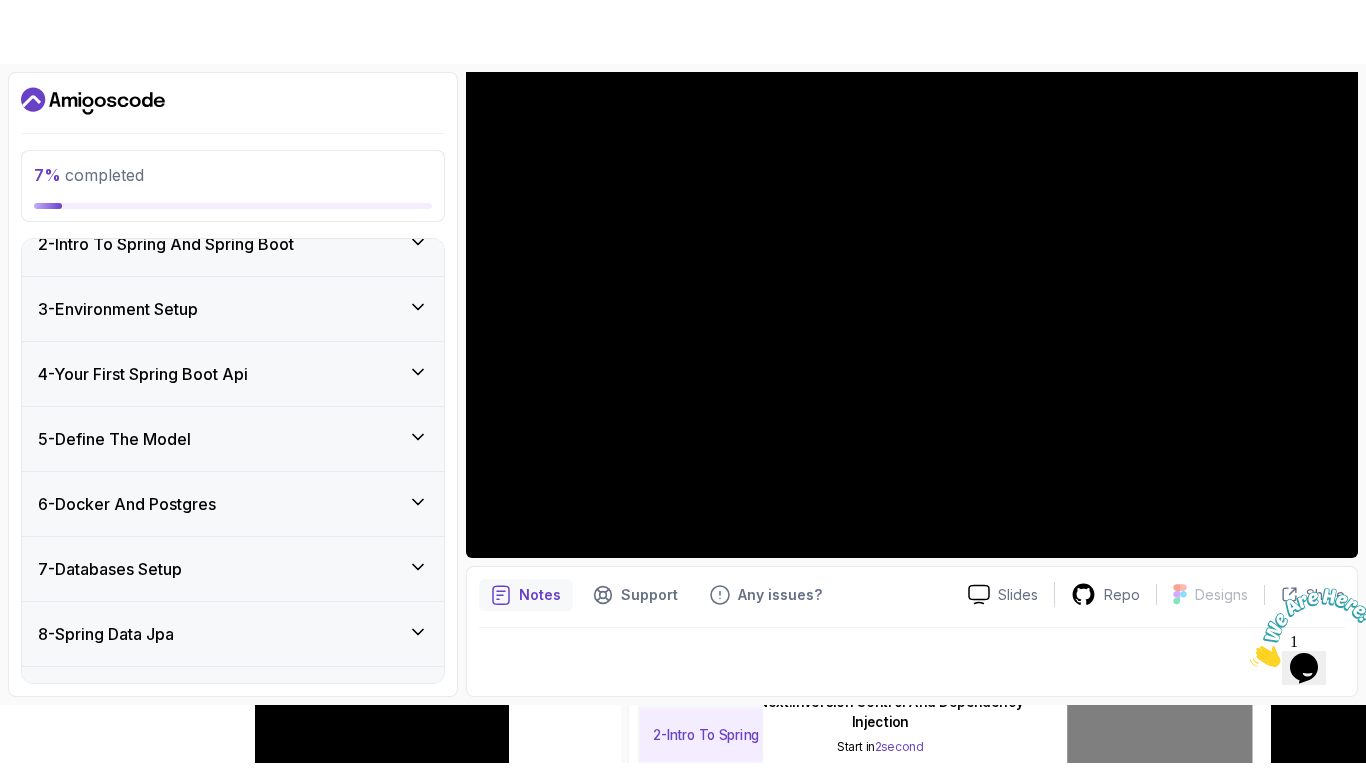 scroll, scrollTop: 0, scrollLeft: 0, axis: both 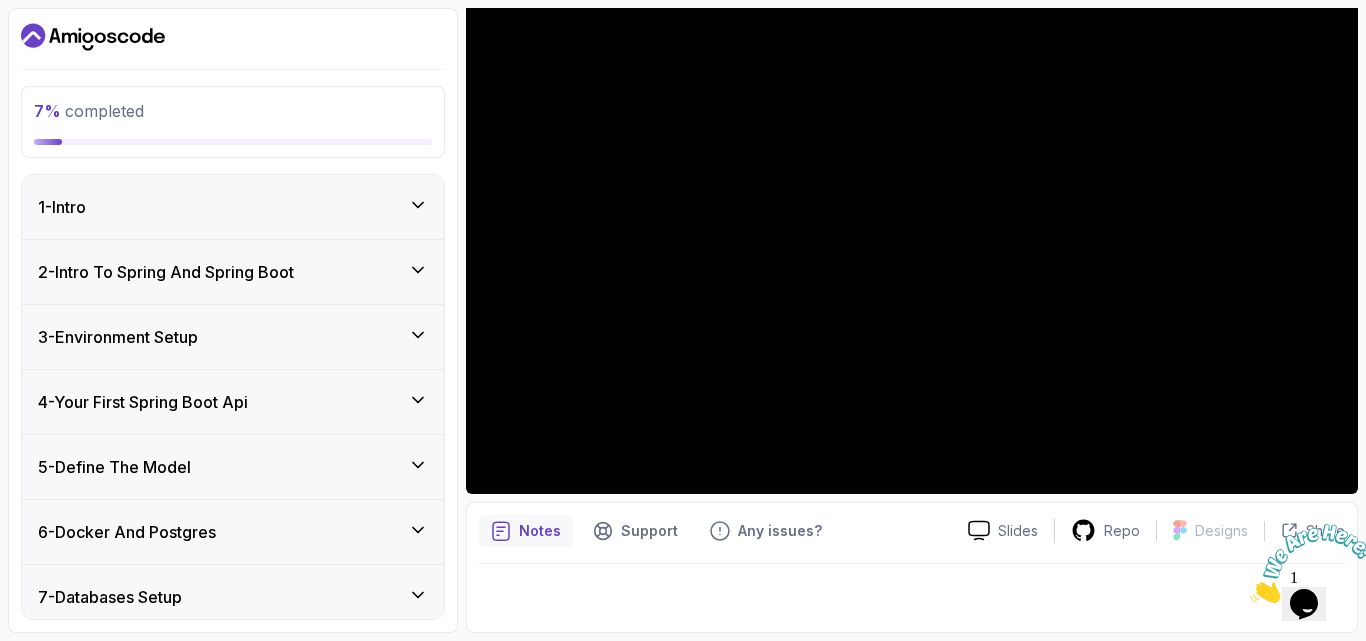 click 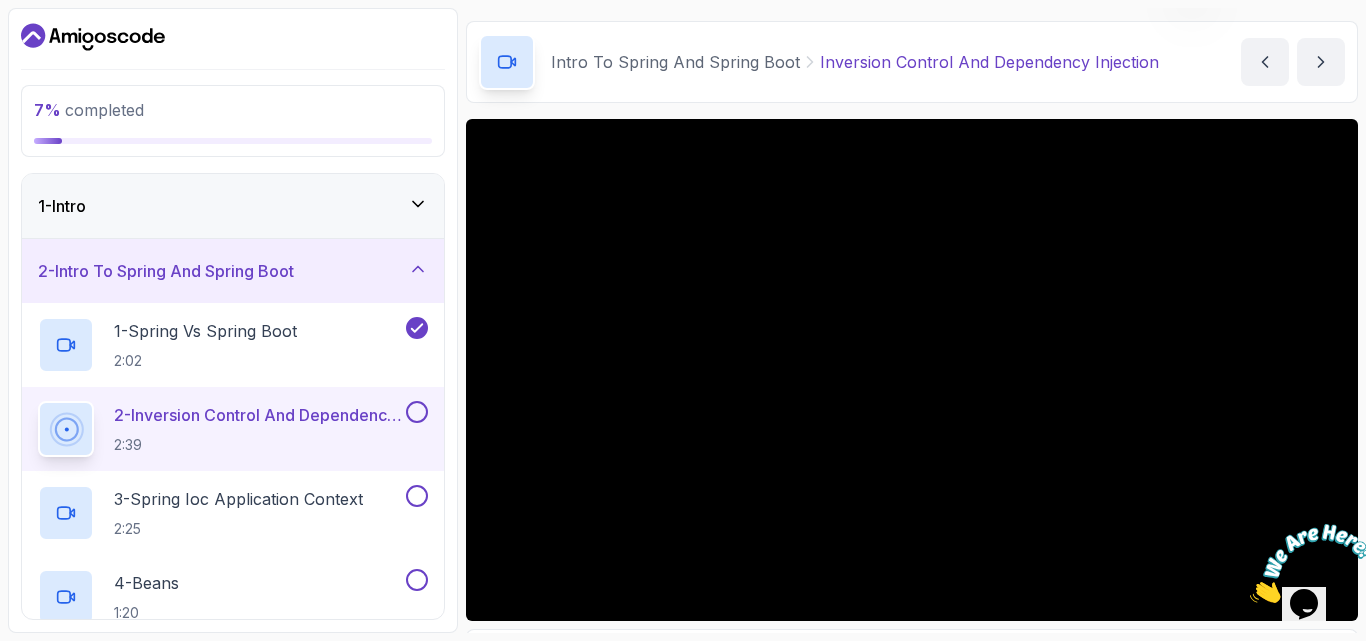 scroll, scrollTop: 186, scrollLeft: 0, axis: vertical 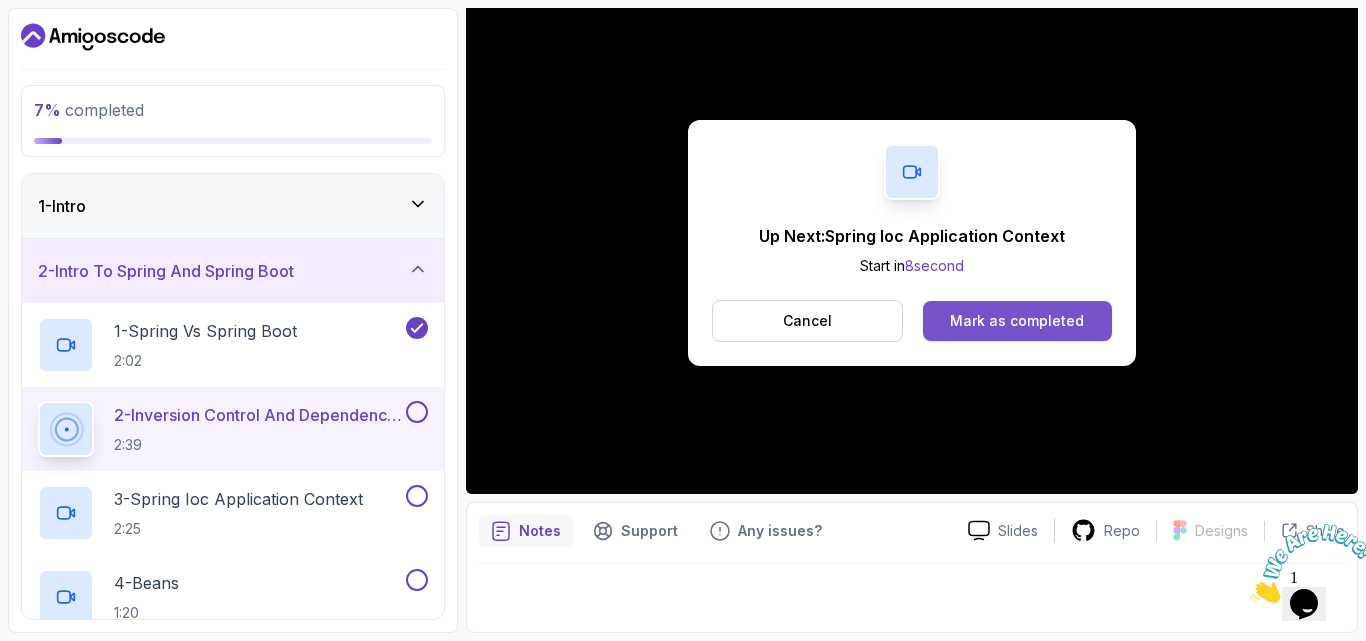 click on "Mark as completed" at bounding box center (1017, 321) 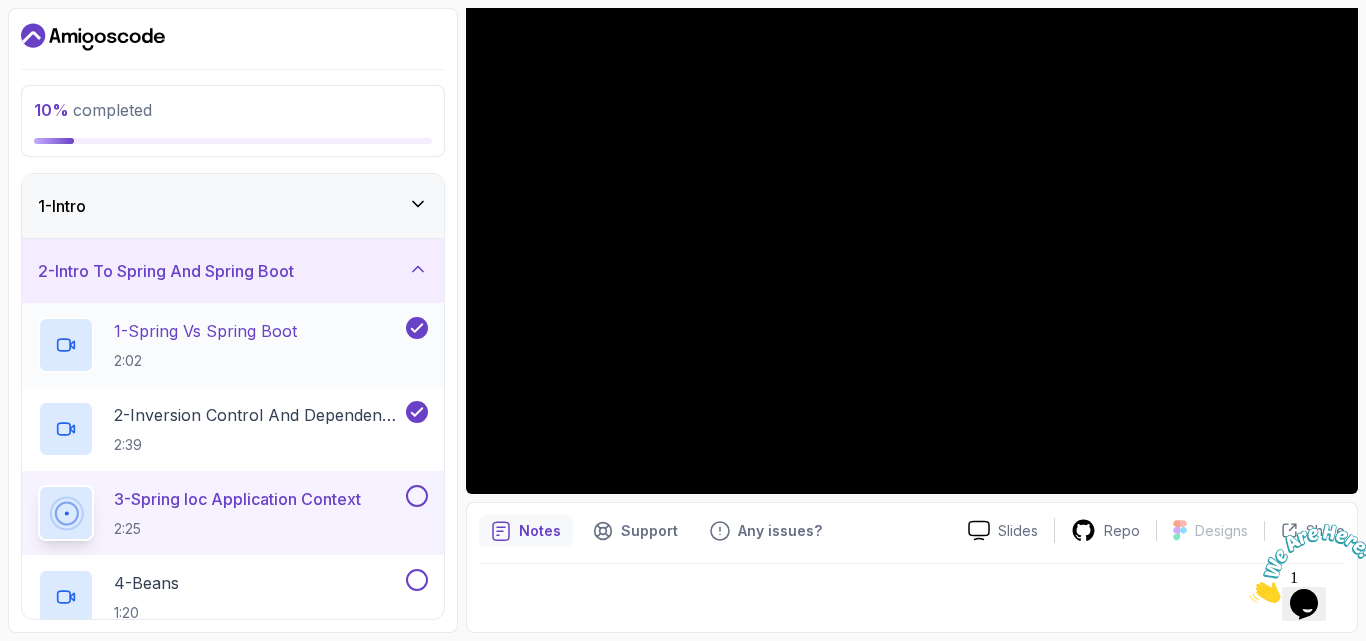 scroll, scrollTop: 267, scrollLeft: 0, axis: vertical 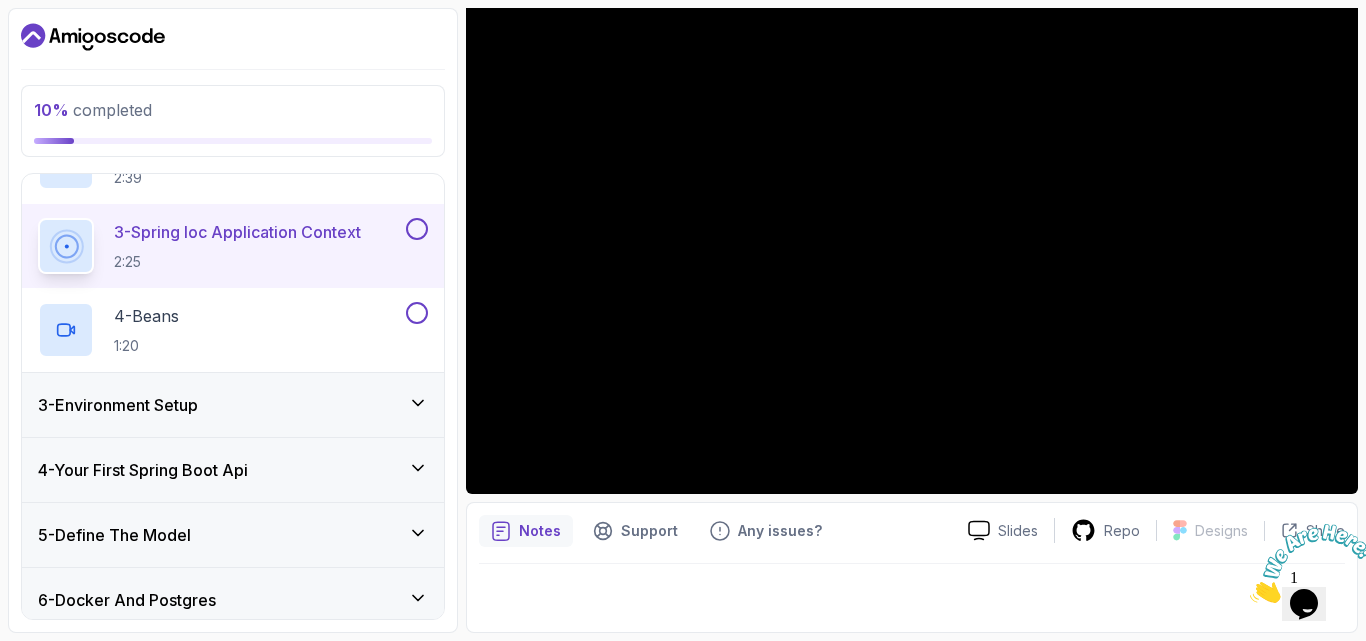 click at bounding box center (1250, 597) 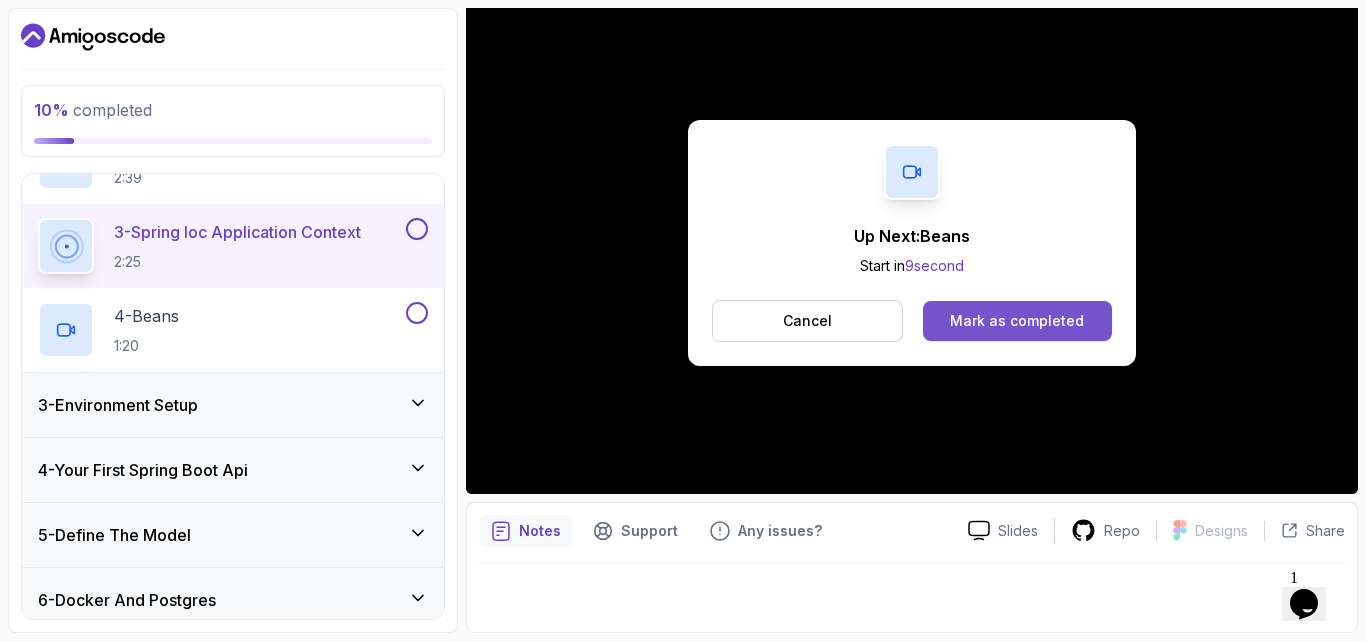 click on "Mark as completed" at bounding box center (1017, 321) 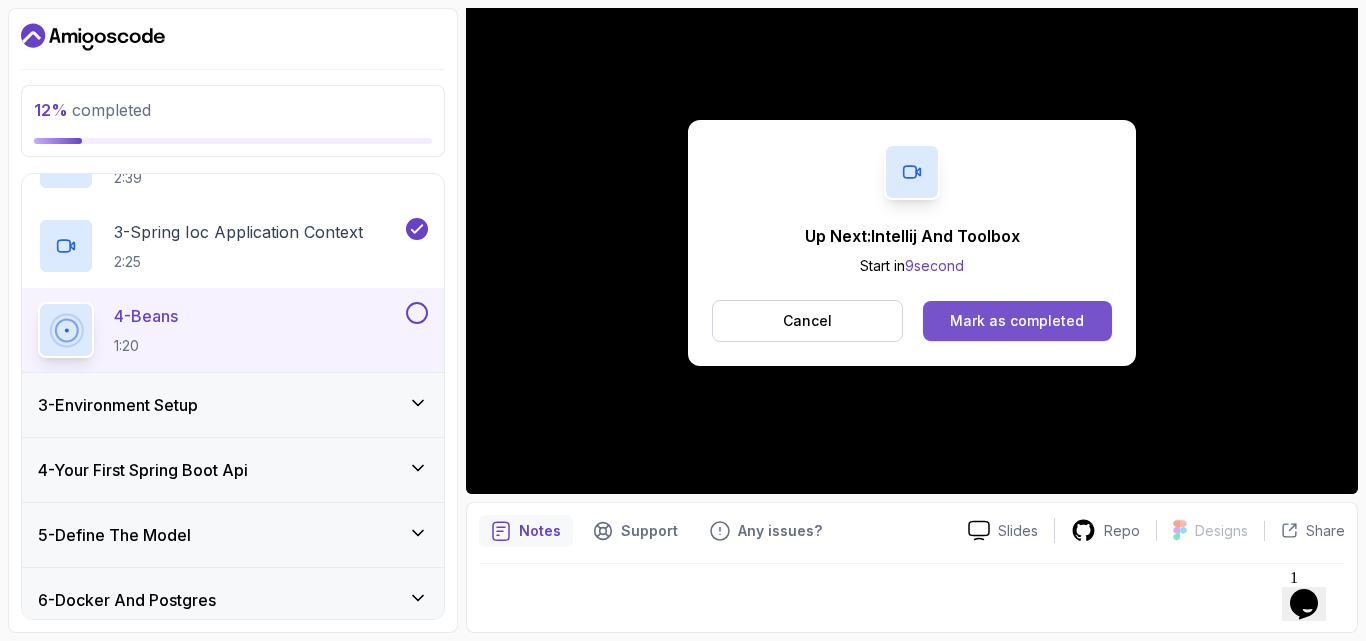 click on "Mark as completed" at bounding box center (1017, 321) 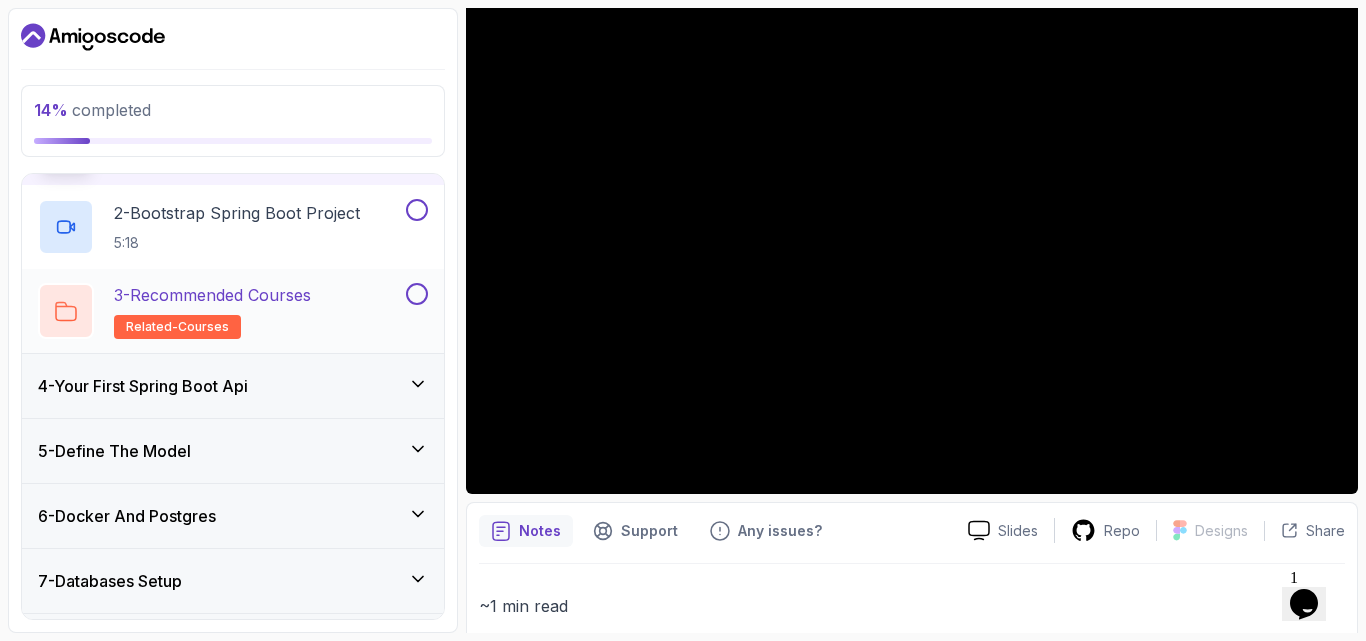 scroll, scrollTop: 0, scrollLeft: 0, axis: both 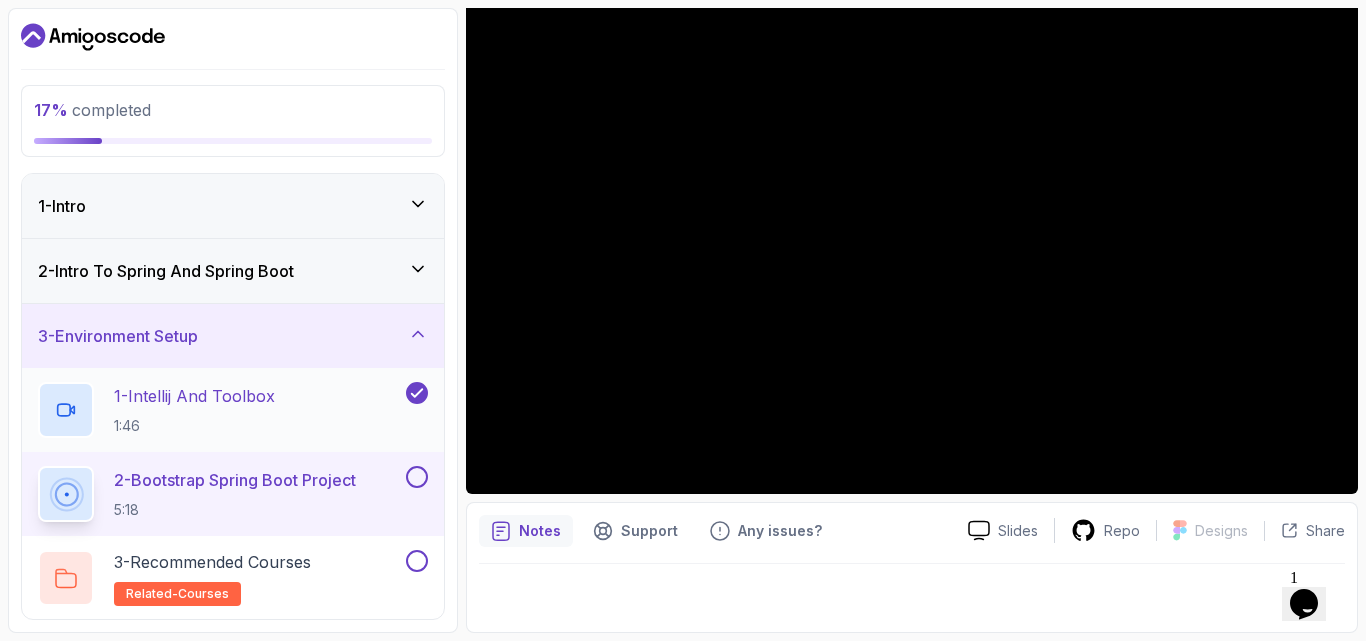 click on "1  -  Intellij And Toolbox 1:46" at bounding box center (220, 410) 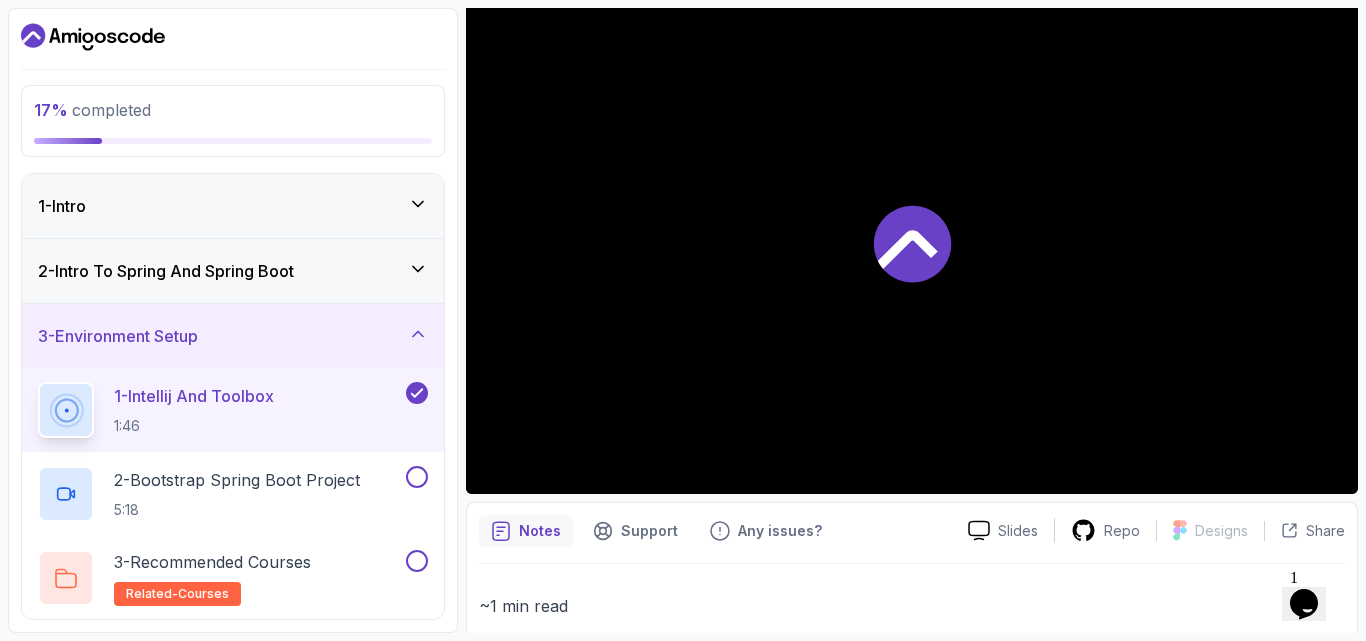 scroll, scrollTop: 374, scrollLeft: 0, axis: vertical 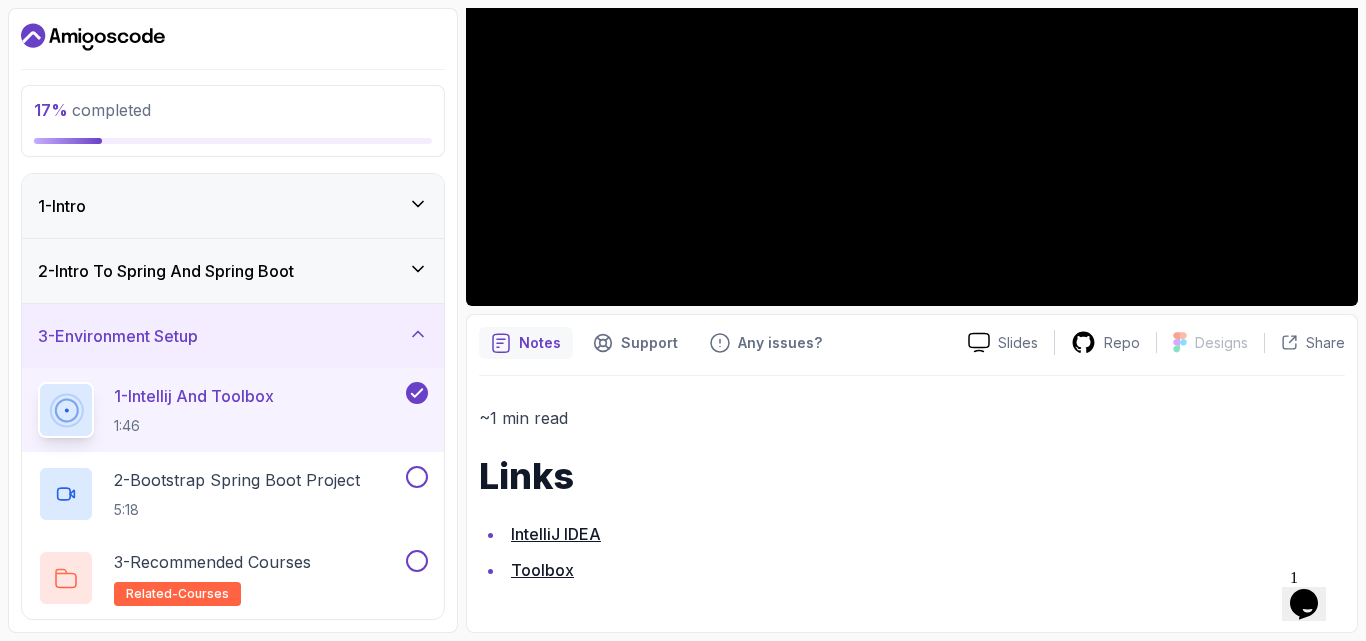 click on "IntelliJ IDEA" at bounding box center (556, 534) 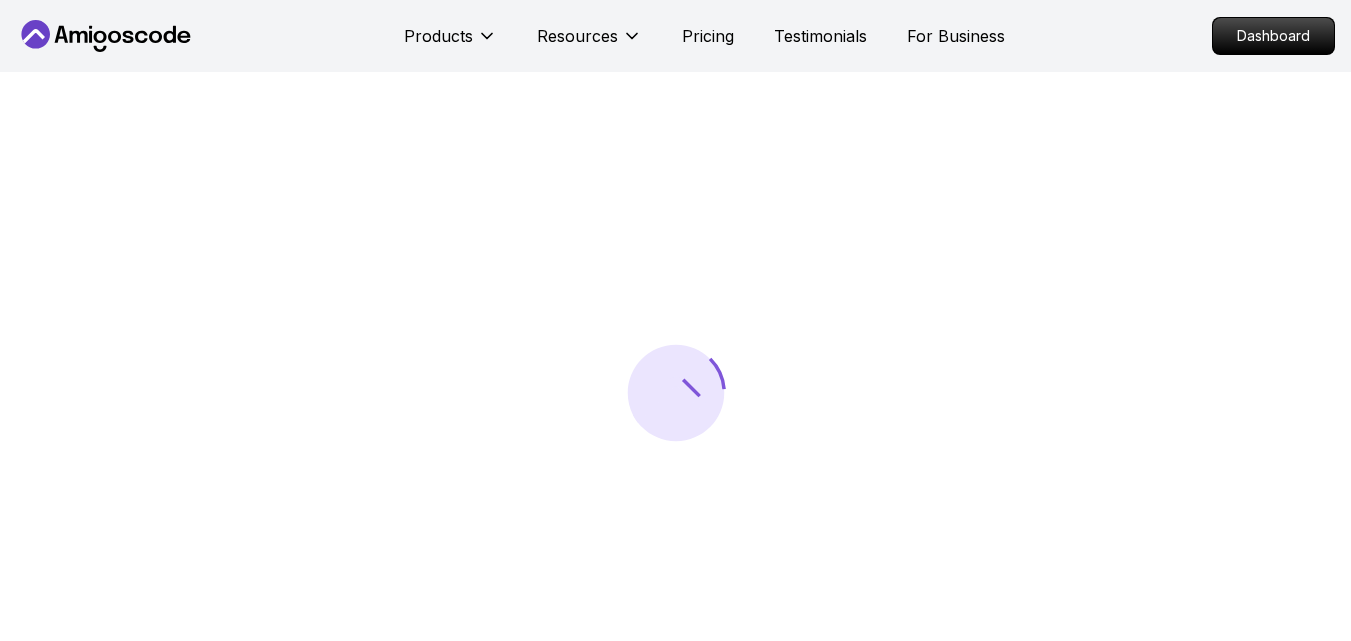 scroll, scrollTop: 0, scrollLeft: 0, axis: both 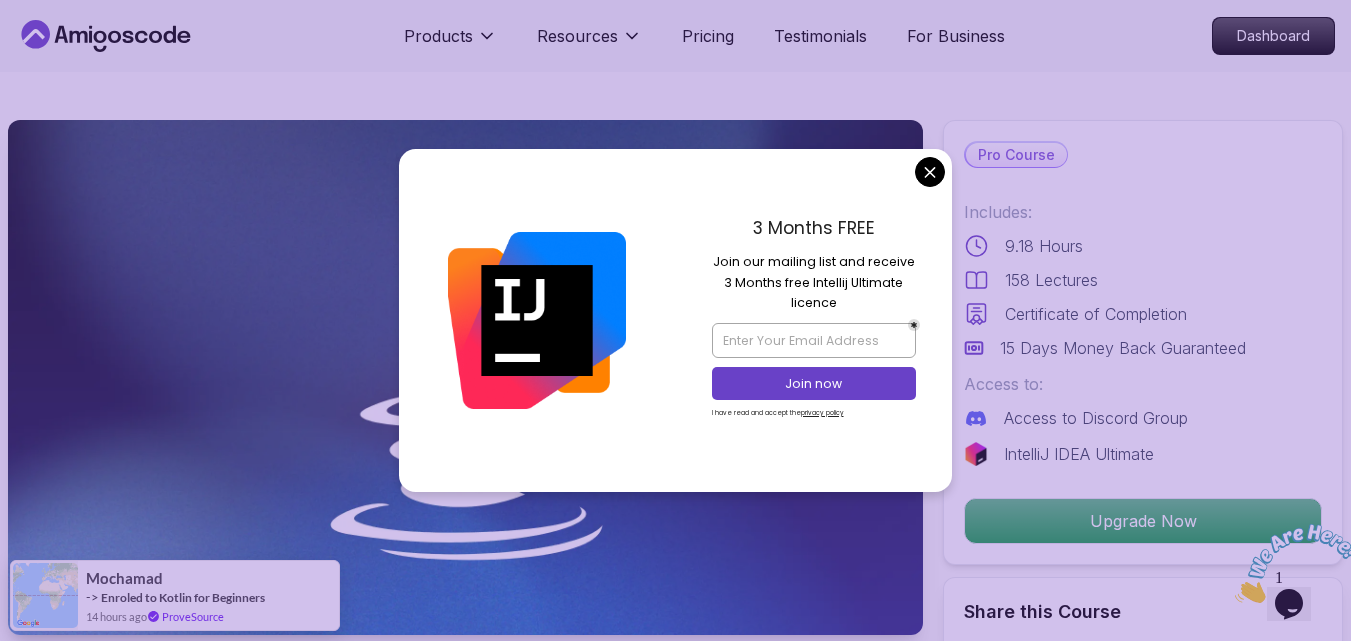 click on "Products Resources Pricing Testimonials For Business Dashboard Products Resources Pricing Testimonials For Business Dashboard Java for Developers Learn advanced Java concepts to build scalable and maintainable applications. Mama Samba Braima Djalo  /   Instructor Pro Course Includes: 9.18 Hours 158 Lectures Certificate of Completion 15 Days Money Back Guaranteed Access to: Access to Discord Group IntelliJ IDEA Ultimate Upgrade Now Share this Course or Copy link Got a Team of 5 or More? With one subscription, give your entire team access to all courses and features. Check our Business Plan Mama Samba Braima Djalo  /   Instructor What you will learn java intellij terminal bash Advanced Language Features - Understand access modifiers, the static keyword, and advanced method functionalities. Object-Oriented Programming - Dive into classes, objects, constructors, and concepts like `@Override` and `equals()`. Working with Files - Read, write, and manage files using modern Java techniques like try-with-resources." at bounding box center (675, 5045) 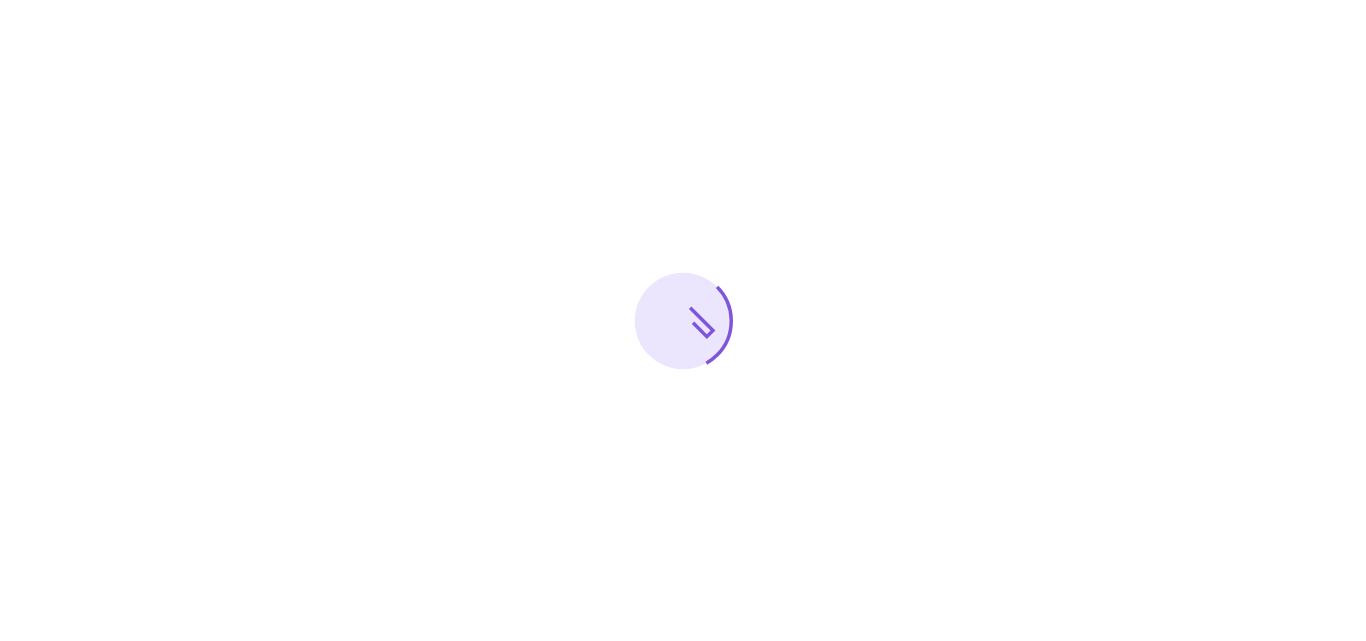 scroll, scrollTop: 0, scrollLeft: 0, axis: both 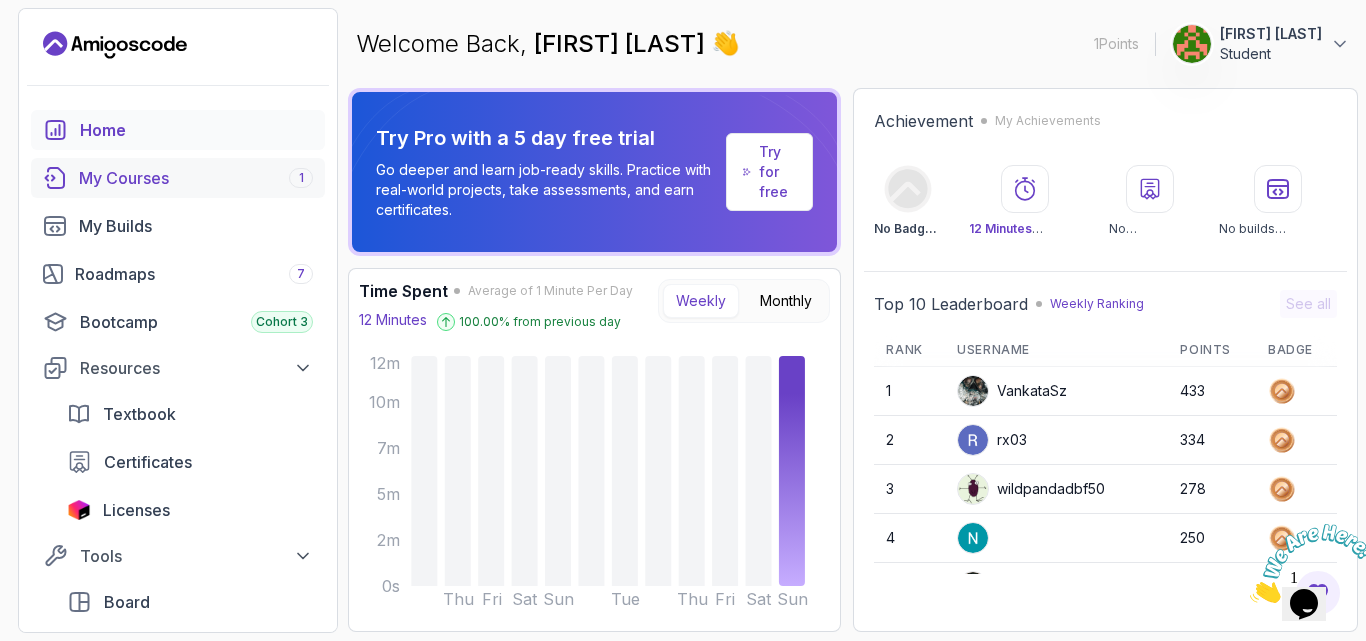 click on "My Courses 1" at bounding box center [196, 178] 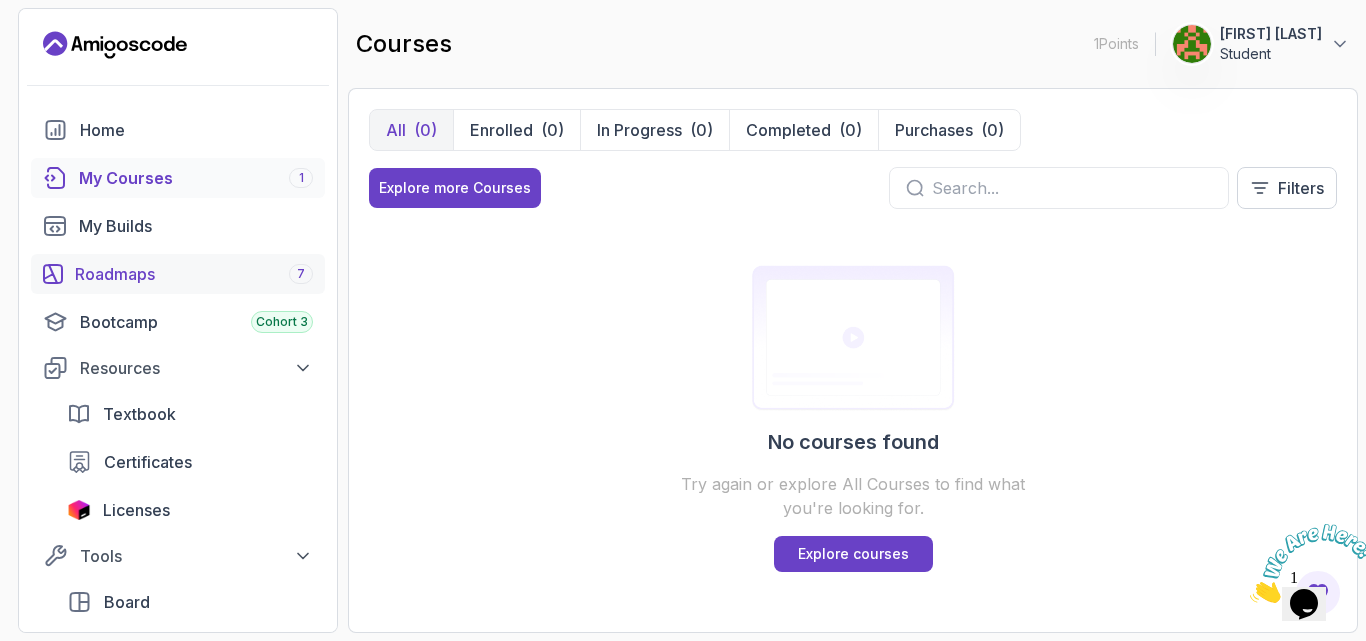 click on "Roadmaps 7" at bounding box center (194, 274) 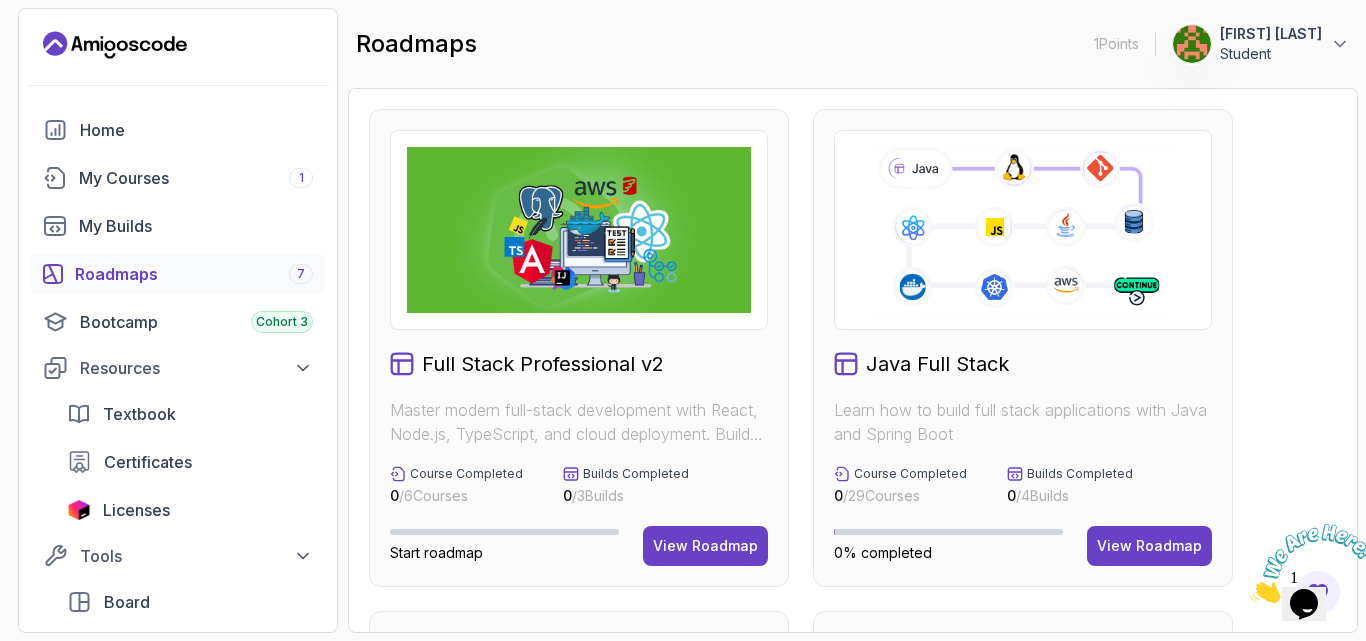 scroll, scrollTop: 1269, scrollLeft: 0, axis: vertical 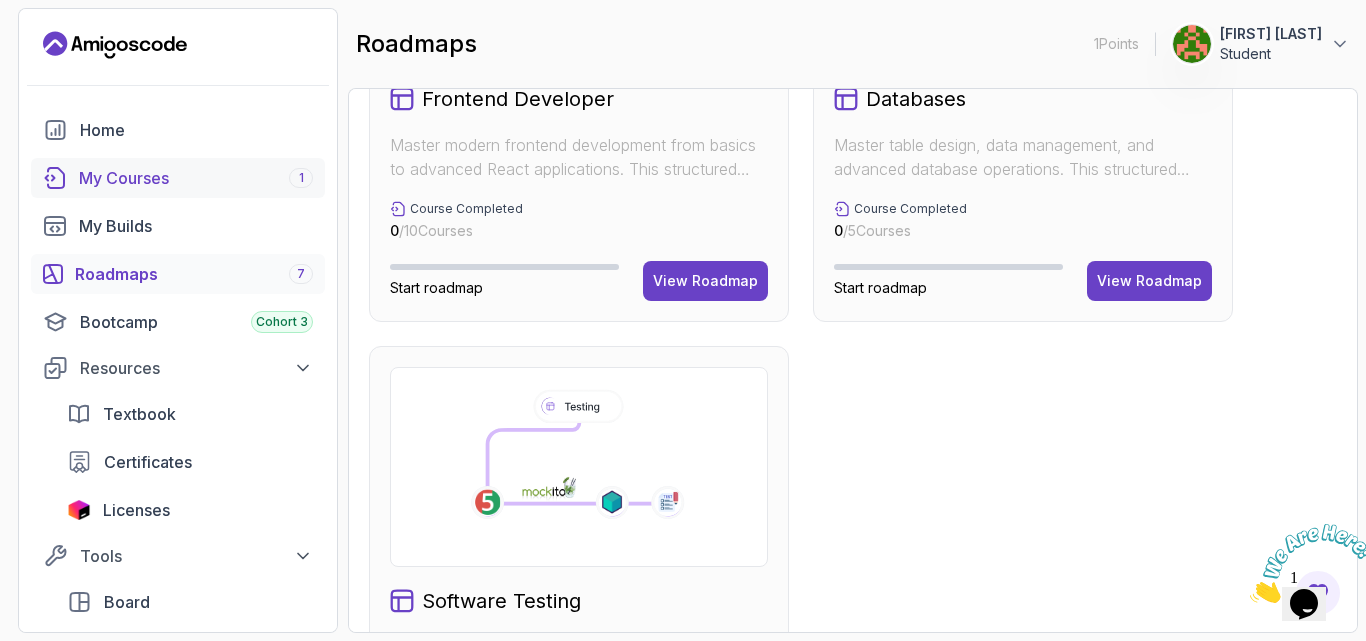 click on "My Courses 1" at bounding box center [196, 178] 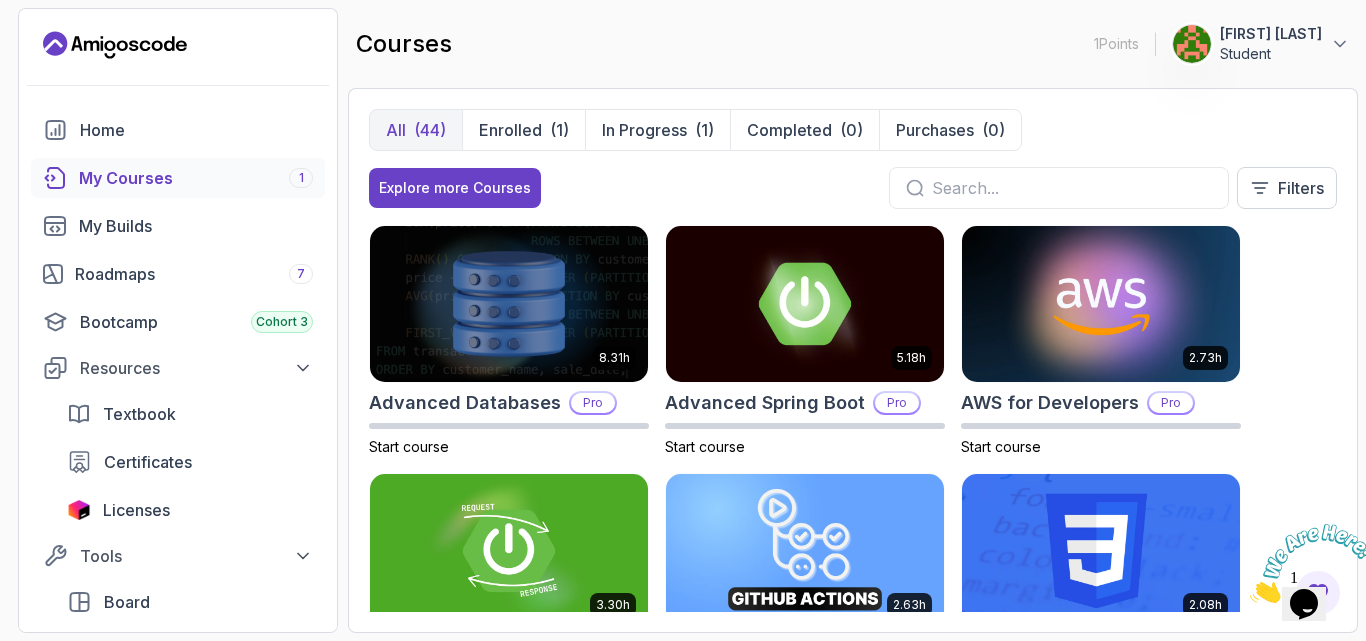 scroll, scrollTop: 0, scrollLeft: 0, axis: both 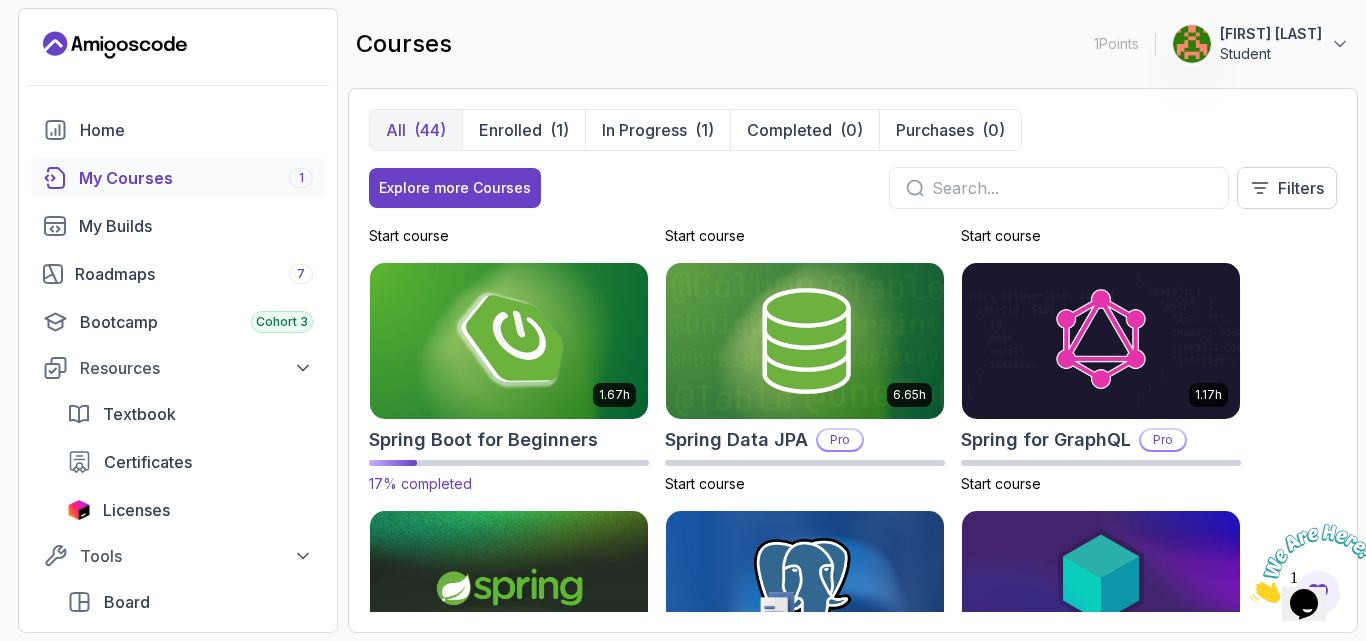 click at bounding box center [509, 340] 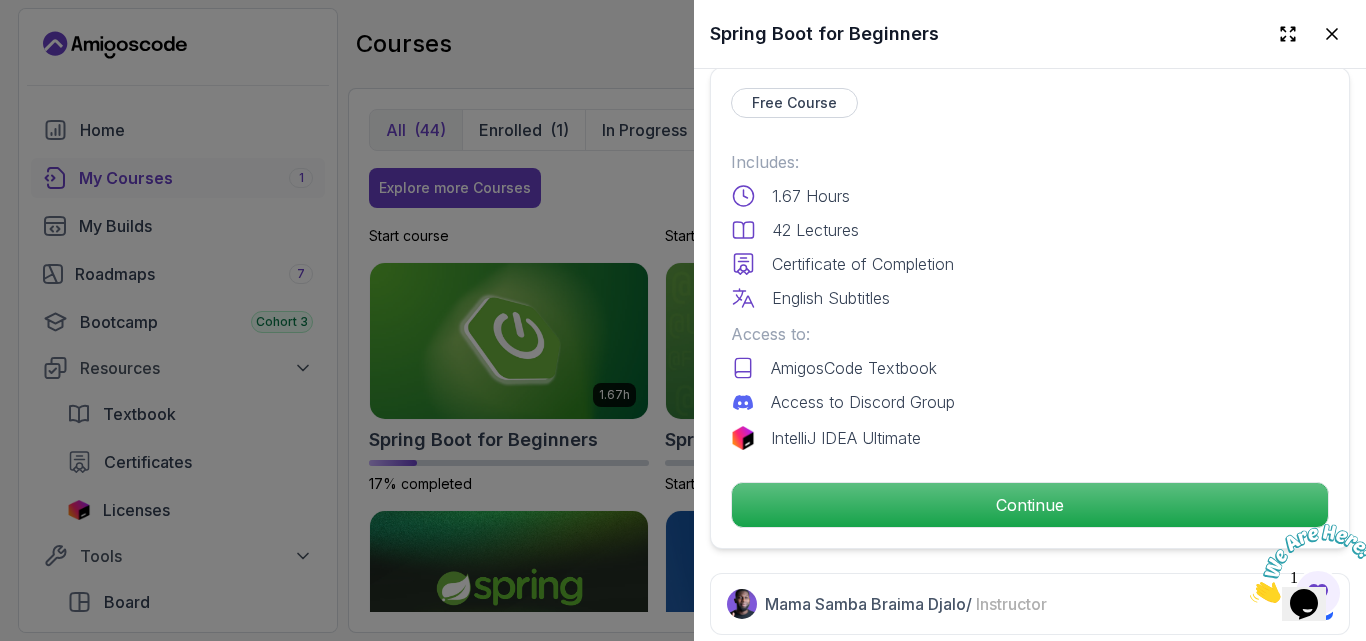 scroll, scrollTop: 533, scrollLeft: 0, axis: vertical 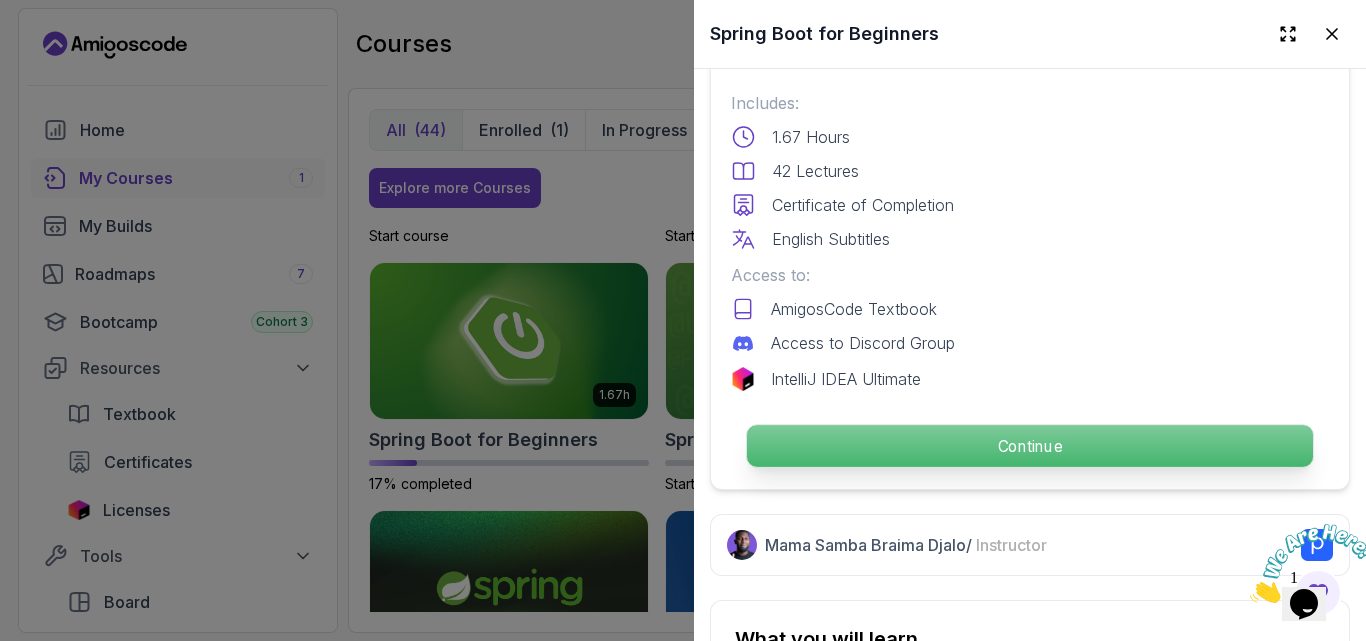 click on "Continue" at bounding box center (1030, 446) 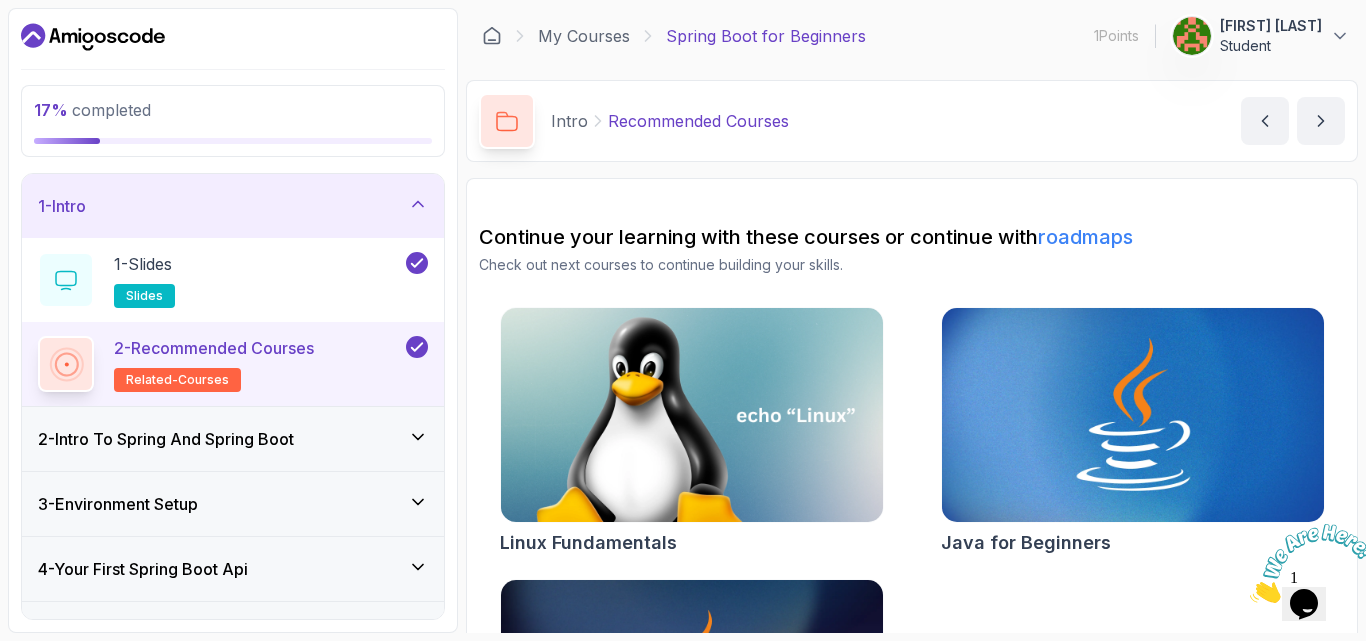 click 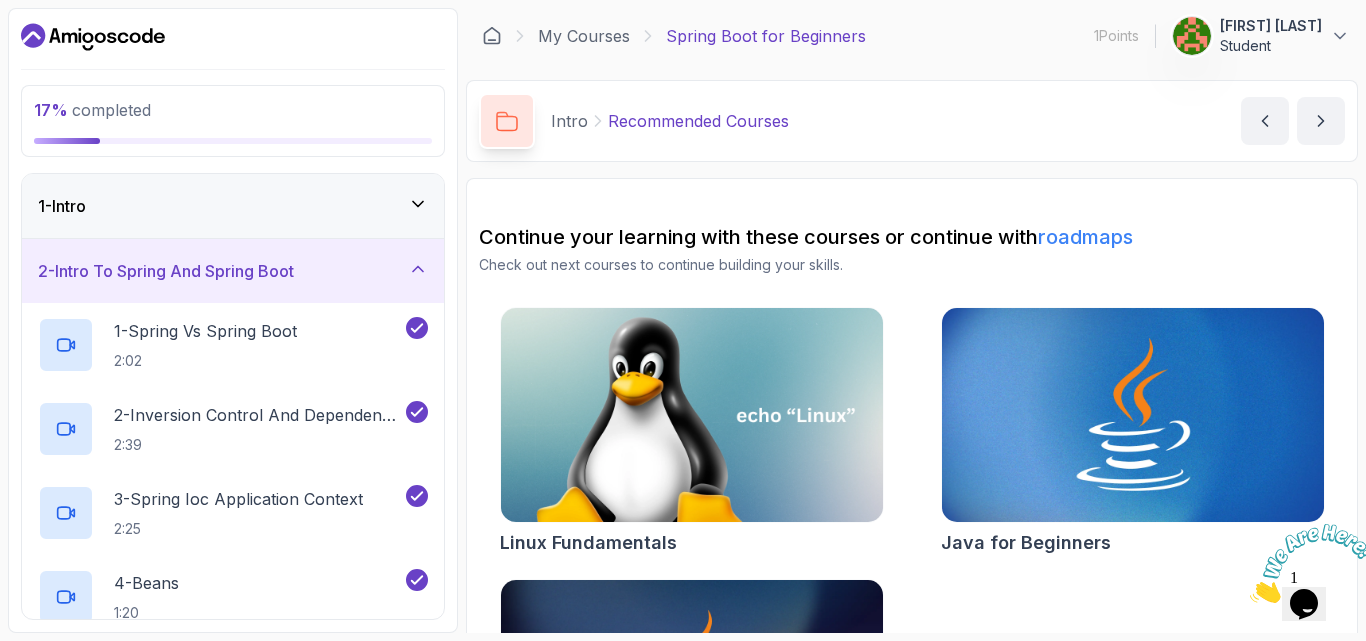 click 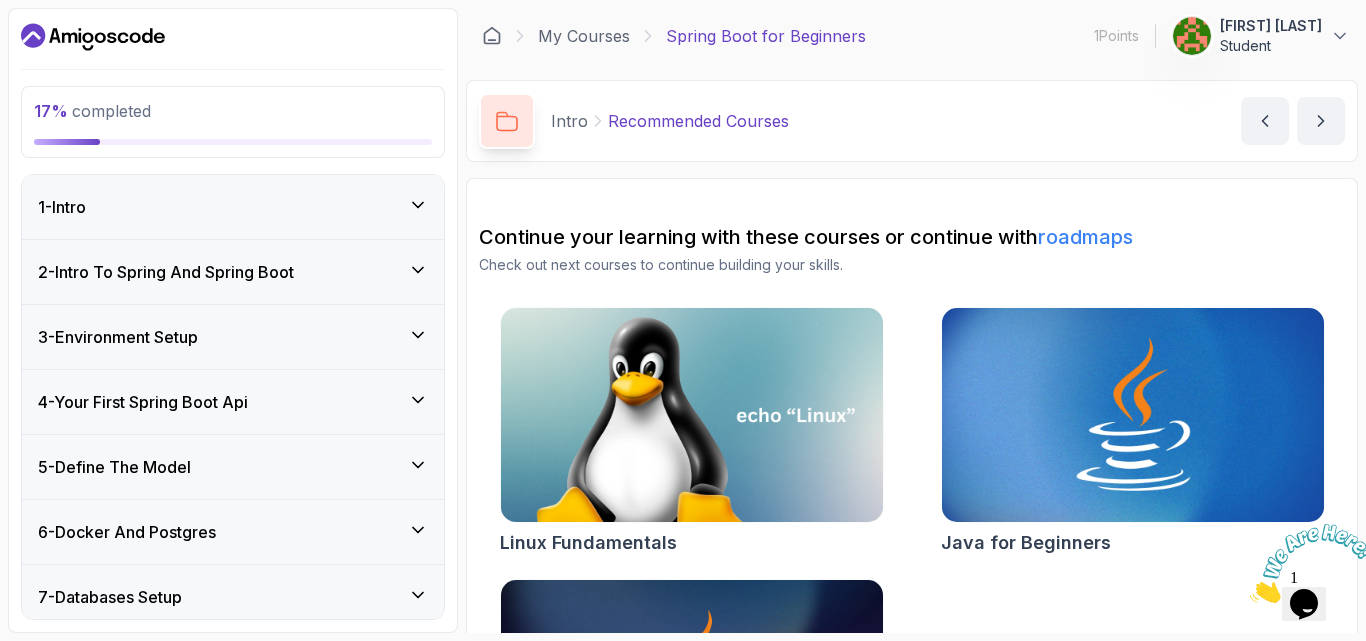 click on "3  -  Environment Setup" at bounding box center (233, 337) 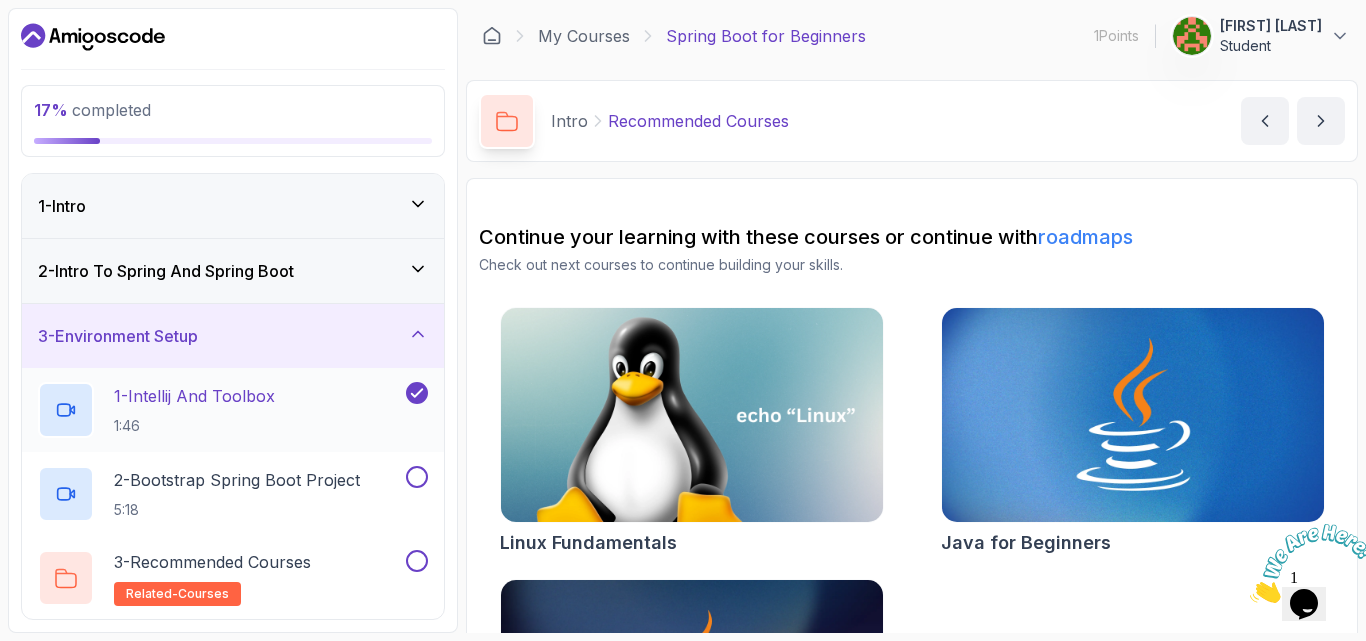 click on "1  -  Intellij And Toolbox 1:46" at bounding box center (220, 410) 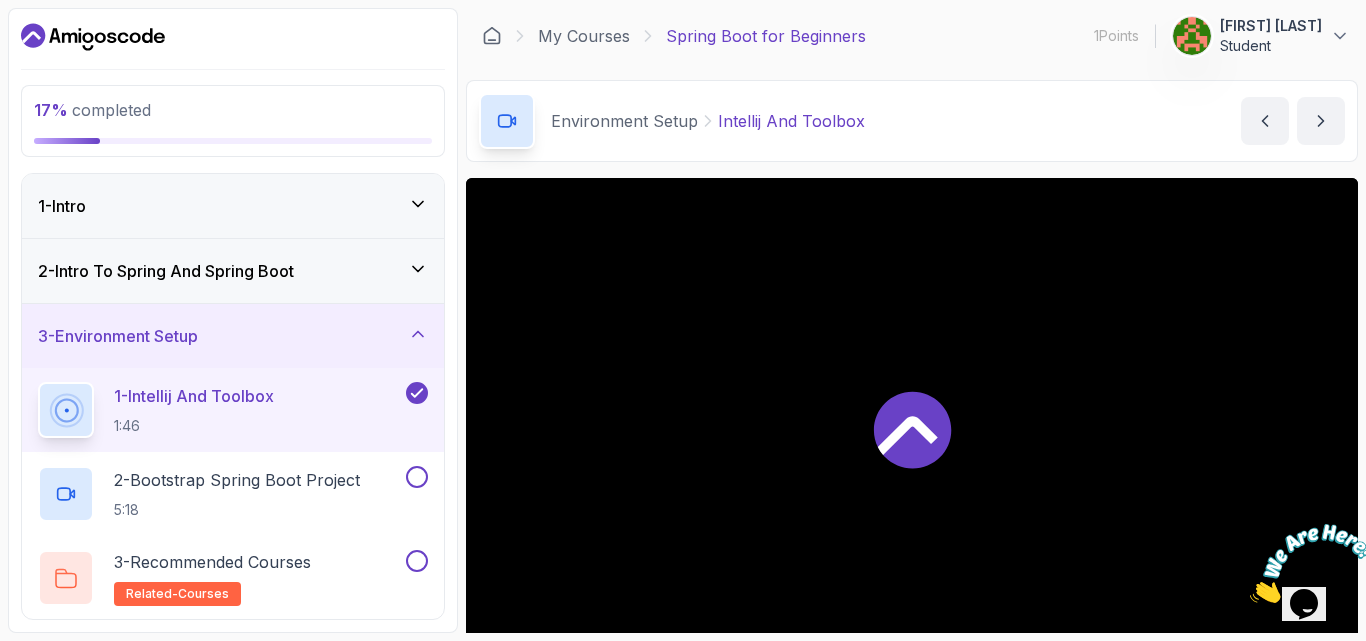 scroll, scrollTop: 374, scrollLeft: 0, axis: vertical 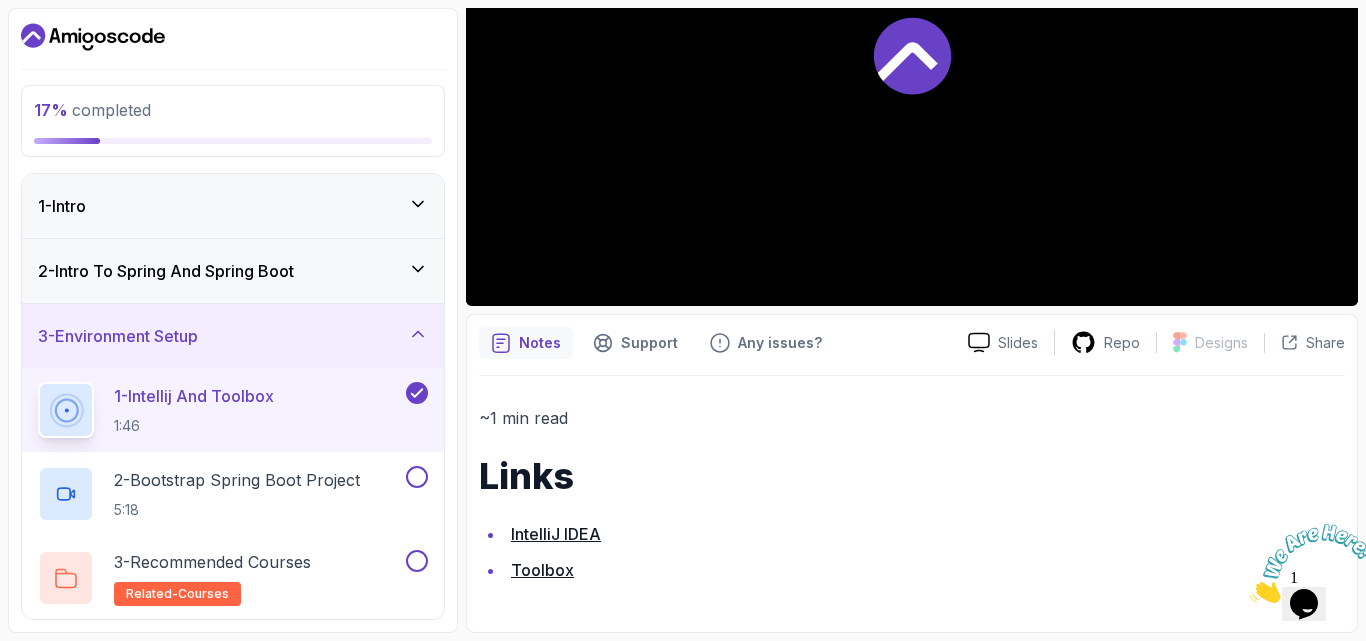 click on "Toolbox" at bounding box center [542, 570] 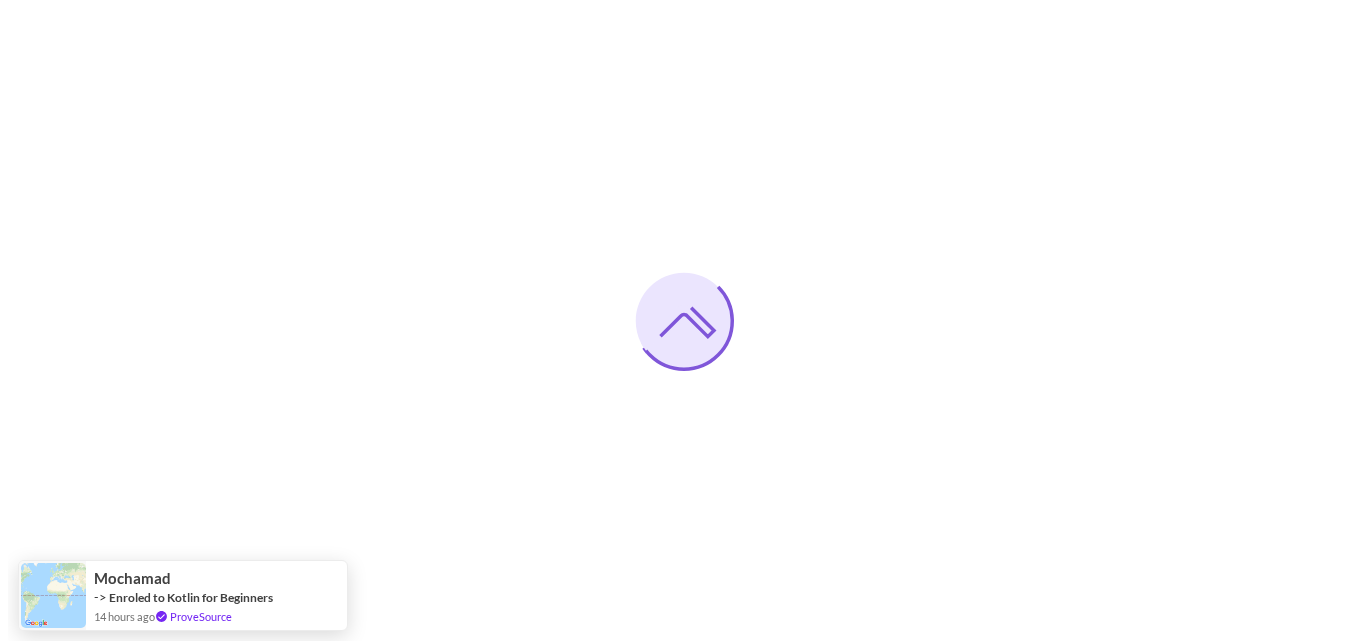 scroll, scrollTop: 0, scrollLeft: 0, axis: both 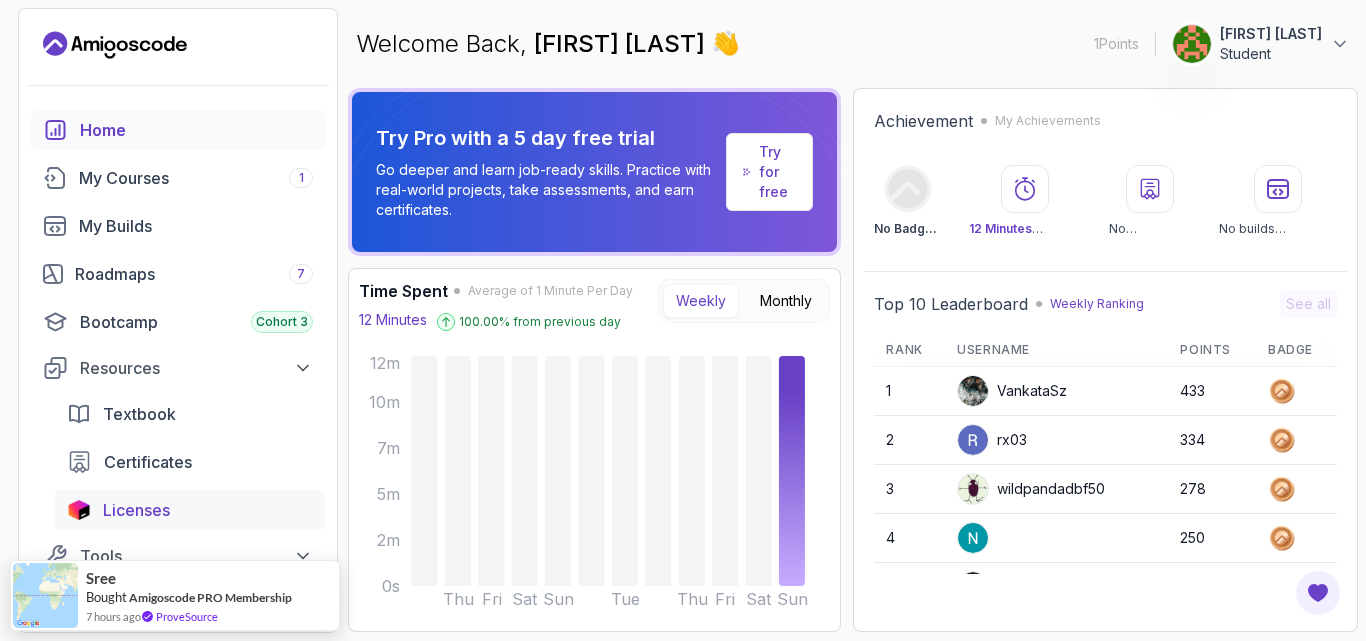 click on "Licenses" at bounding box center (208, 510) 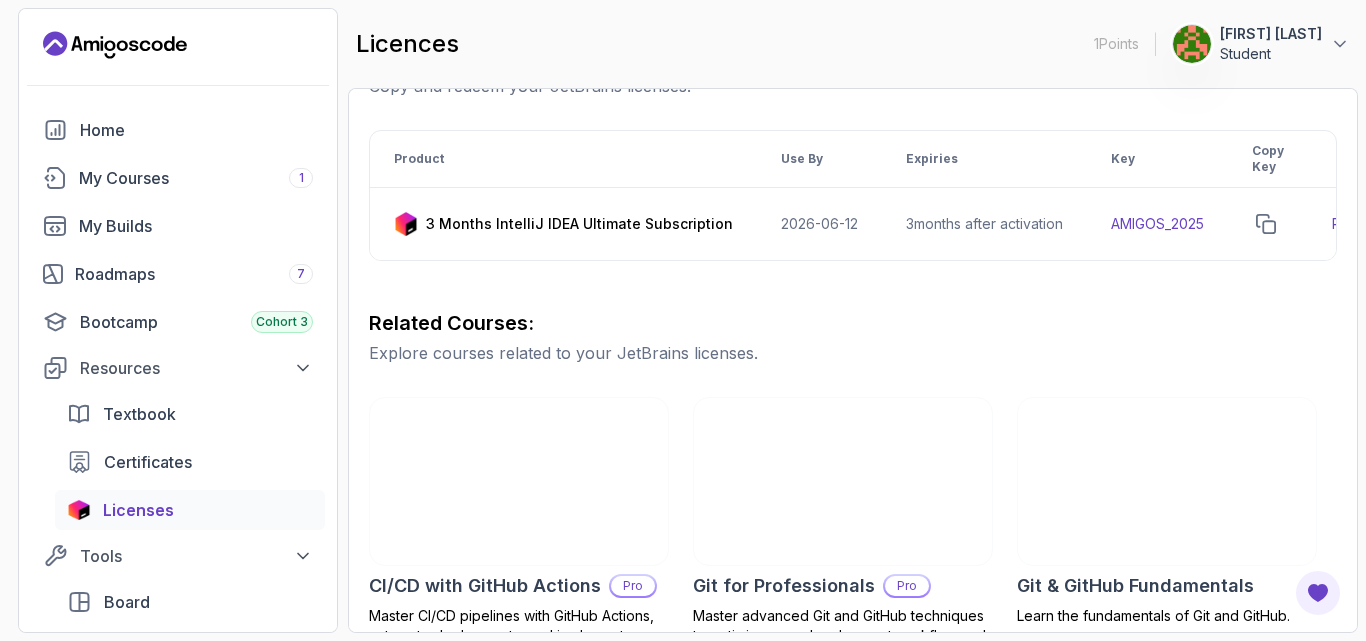 scroll, scrollTop: 267, scrollLeft: 0, axis: vertical 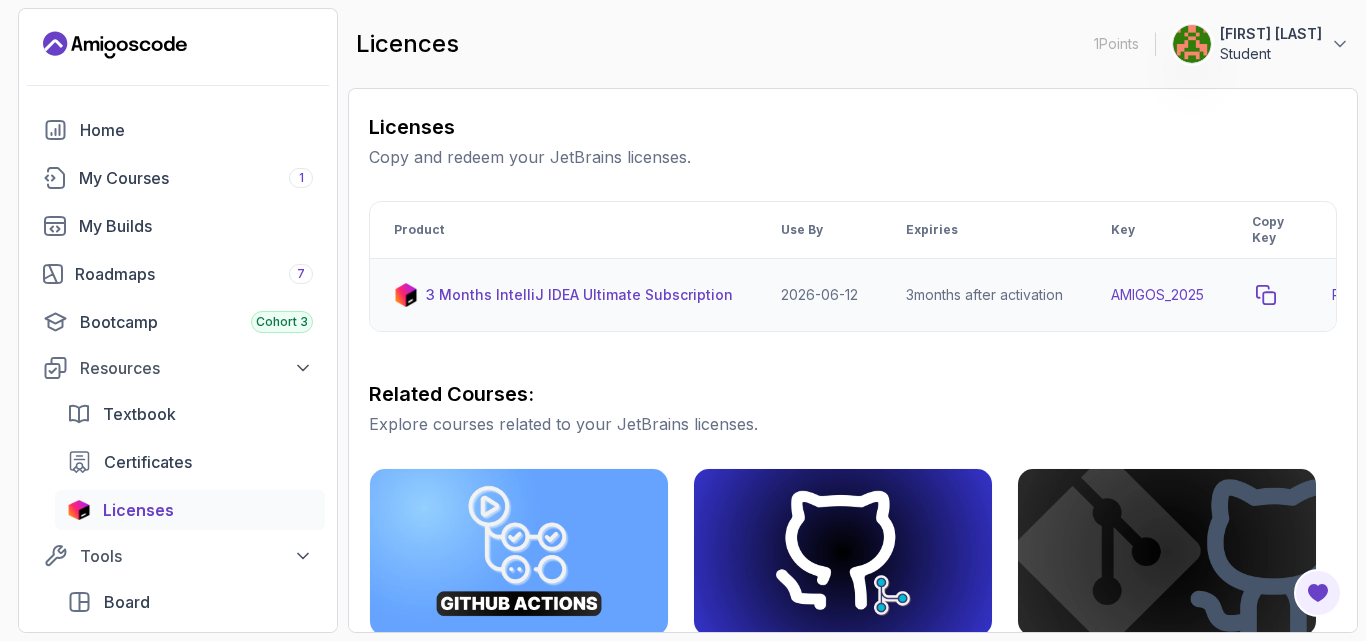 click 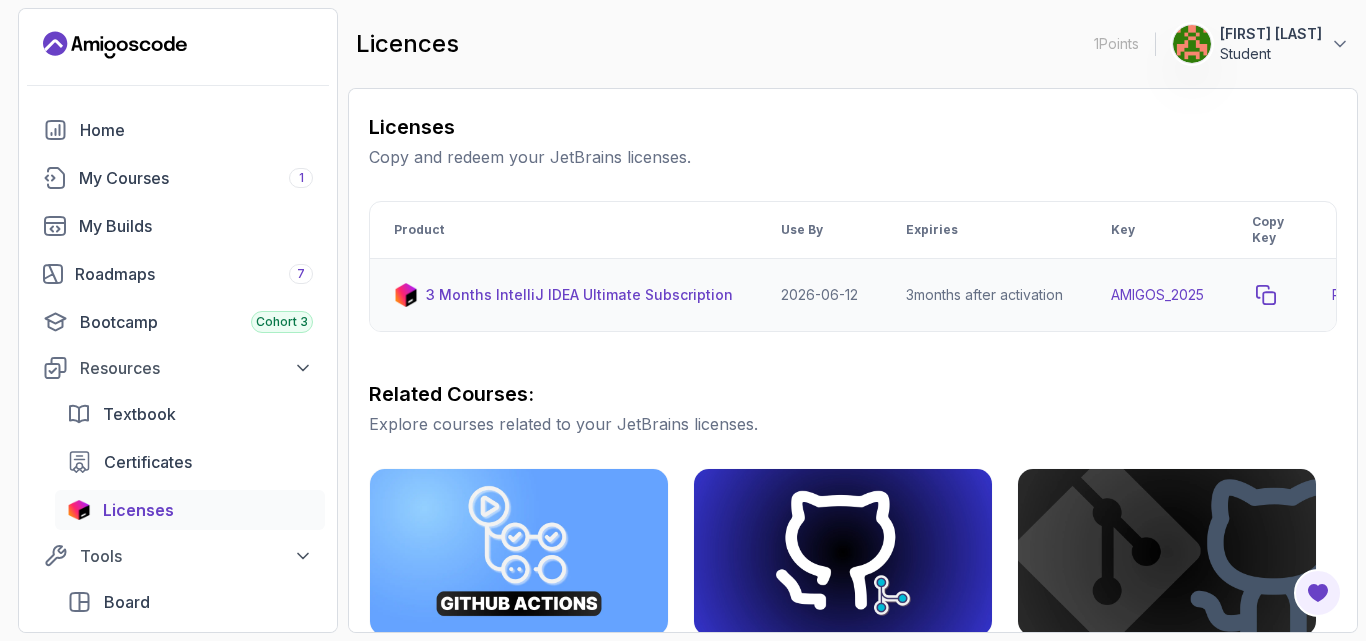 click 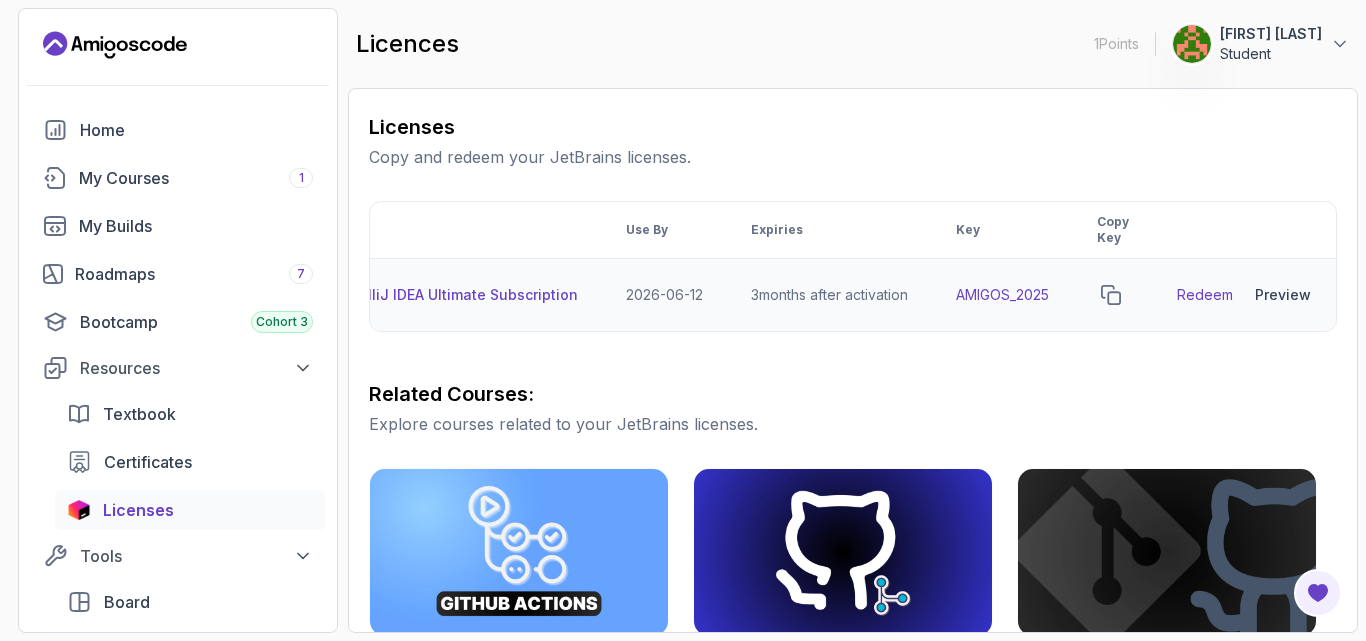 scroll, scrollTop: 0, scrollLeft: 159, axis: horizontal 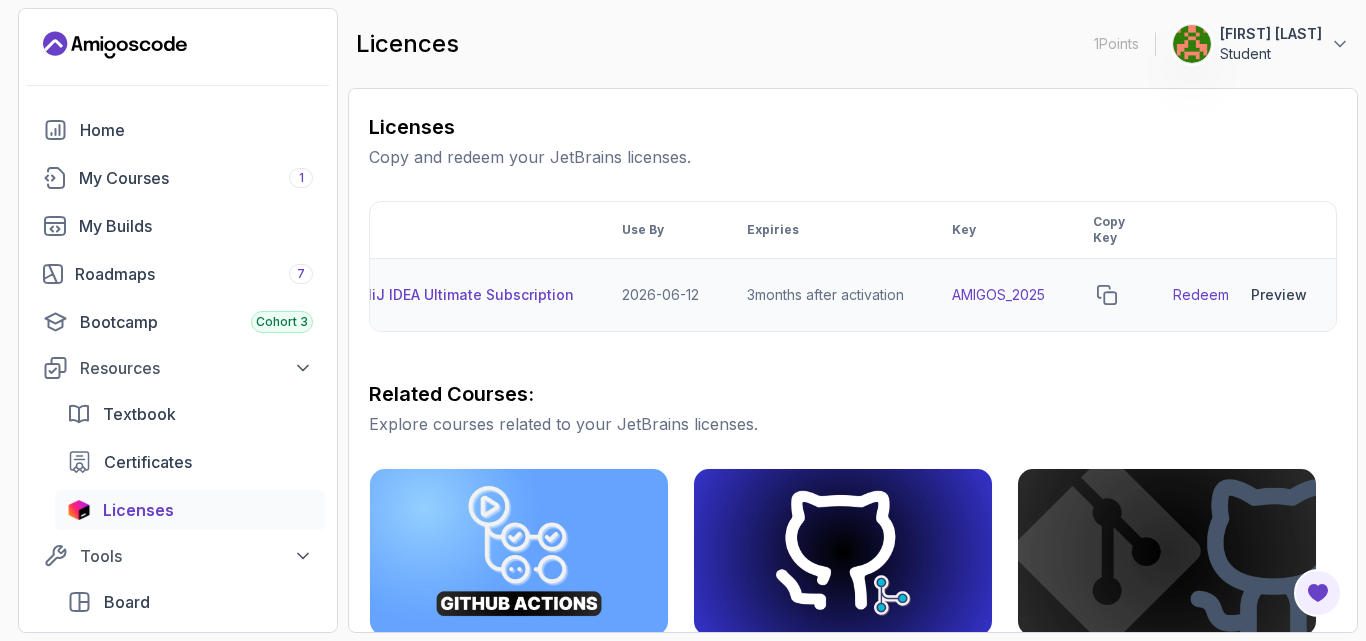 click on "Redeem" at bounding box center [1201, 295] 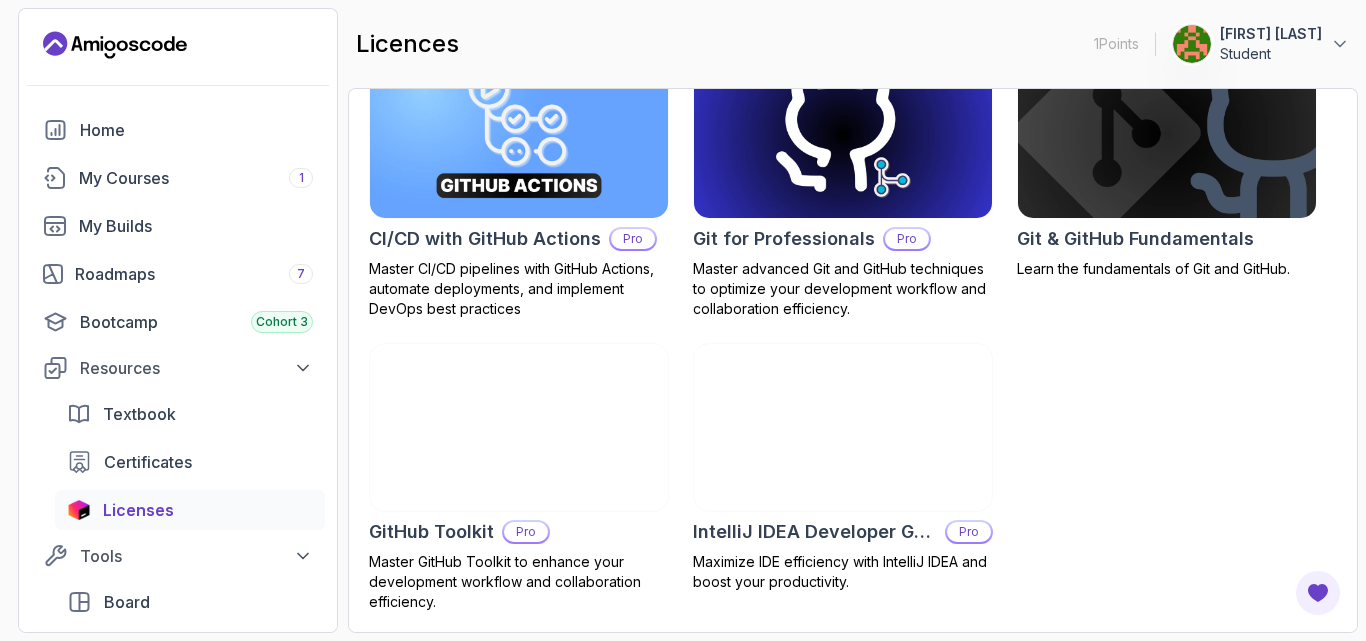 scroll, scrollTop: 700, scrollLeft: 0, axis: vertical 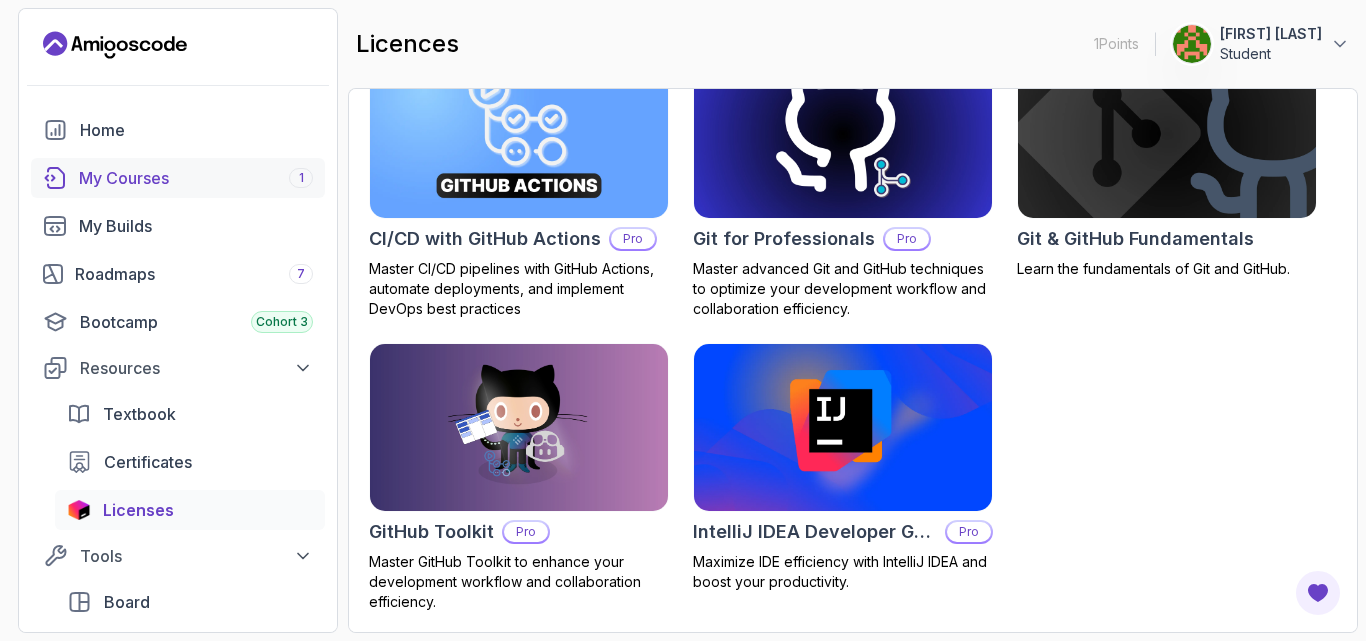 click on "My Courses 1" at bounding box center [178, 178] 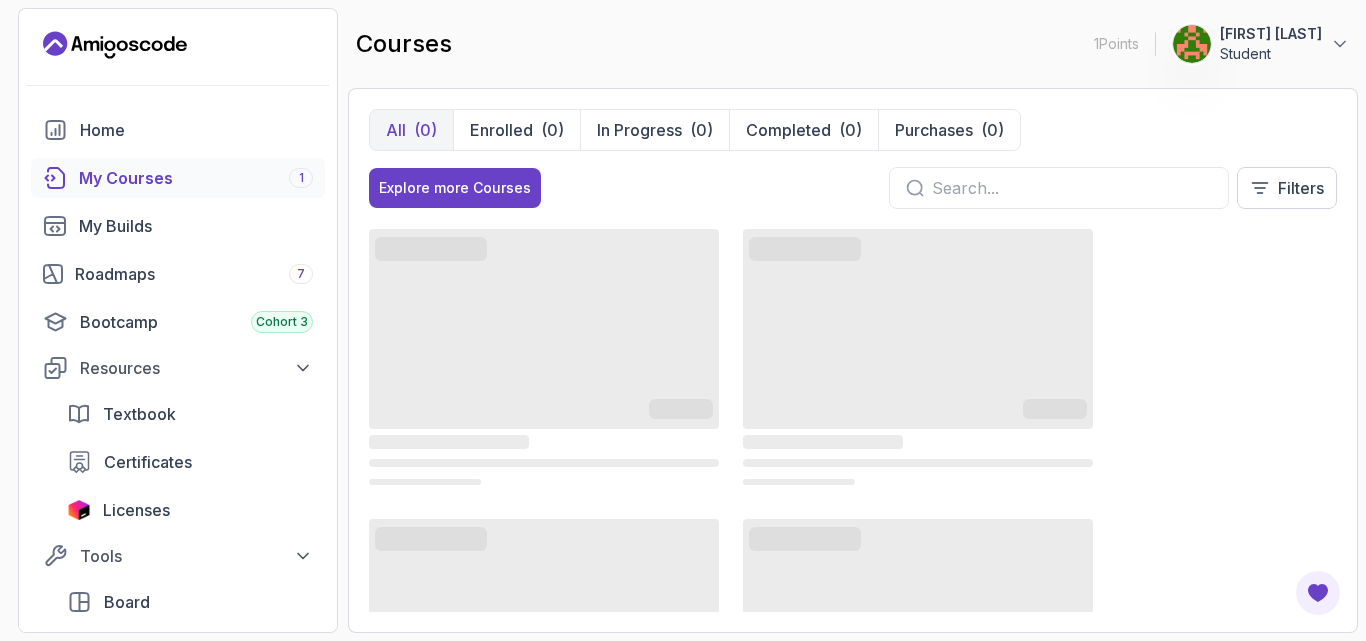 scroll, scrollTop: 0, scrollLeft: 0, axis: both 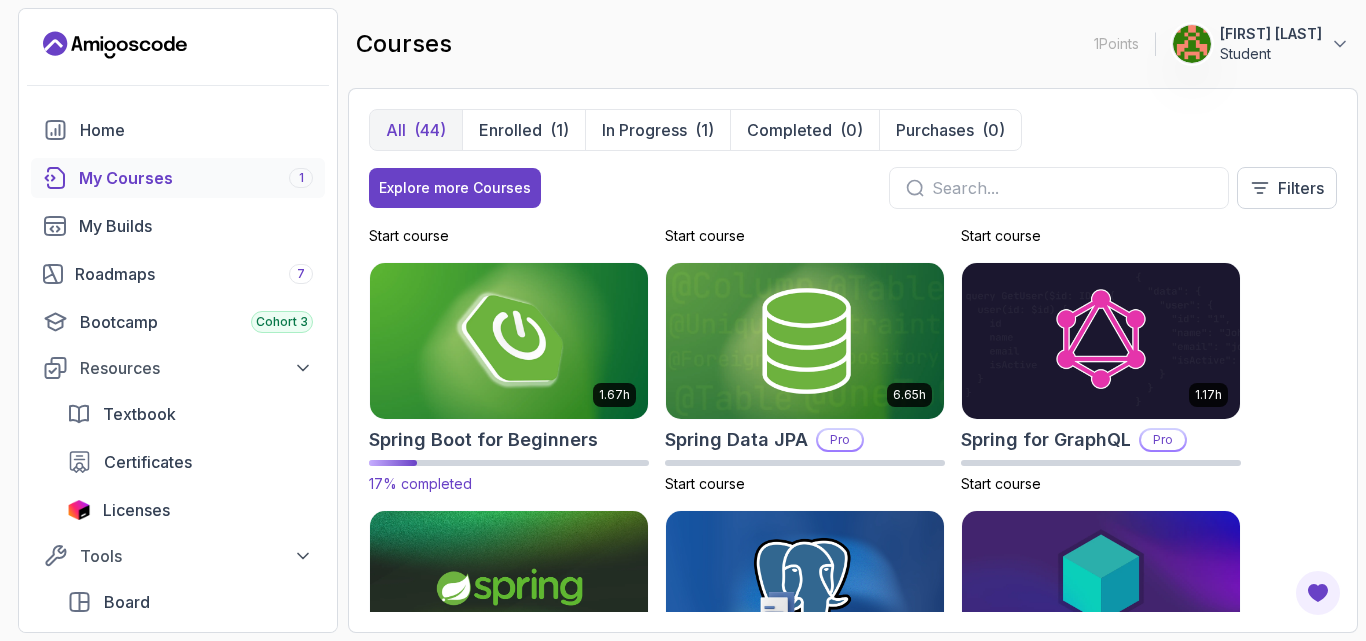 click at bounding box center [509, 340] 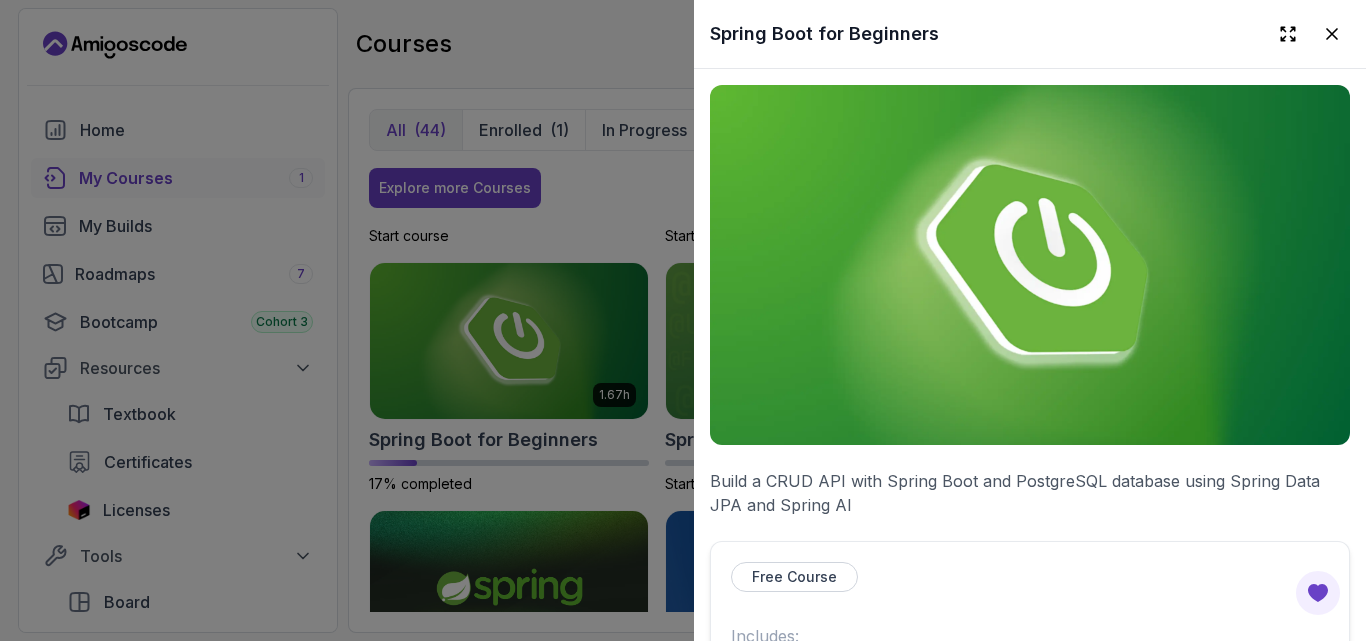 scroll, scrollTop: 533, scrollLeft: 0, axis: vertical 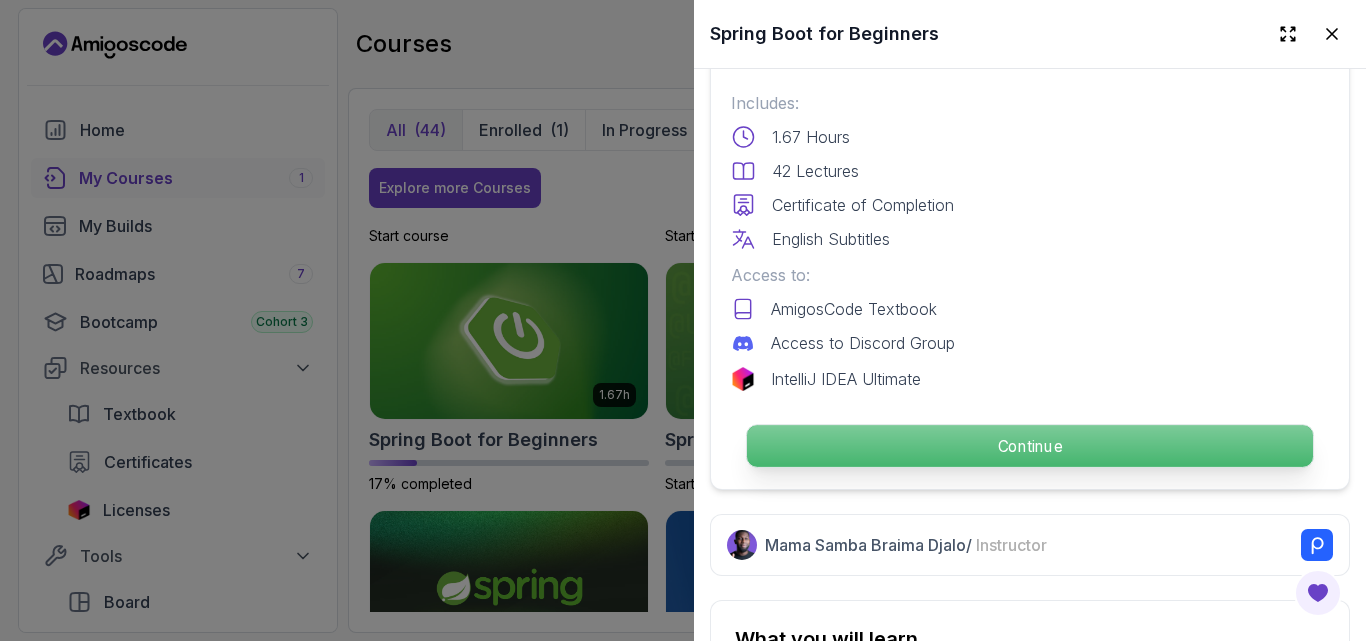 click on "Continue" at bounding box center (1030, 446) 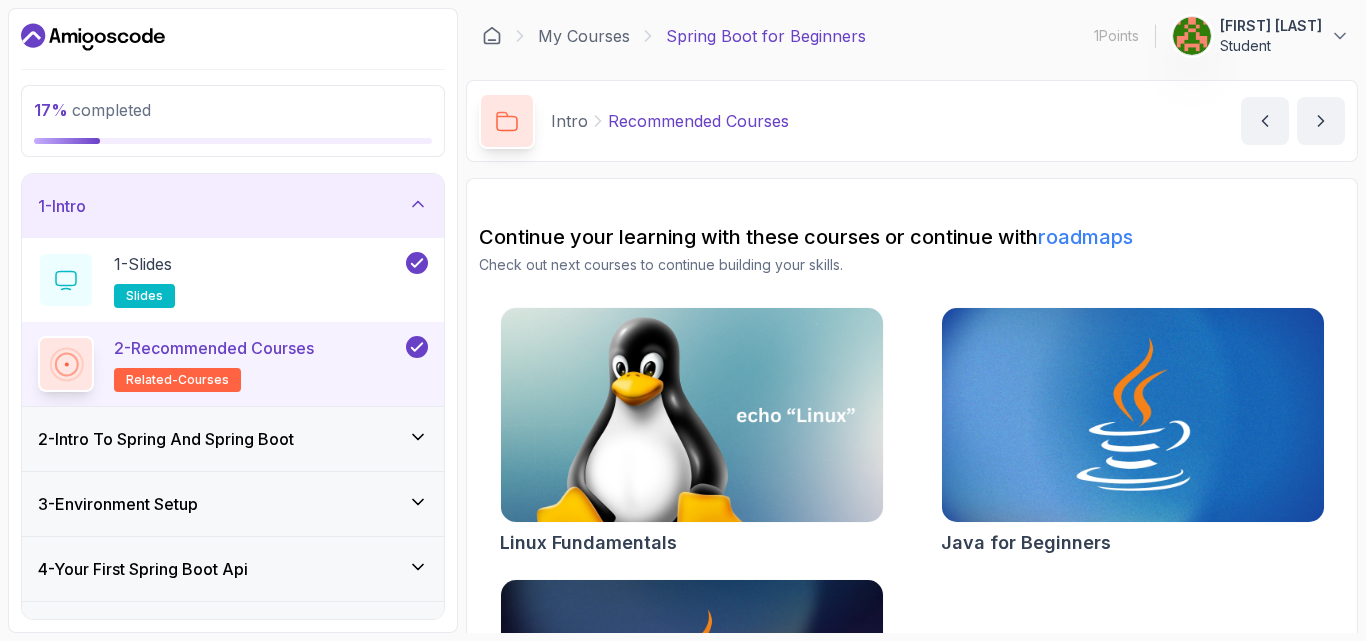 click 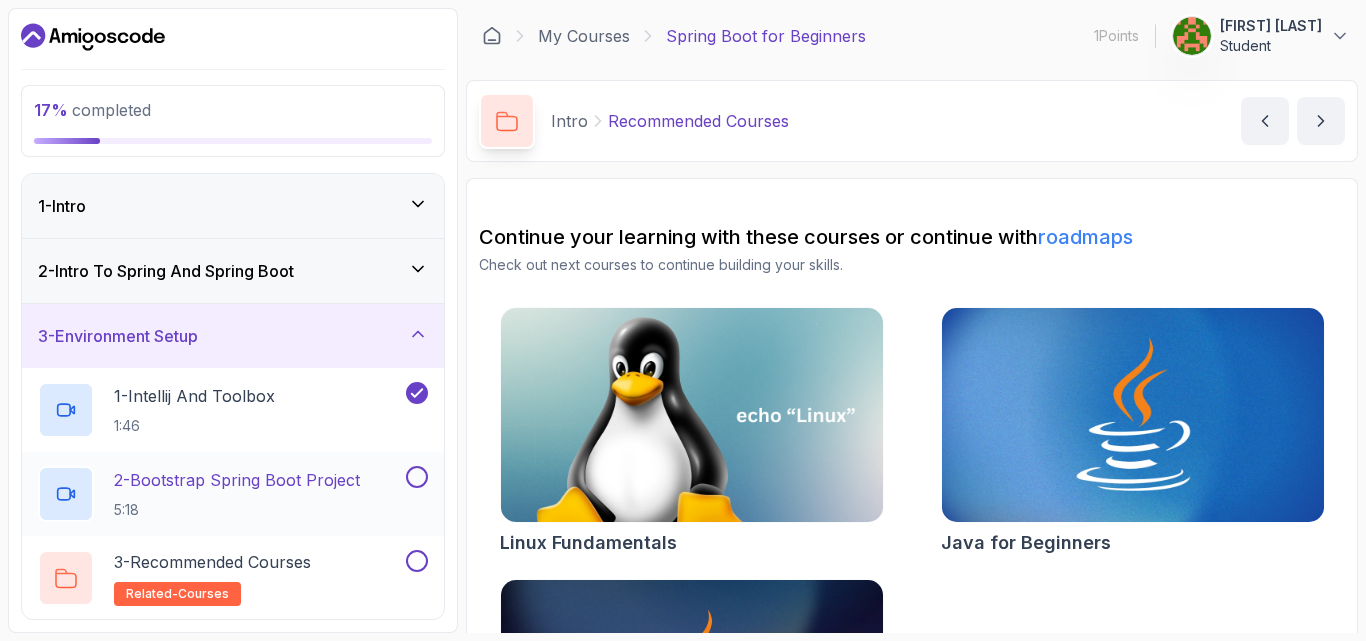 click at bounding box center (417, 477) 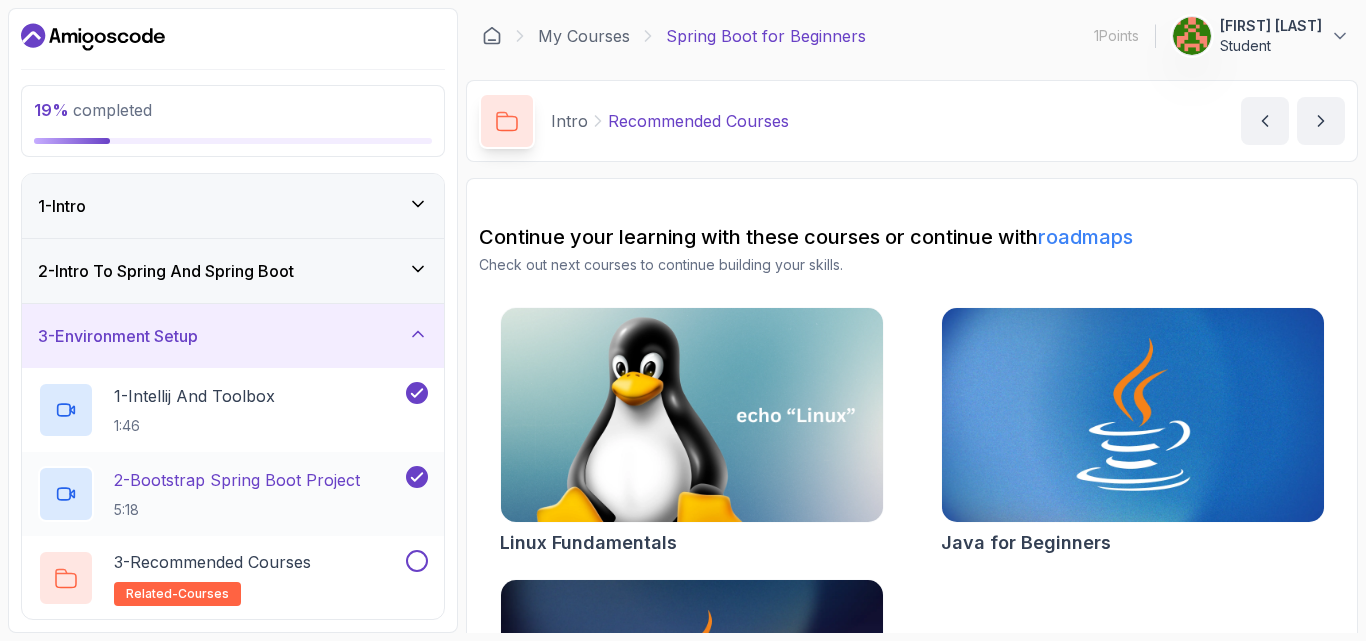 click 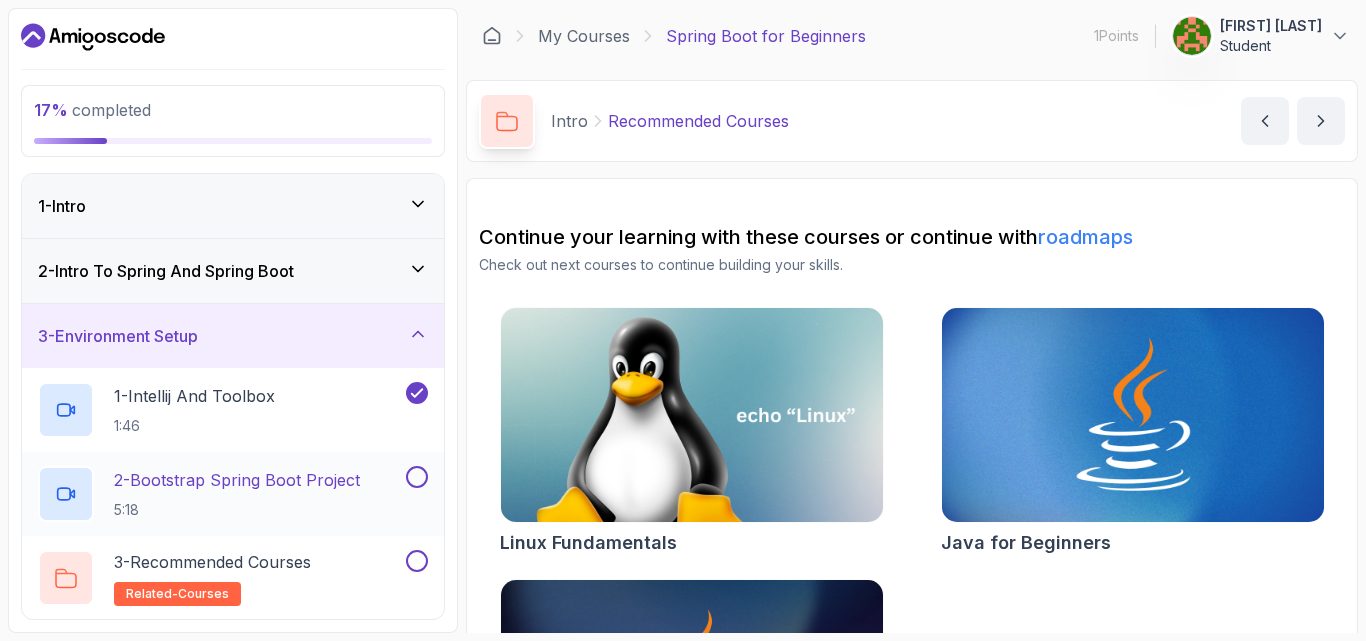 click on "2  -  Bootstrap Spring Boot Project" at bounding box center [237, 480] 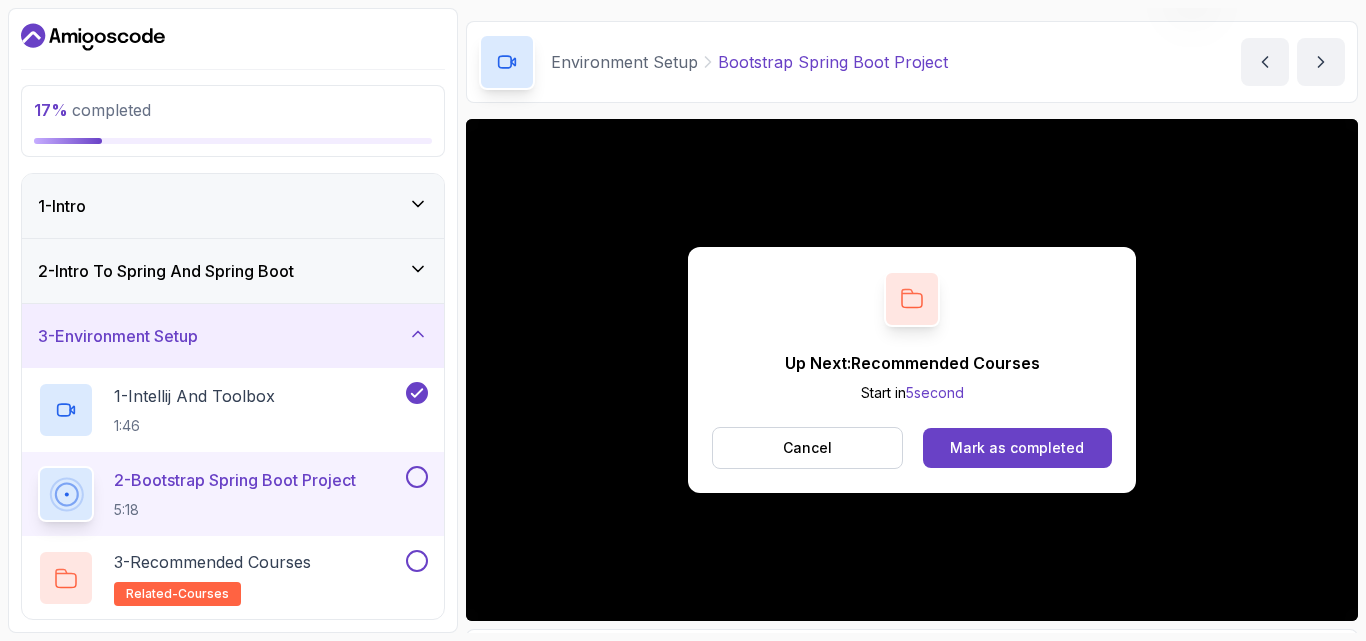 scroll, scrollTop: 186, scrollLeft: 0, axis: vertical 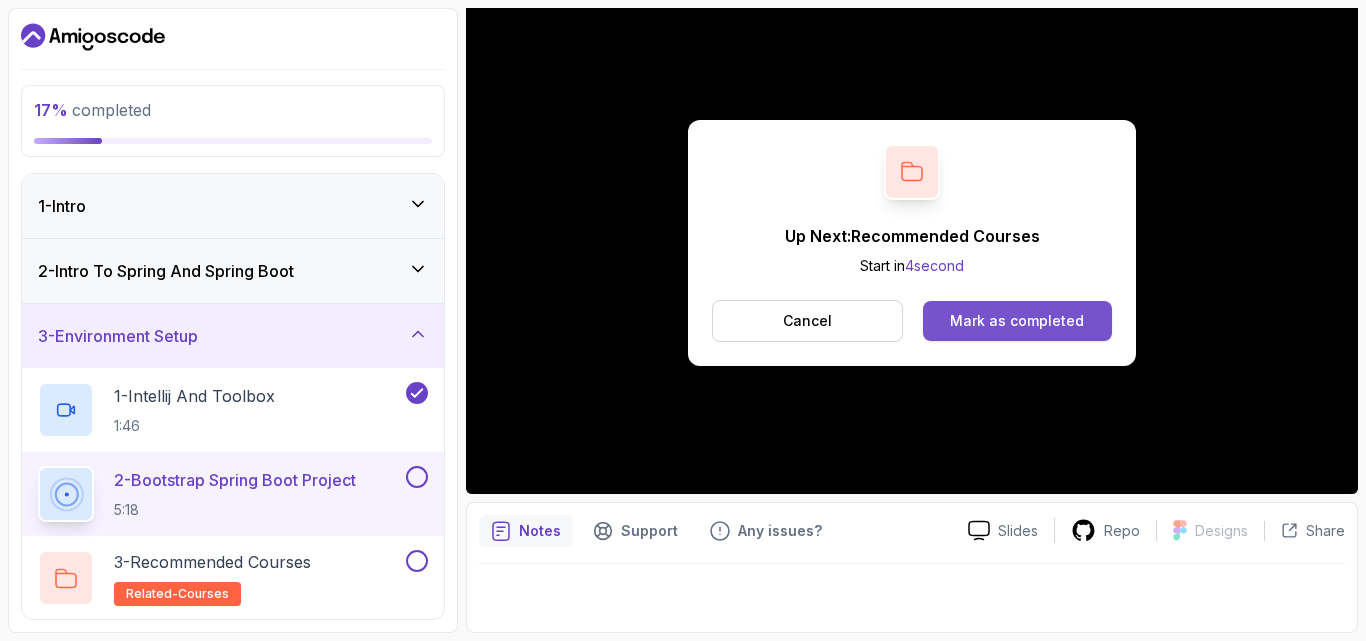 click on "Mark as completed" at bounding box center [1017, 321] 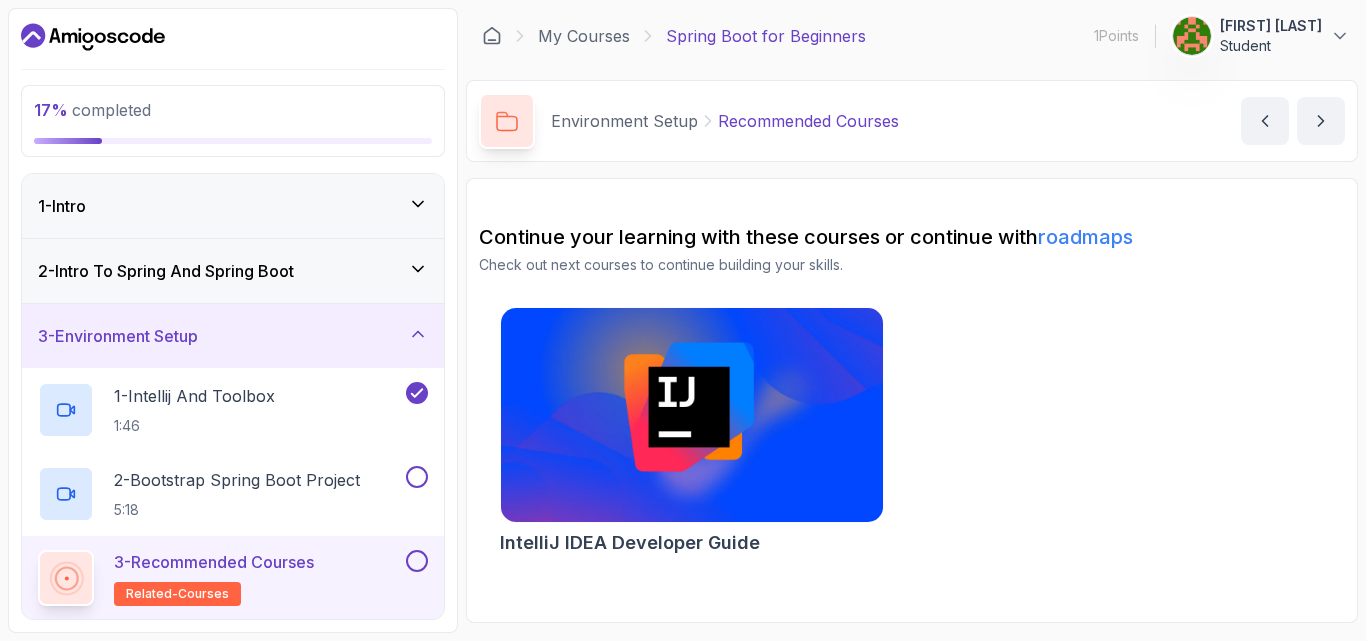 scroll, scrollTop: 0, scrollLeft: 0, axis: both 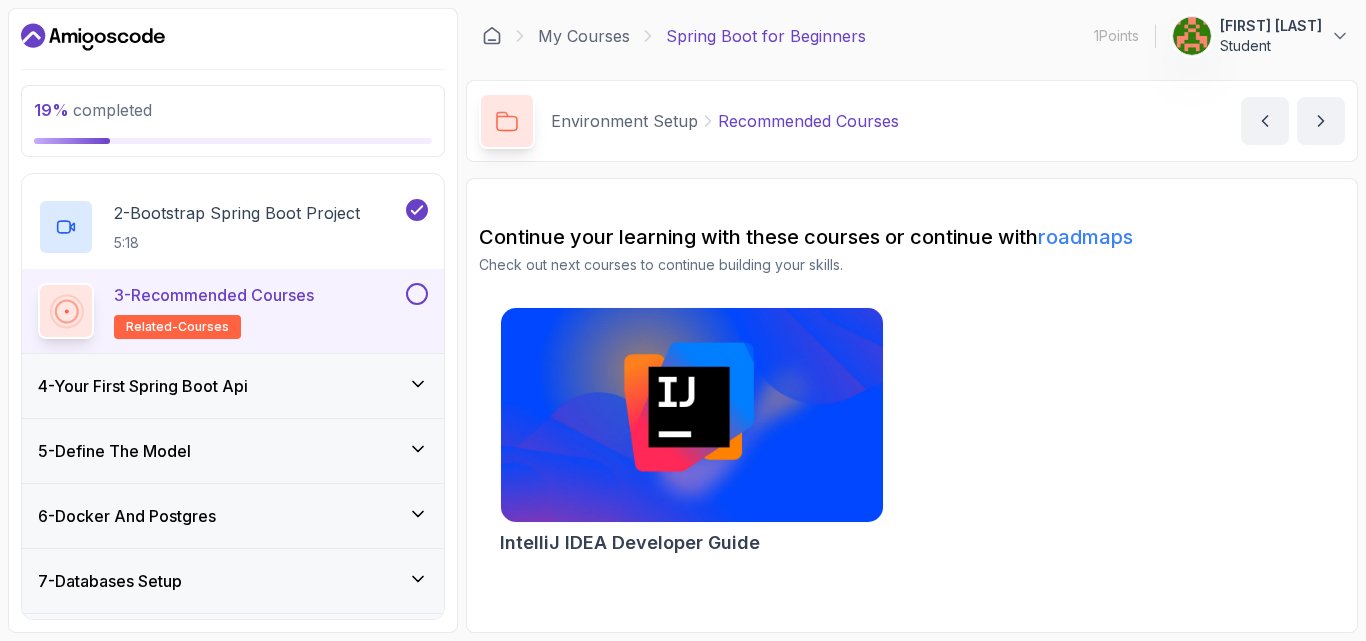 click at bounding box center [417, 294] 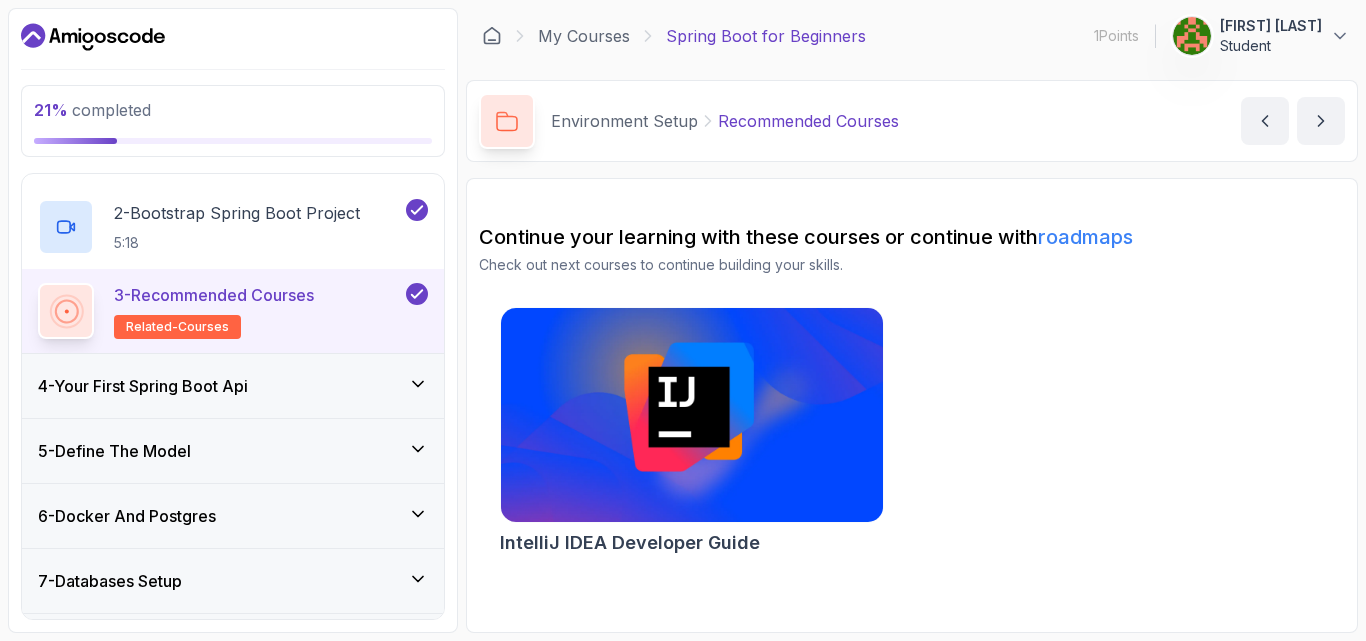 click 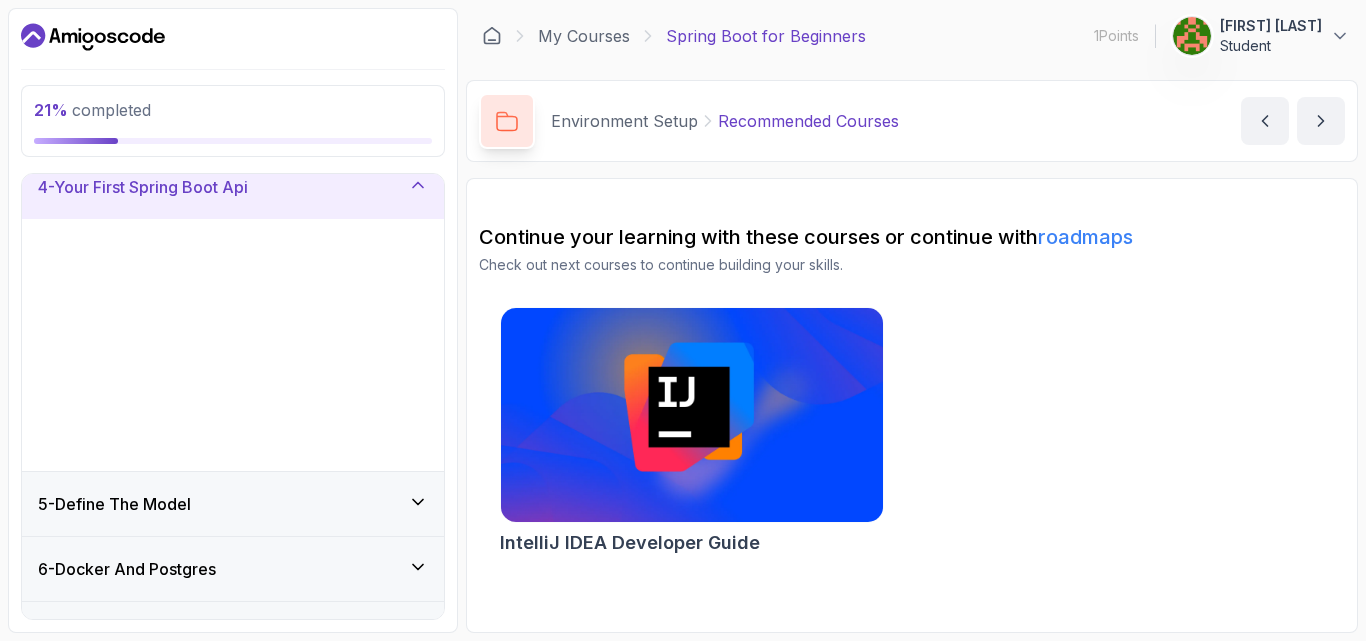 scroll, scrollTop: 214, scrollLeft: 0, axis: vertical 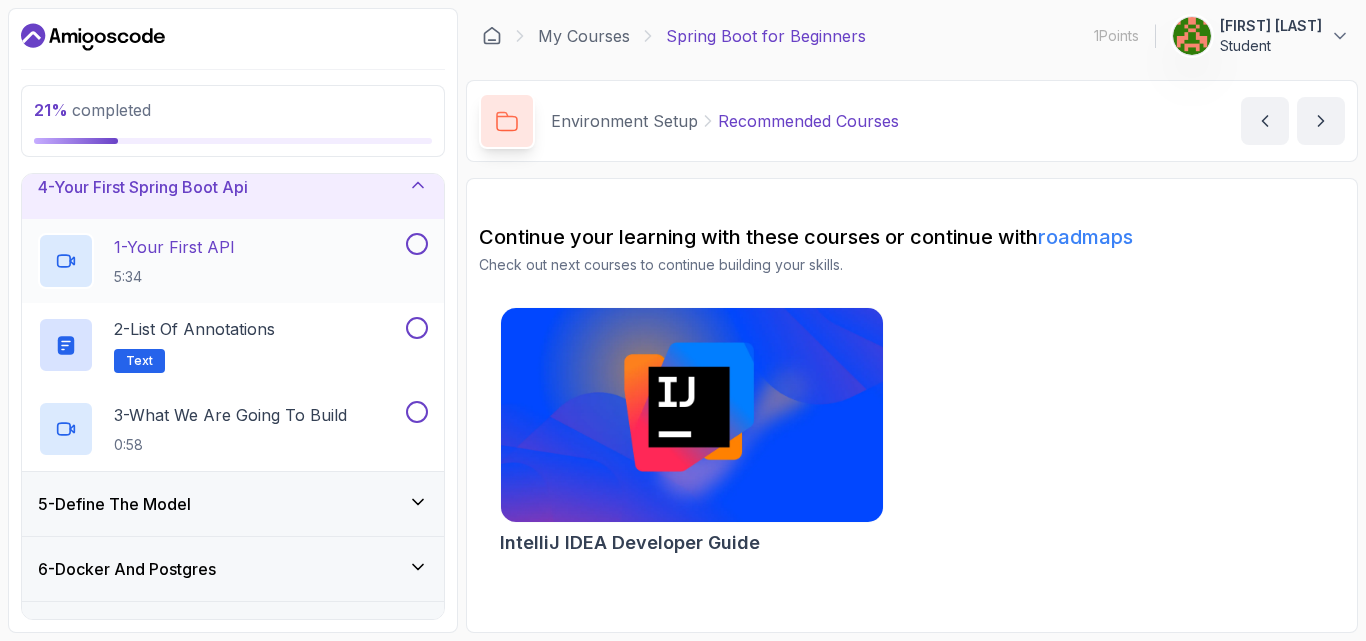 click at bounding box center [417, 244] 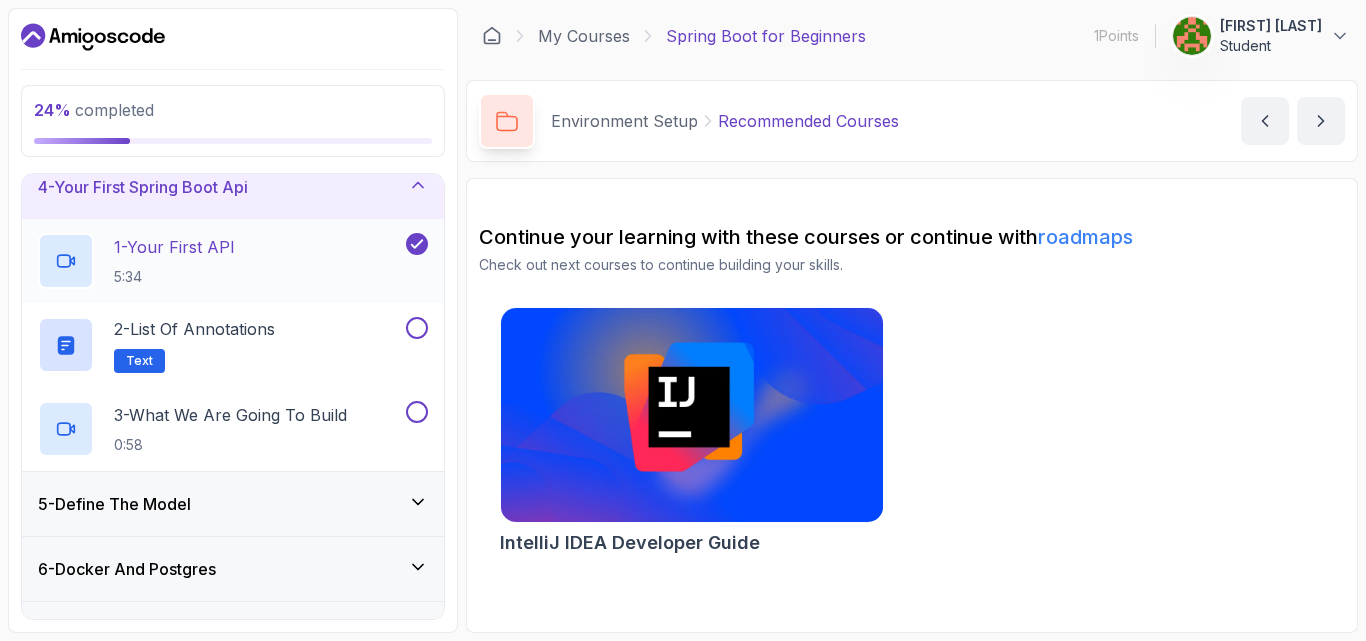 click 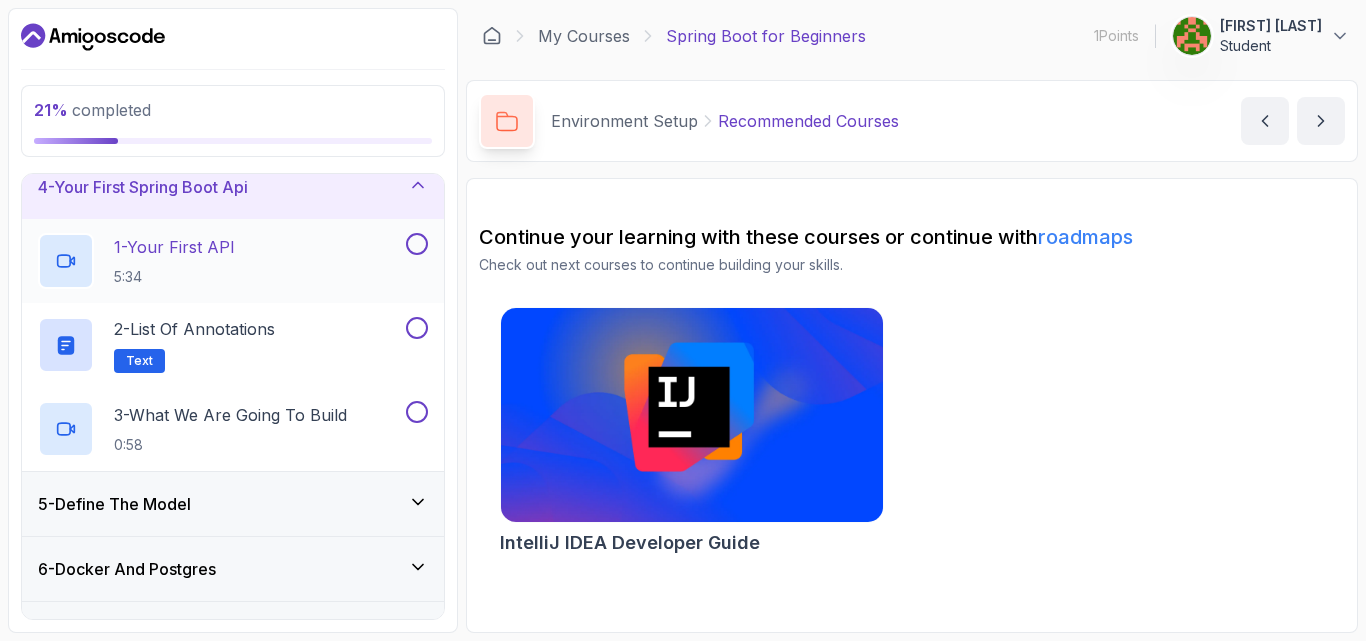 click on "1  -  Your First API" at bounding box center [174, 247] 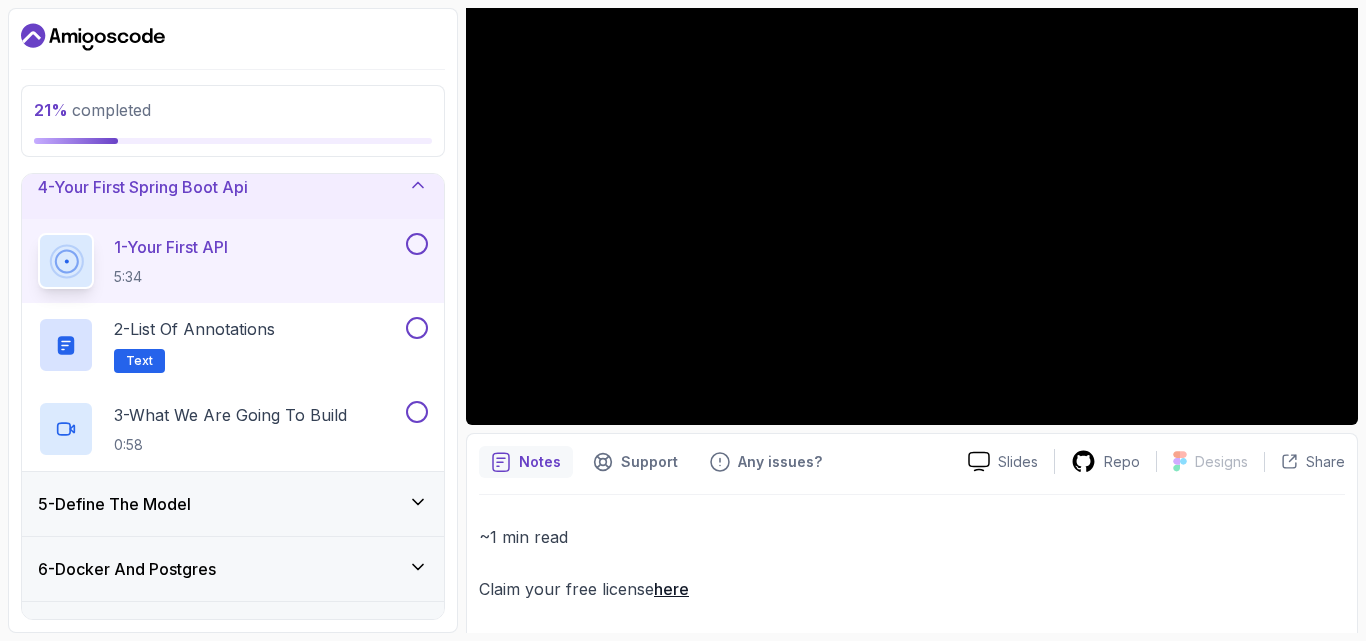 scroll, scrollTop: 266, scrollLeft: 0, axis: vertical 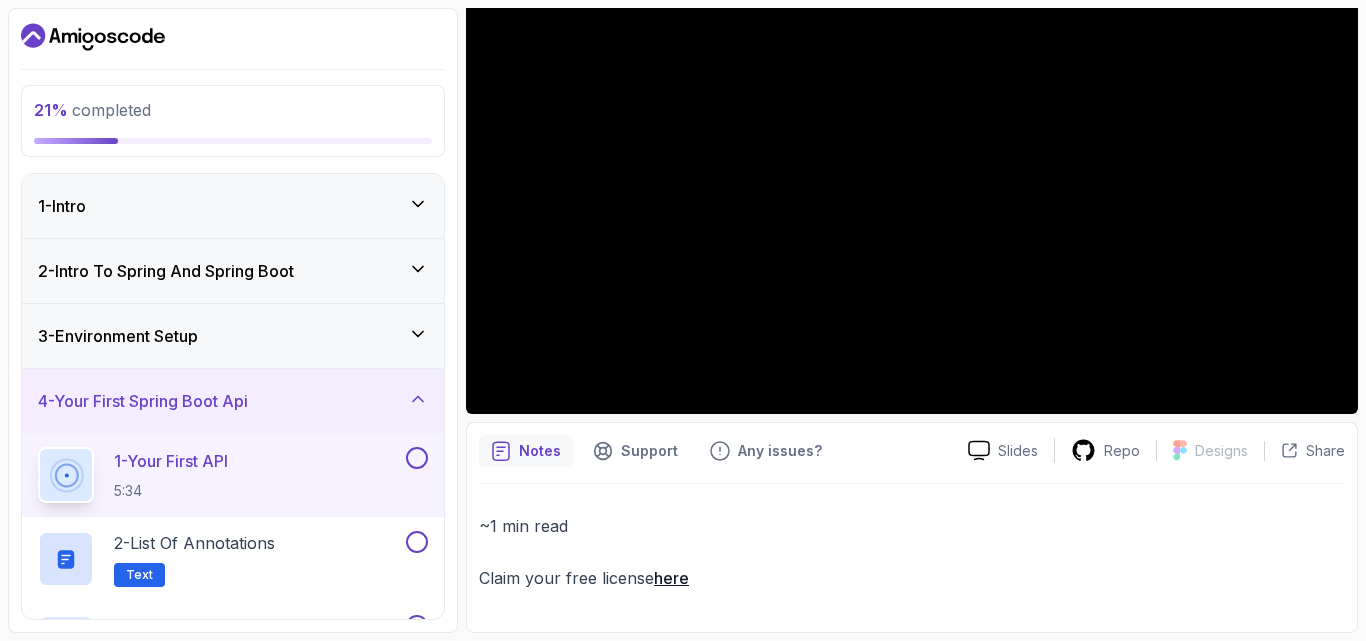 click 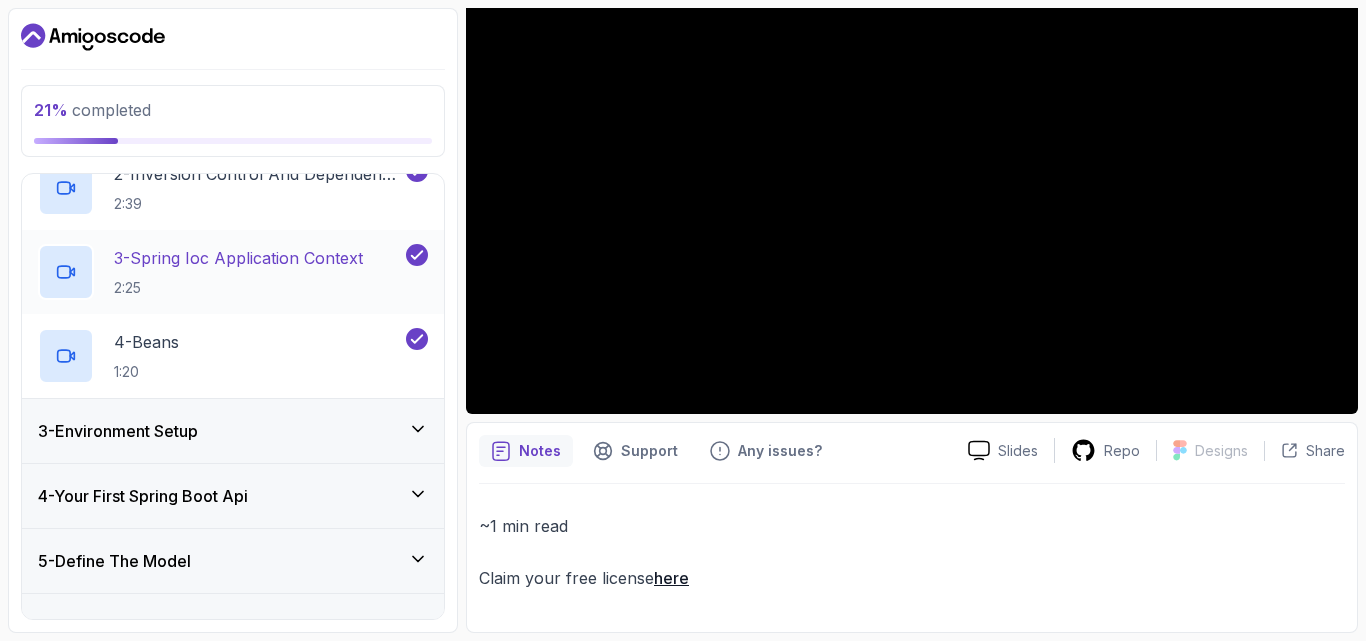 scroll, scrollTop: 267, scrollLeft: 0, axis: vertical 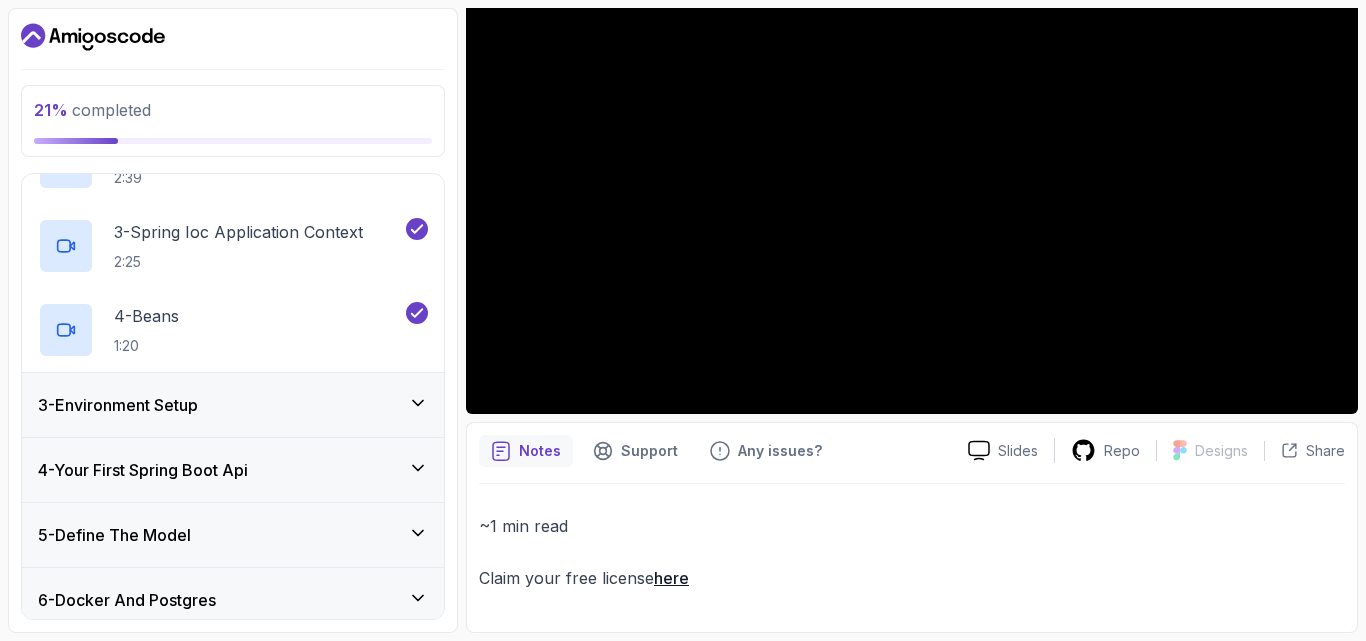 click on "3  -  Environment Setup" at bounding box center [233, 405] 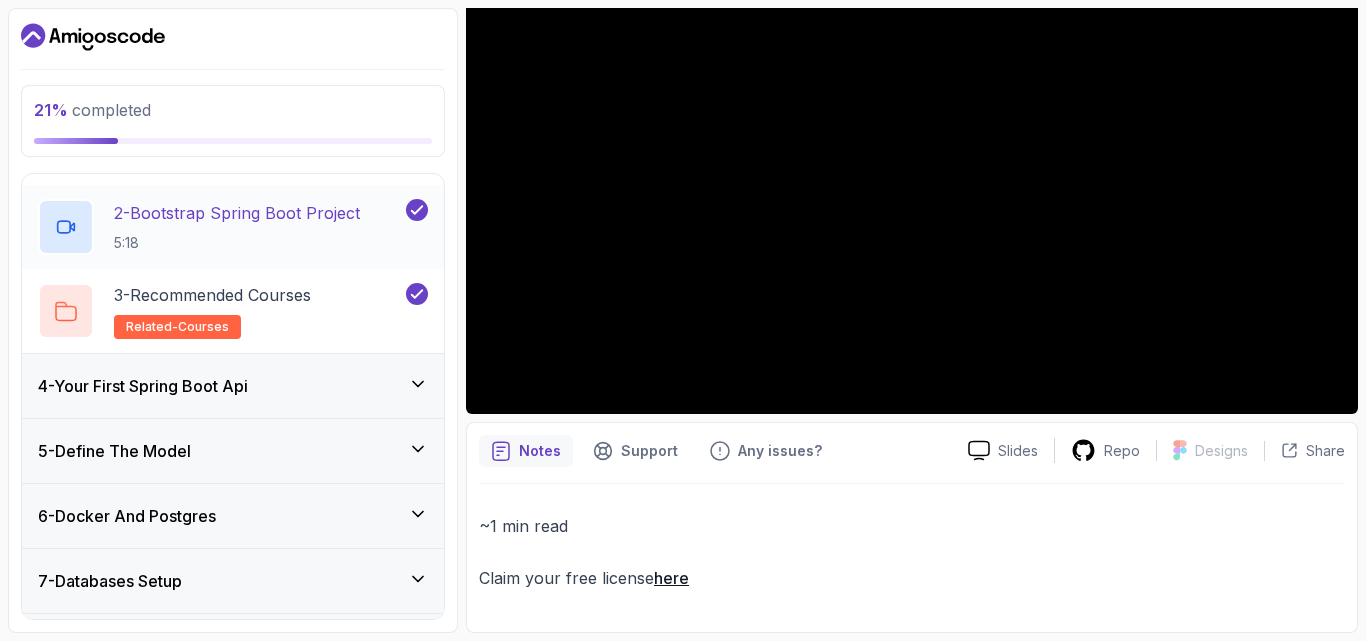 scroll, scrollTop: 0, scrollLeft: 0, axis: both 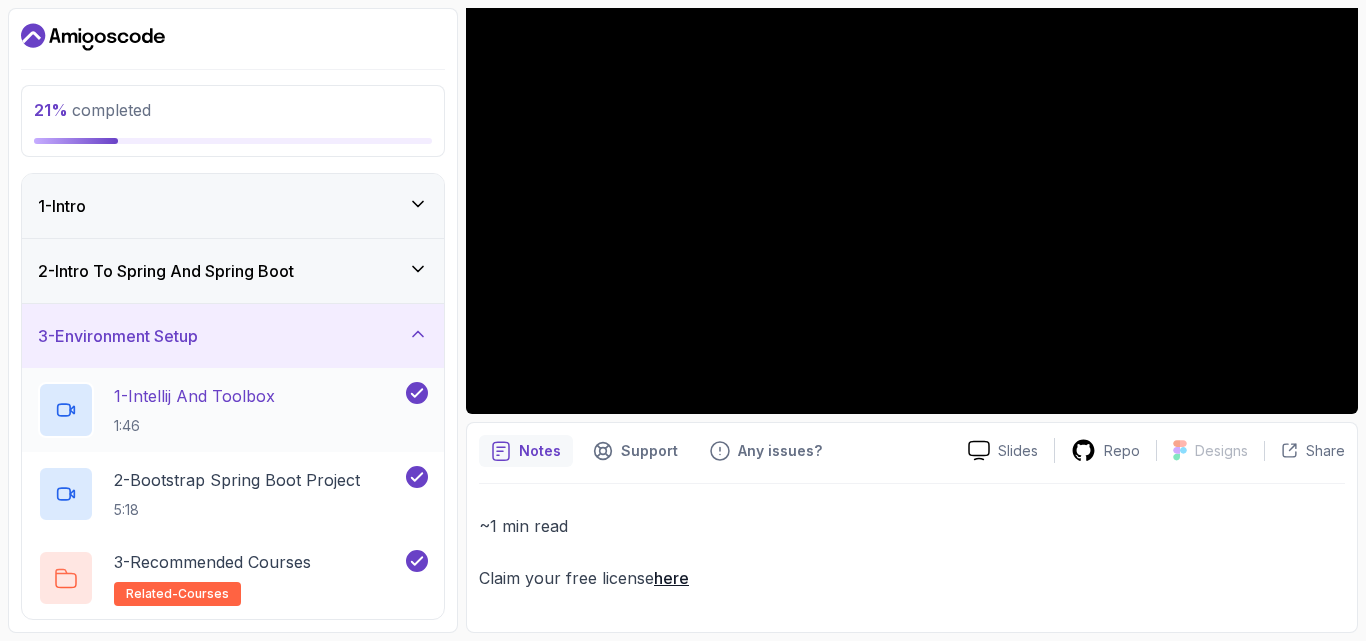click on "1  -  Intellij And Toolbox" at bounding box center [194, 396] 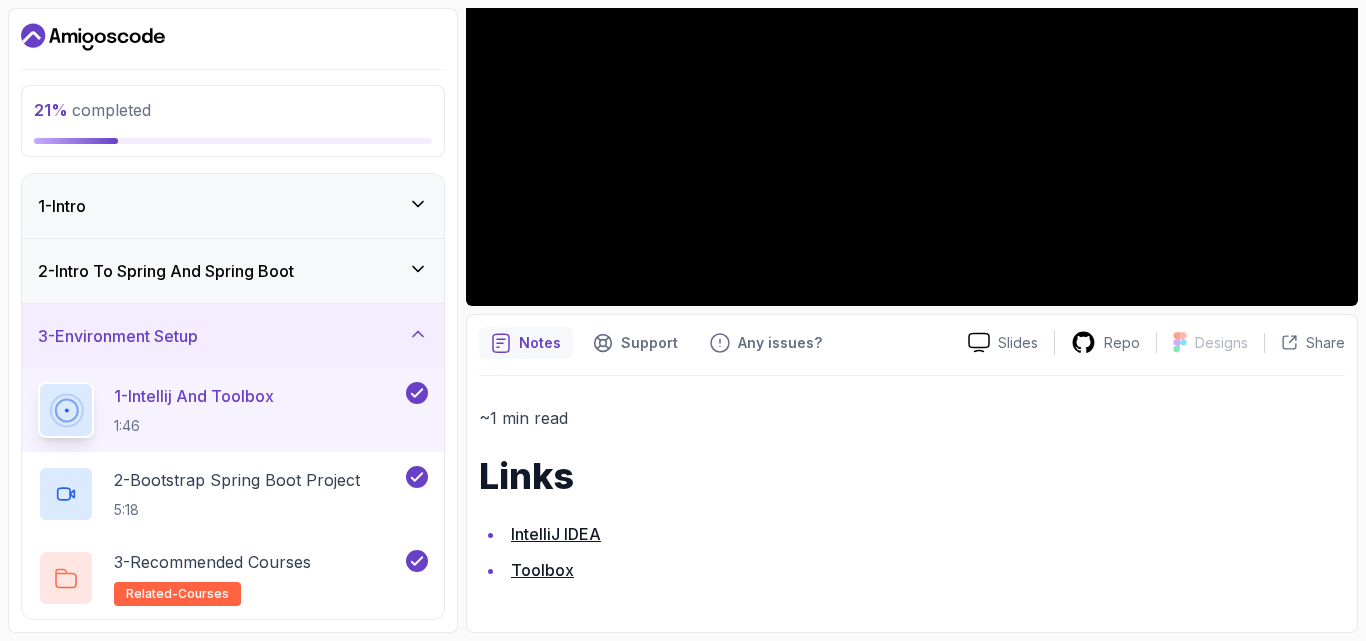 scroll, scrollTop: 107, scrollLeft: 0, axis: vertical 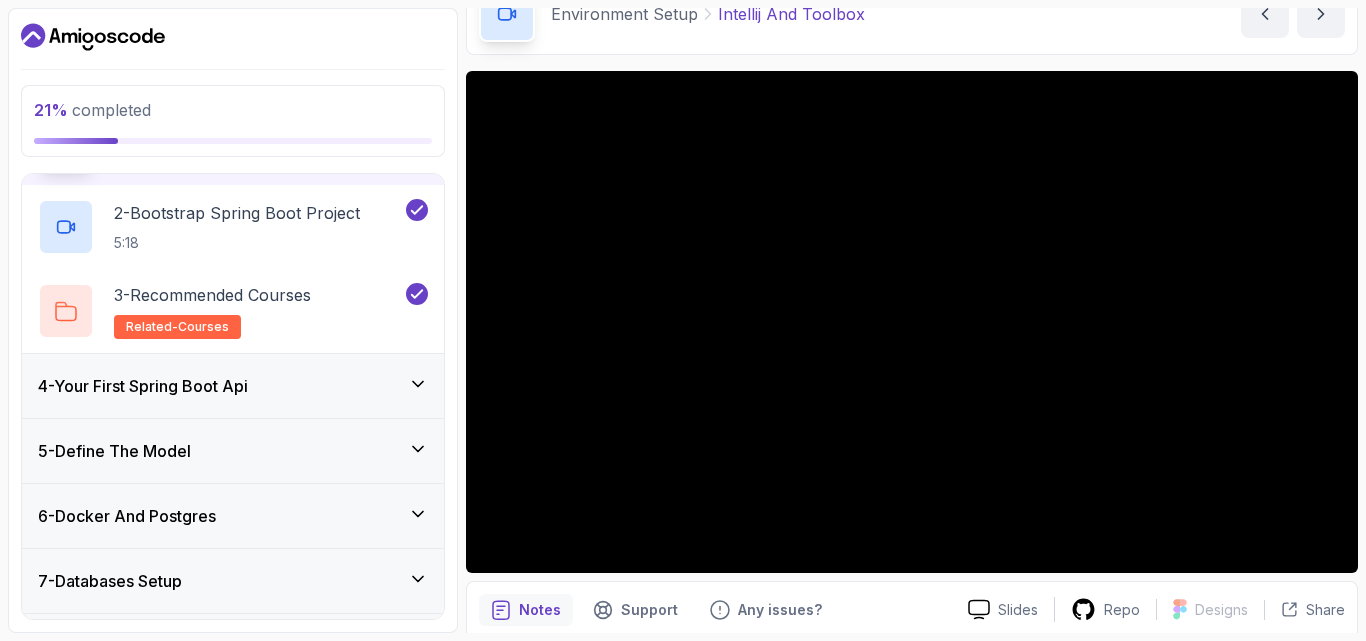 click 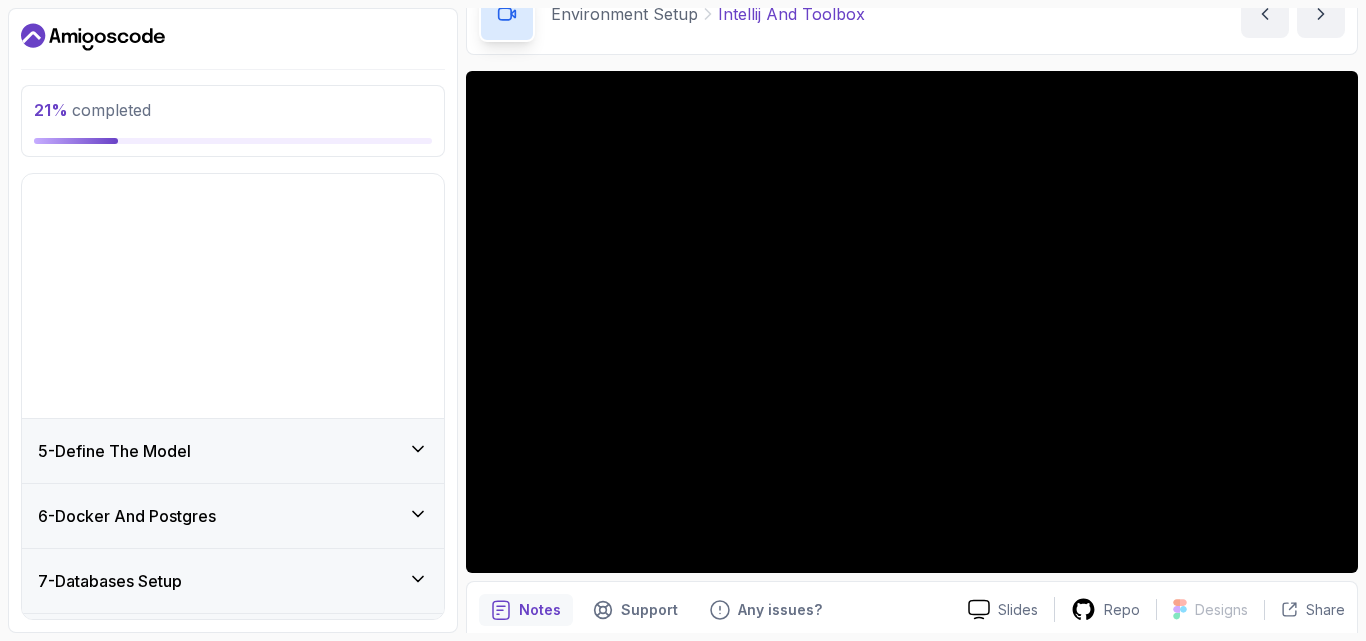 scroll, scrollTop: 244, scrollLeft: 0, axis: vertical 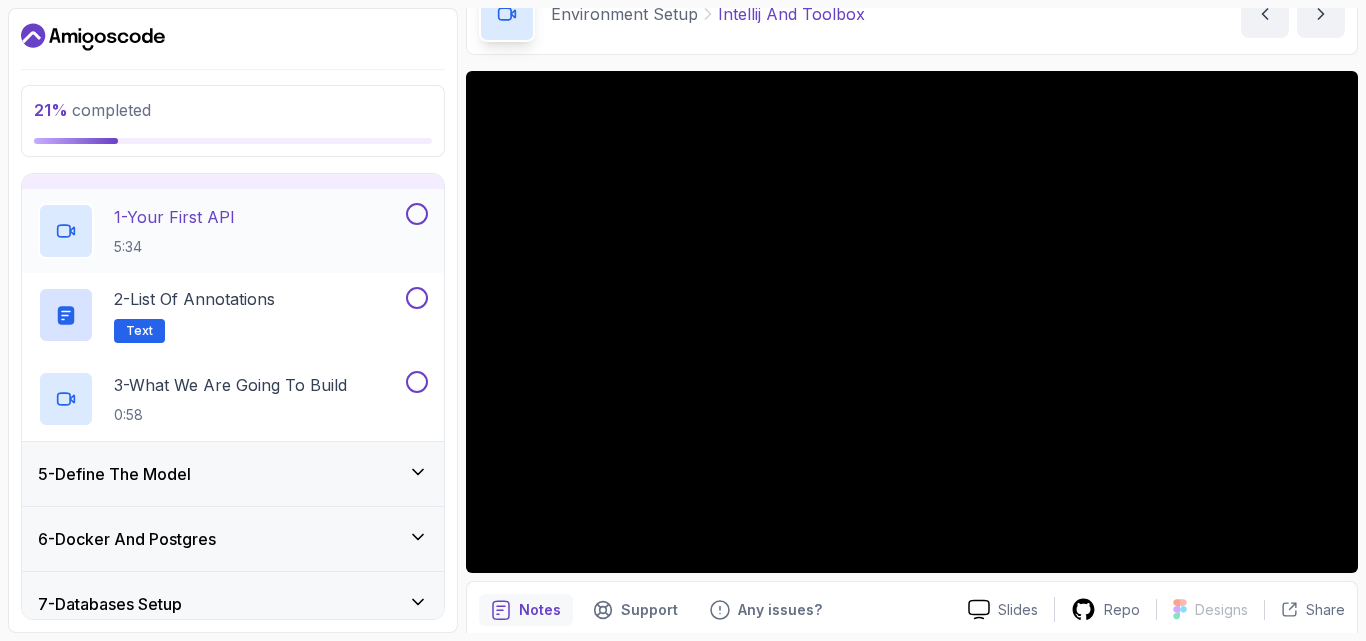click at bounding box center (417, 214) 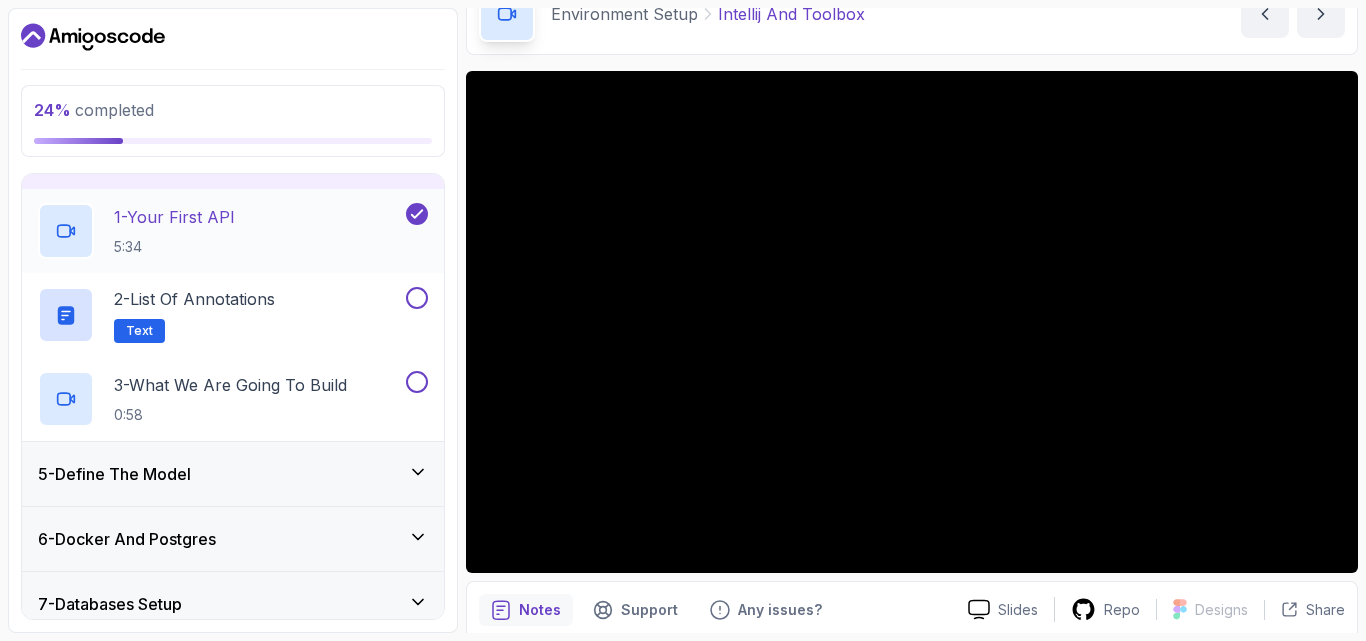 click on "1  -  Your First API 5:34" at bounding box center (220, 231) 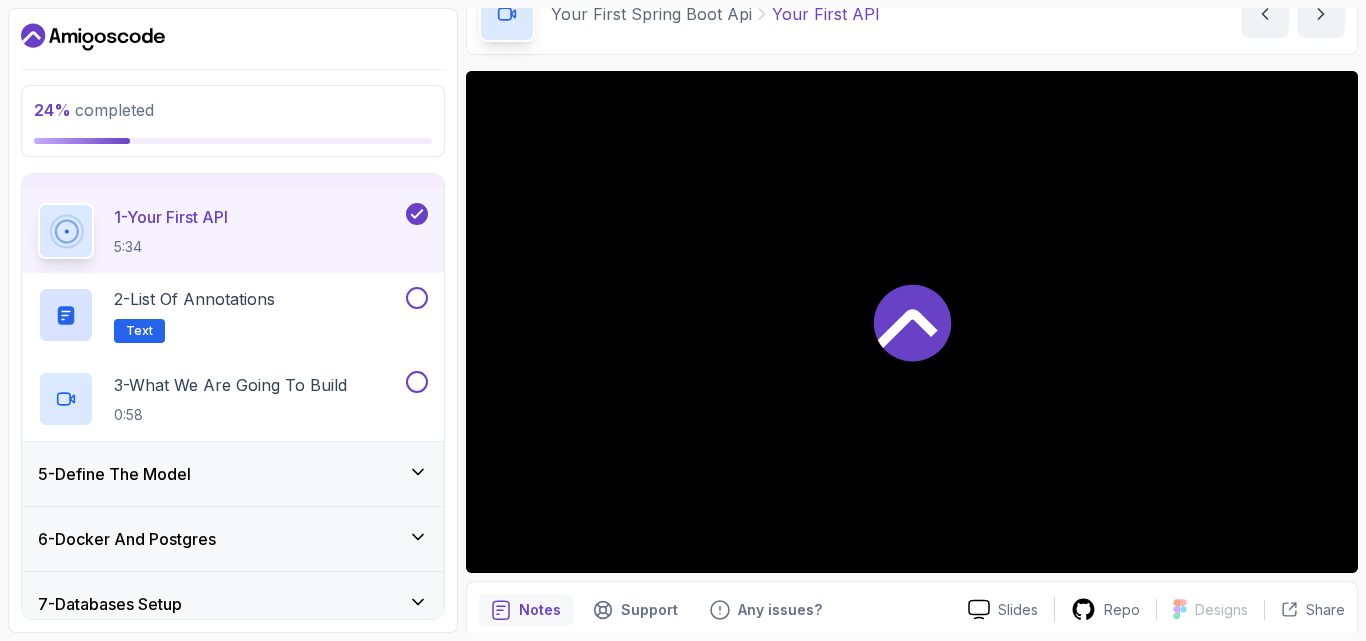 click 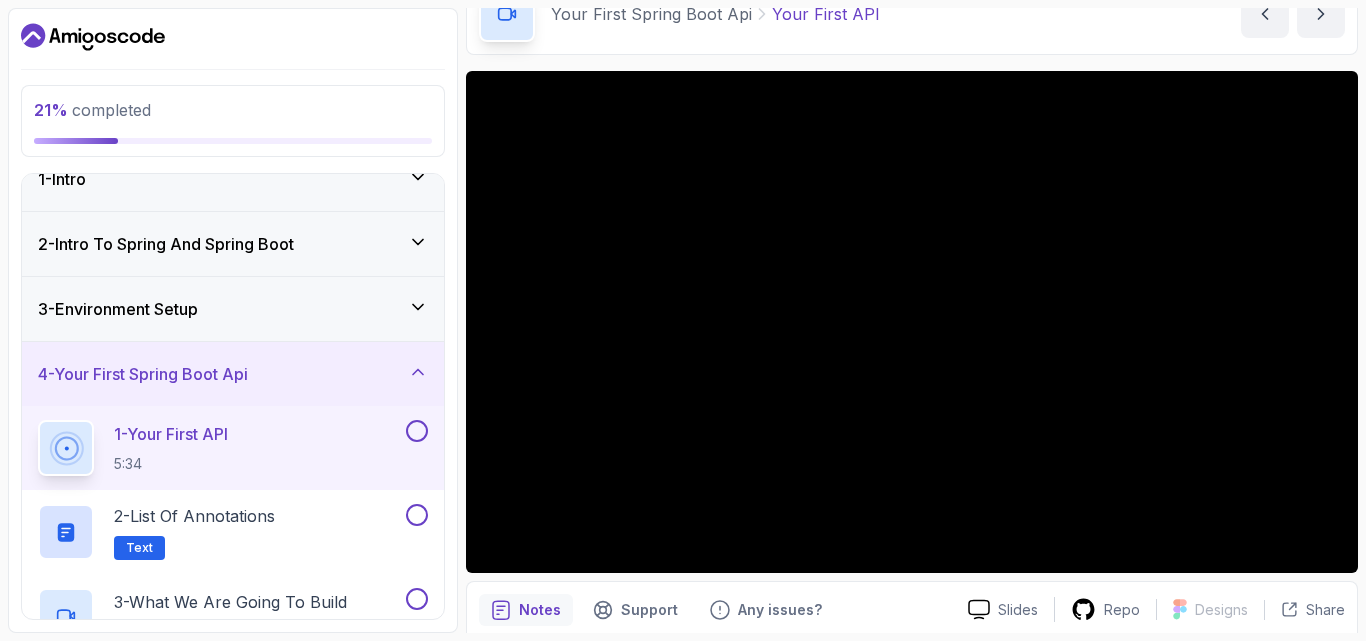scroll, scrollTop: 0, scrollLeft: 0, axis: both 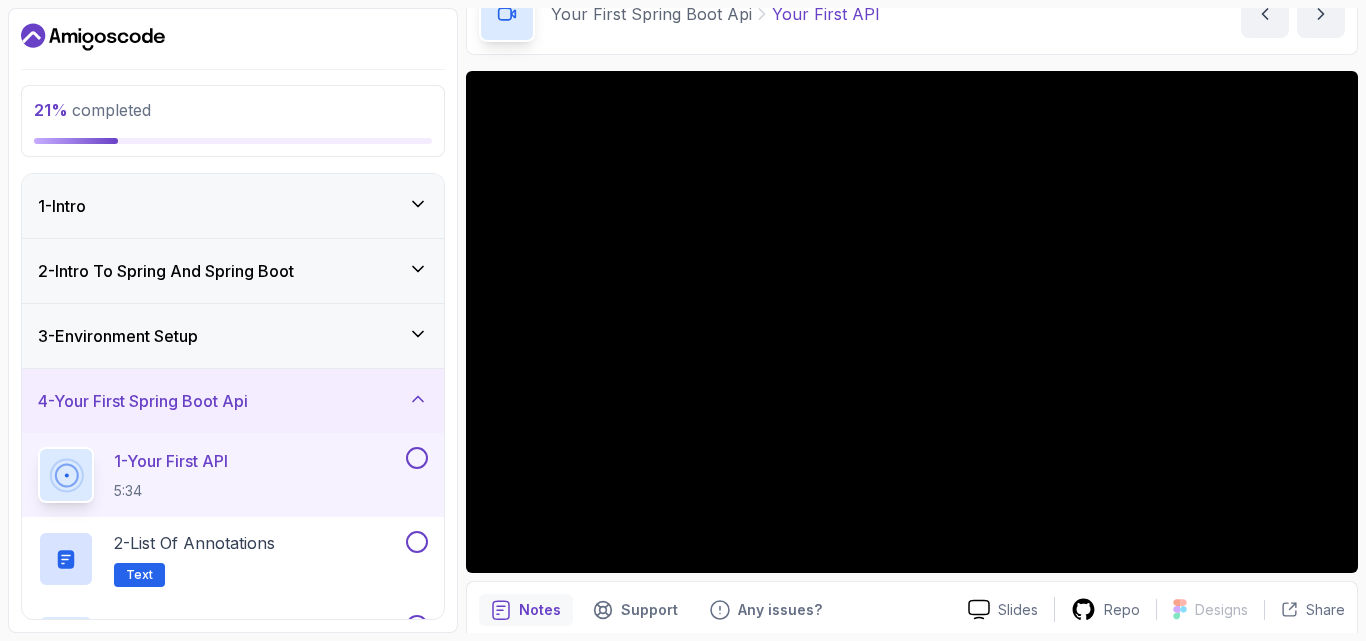 click on "3  -  Environment Setup" at bounding box center [233, 336] 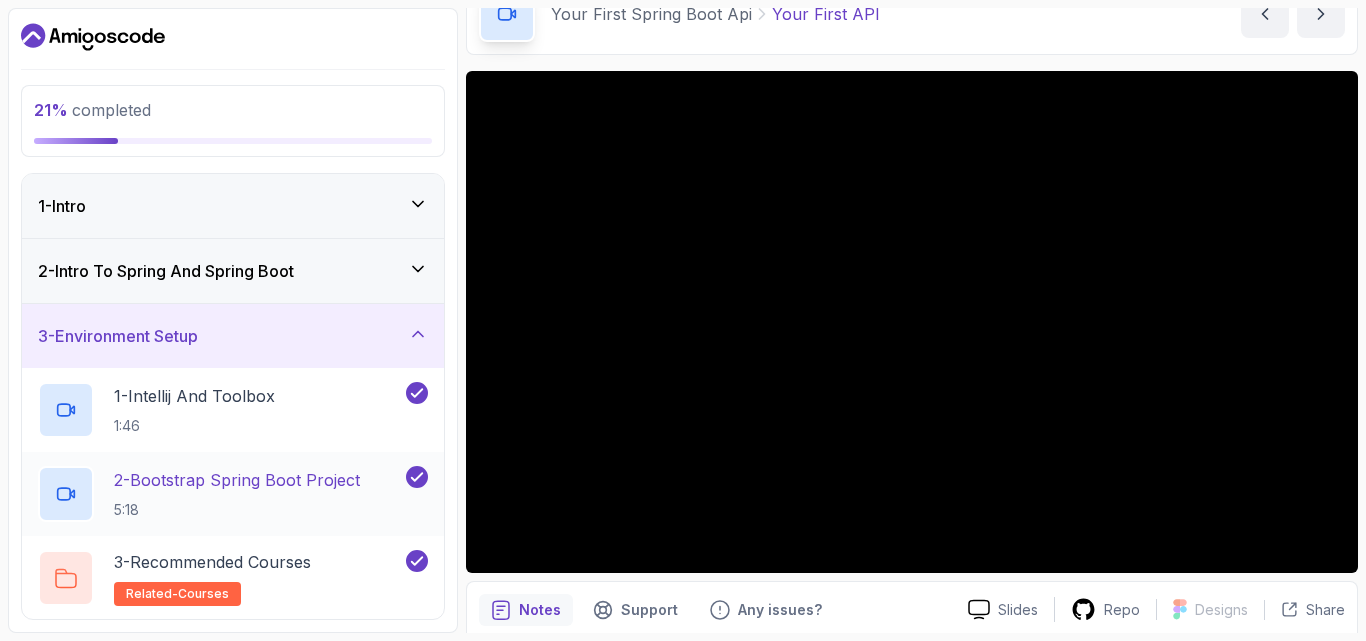 scroll, scrollTop: 267, scrollLeft: 0, axis: vertical 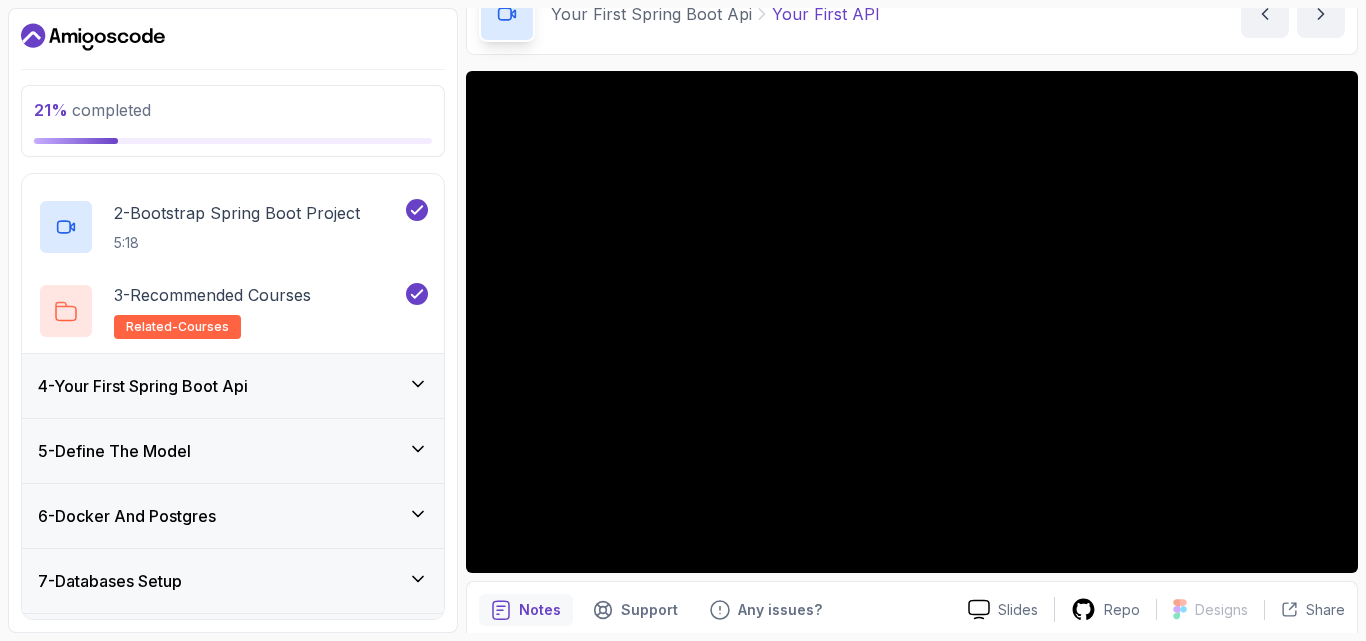 click 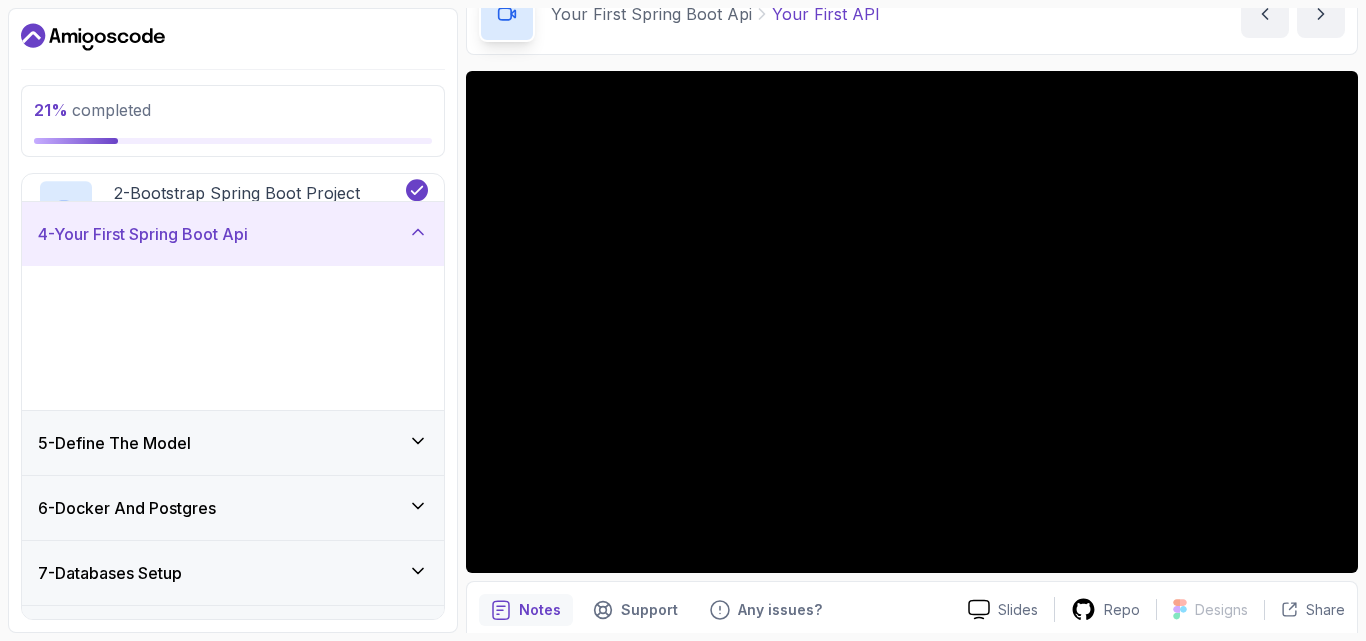 scroll, scrollTop: 217, scrollLeft: 0, axis: vertical 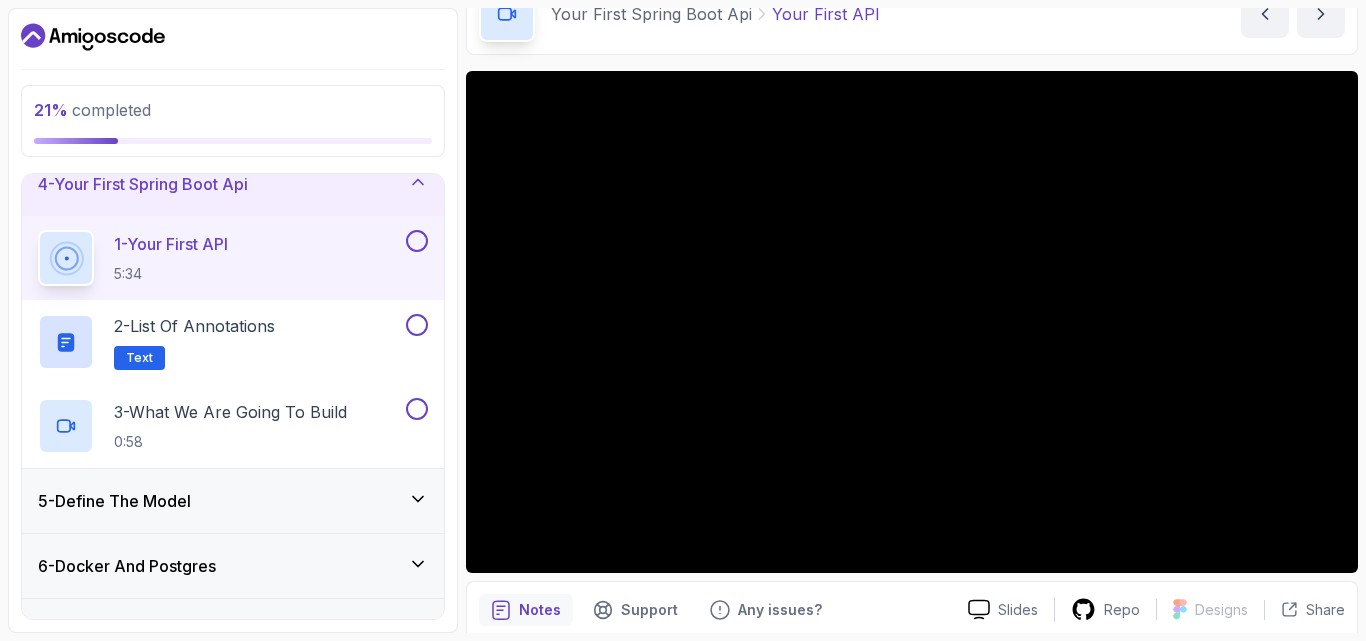 click on "5:34" at bounding box center (171, 274) 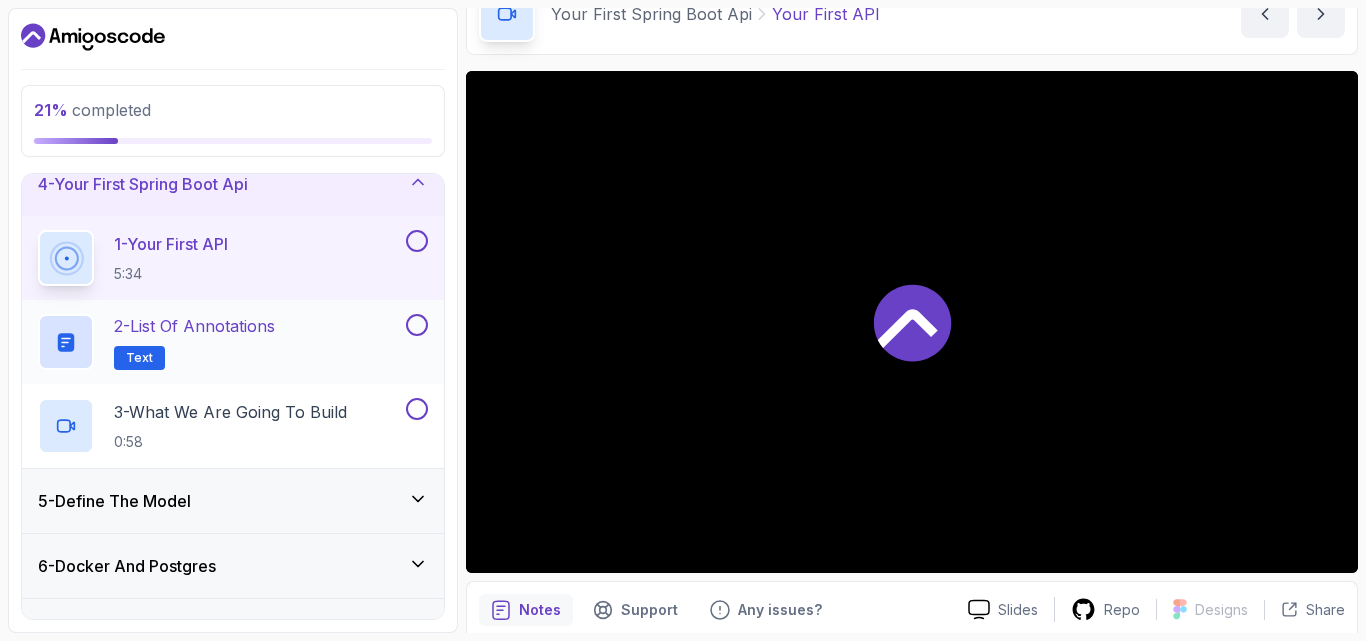 scroll, scrollTop: 0, scrollLeft: 0, axis: both 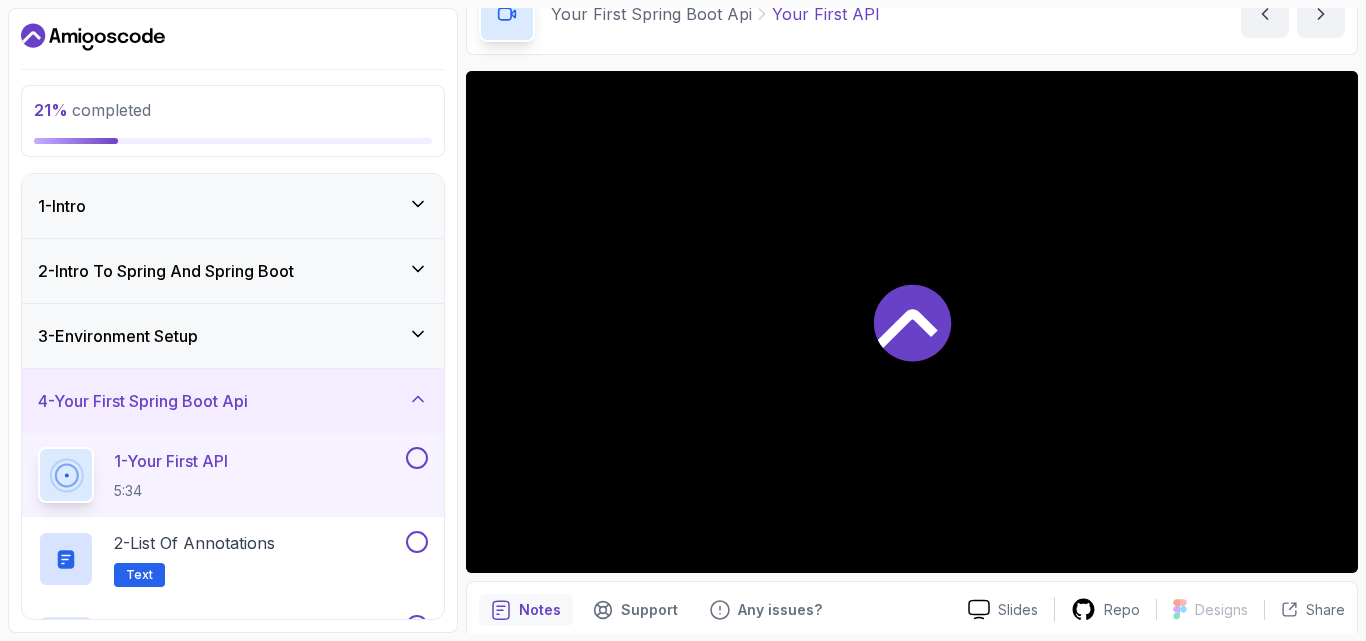 click on "2  -  Intro To Spring And Spring Boot" at bounding box center (233, 271) 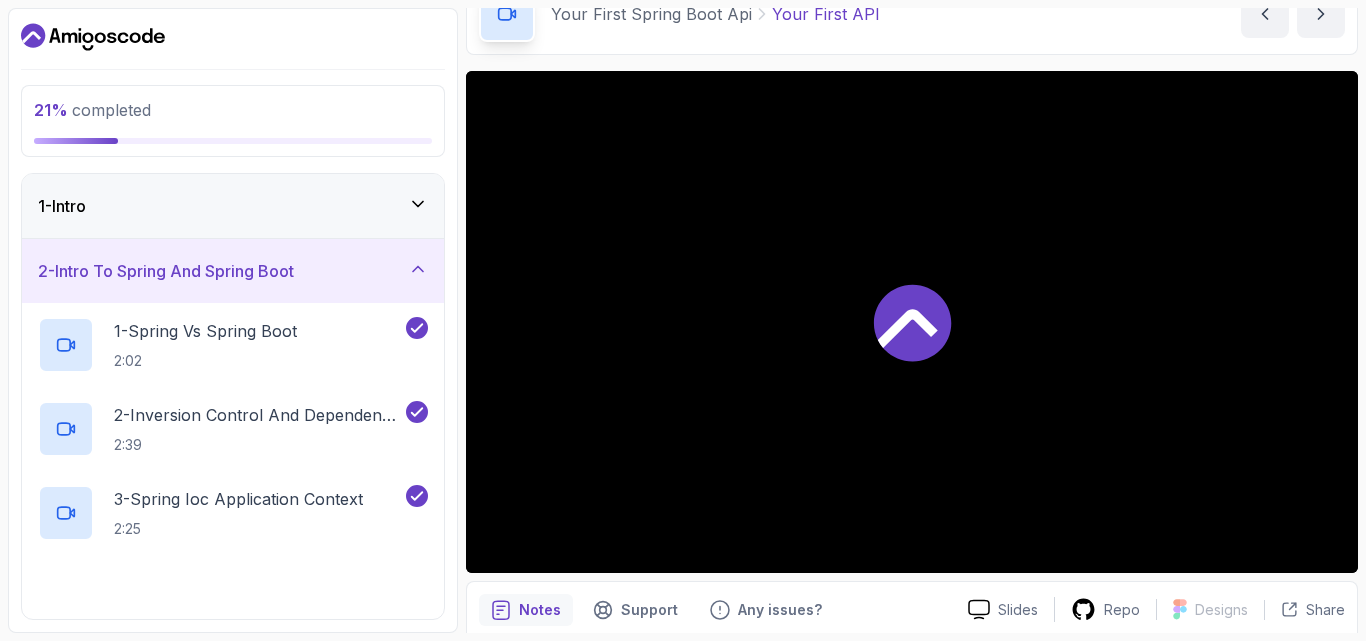 click on "2  -  Intro To Spring And Spring Boot" at bounding box center (233, 271) 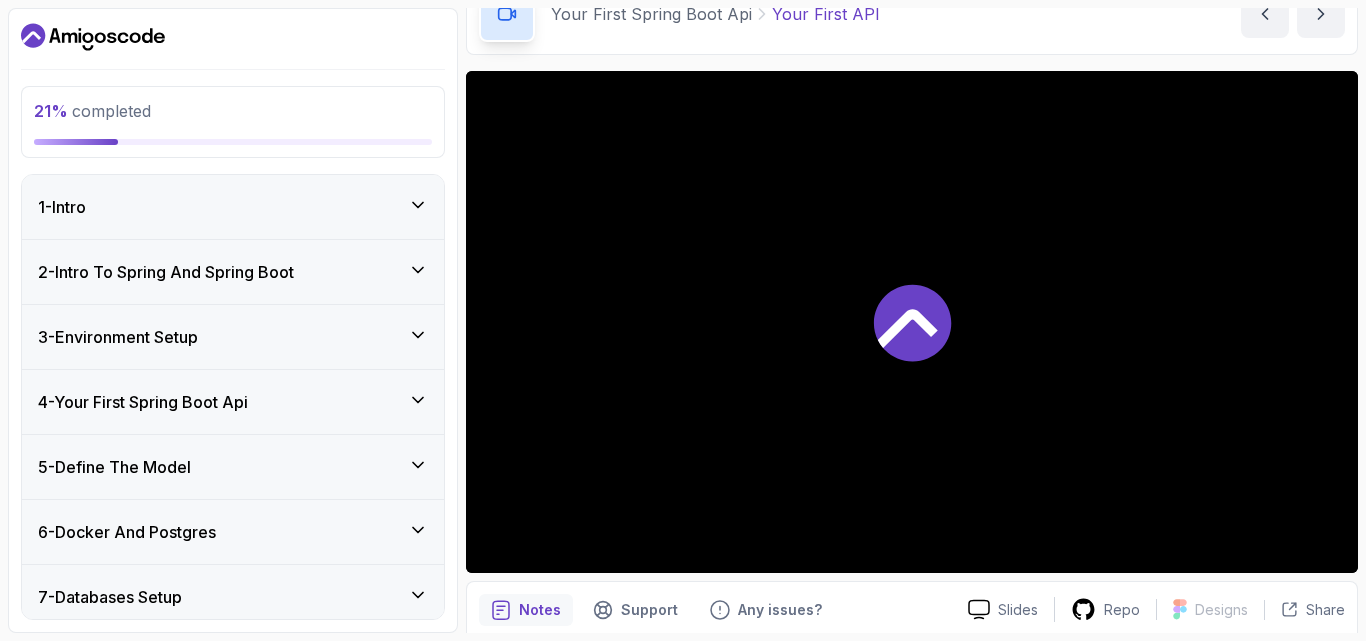click 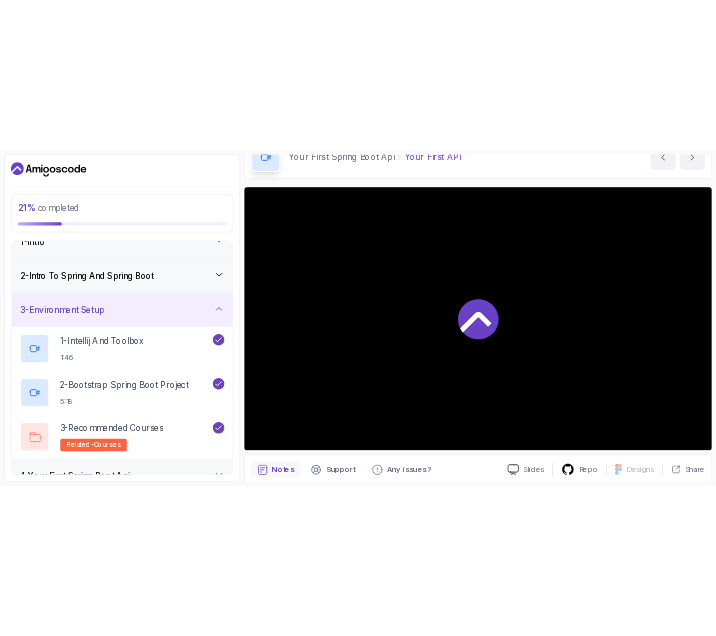 scroll, scrollTop: 0, scrollLeft: 0, axis: both 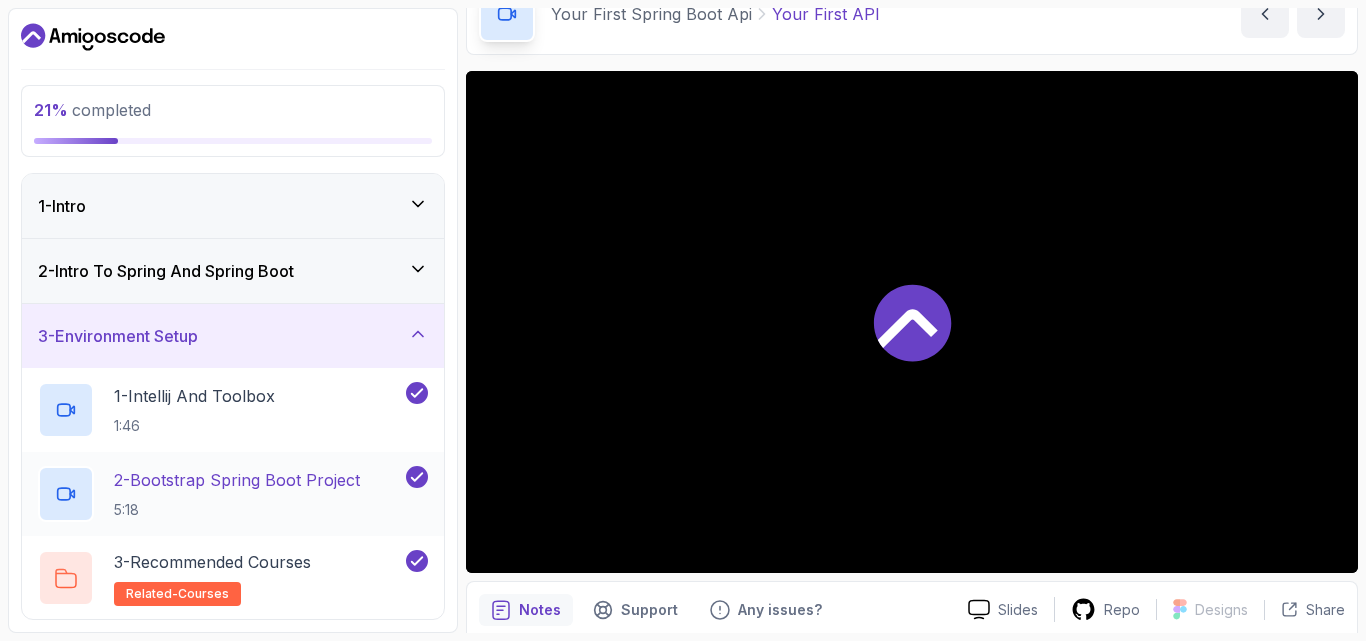 click on "2  -  Bootstrap Spring Boot Project 5:18" at bounding box center [237, 494] 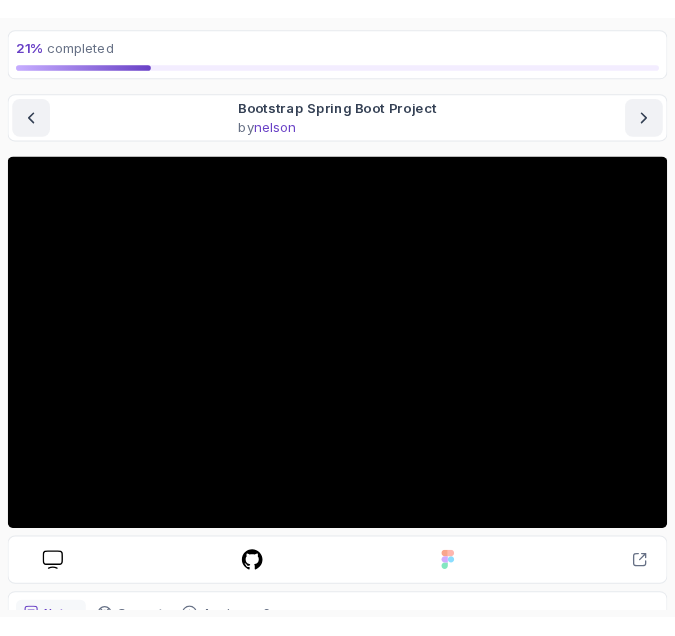scroll, scrollTop: 99, scrollLeft: 0, axis: vertical 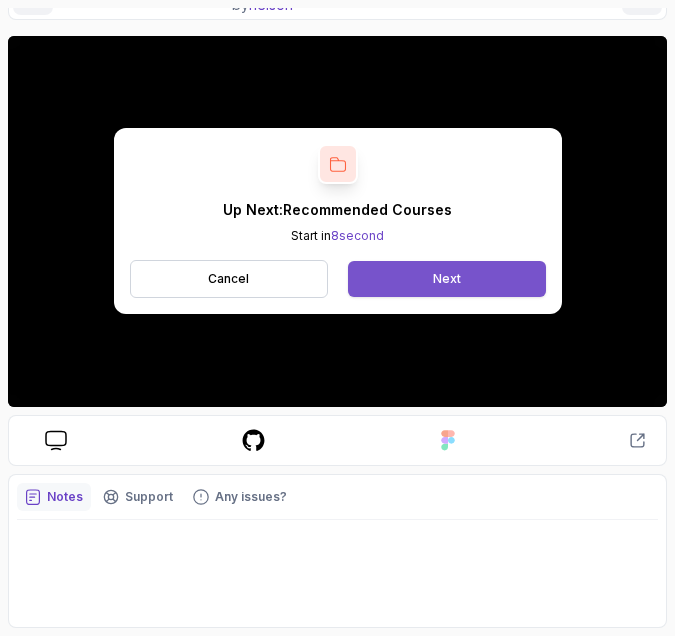 click on "Next" at bounding box center (447, 279) 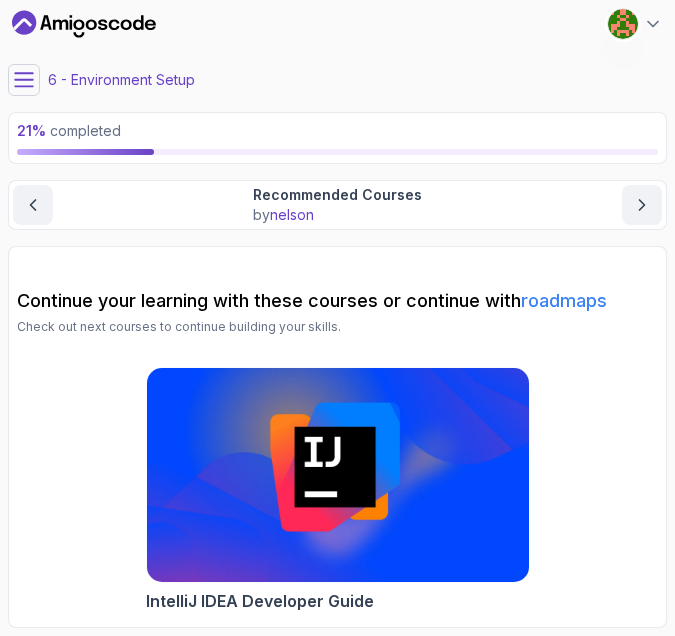 scroll, scrollTop: 8, scrollLeft: 0, axis: vertical 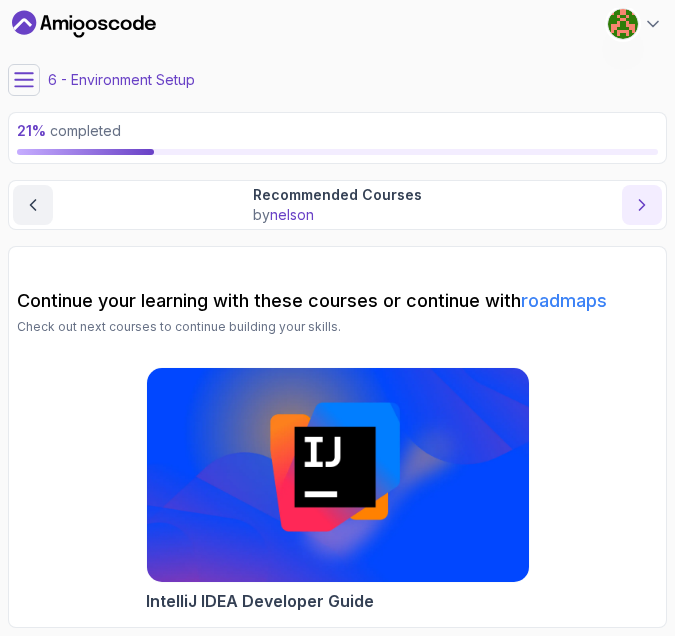 click at bounding box center (642, 205) 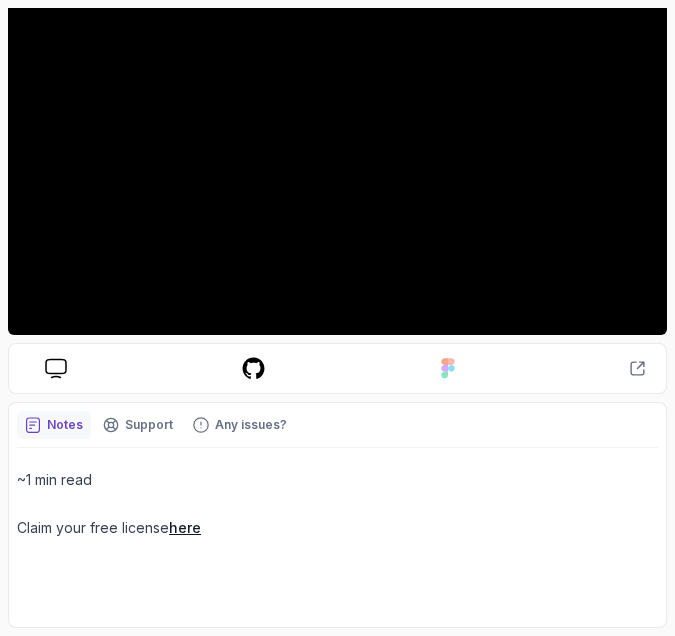 scroll, scrollTop: 23, scrollLeft: 0, axis: vertical 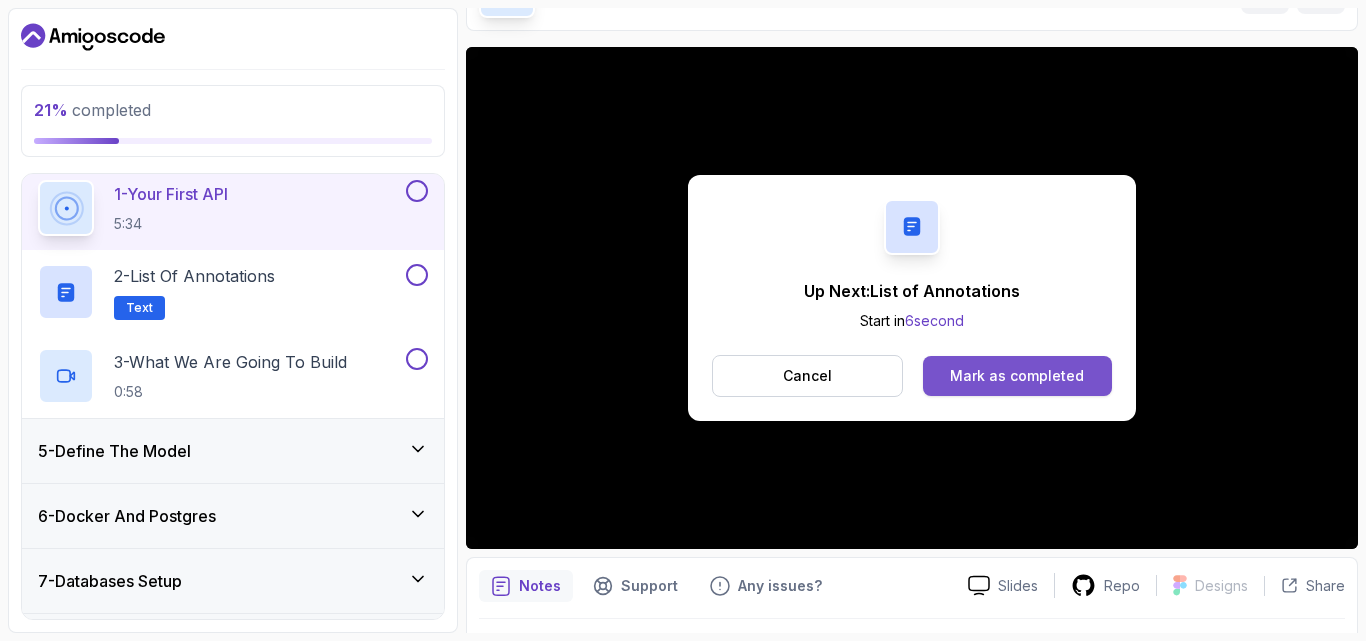 click on "Mark as completed" at bounding box center (1017, 376) 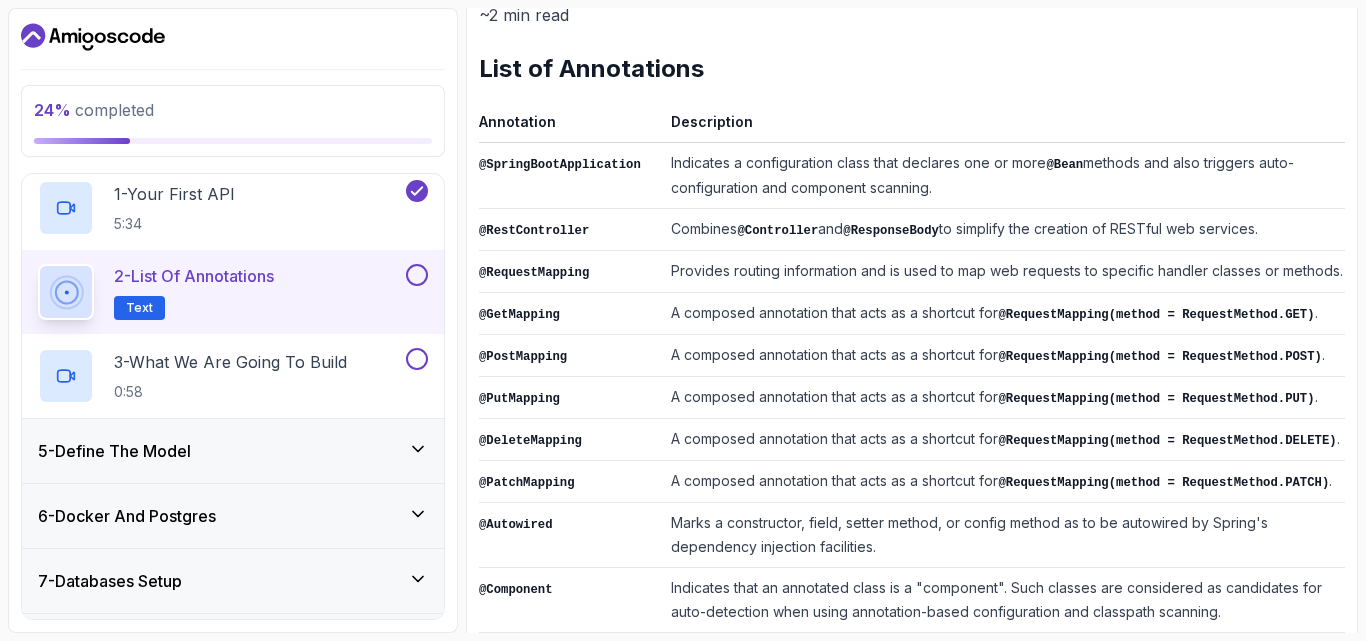 scroll, scrollTop: 610, scrollLeft: 0, axis: vertical 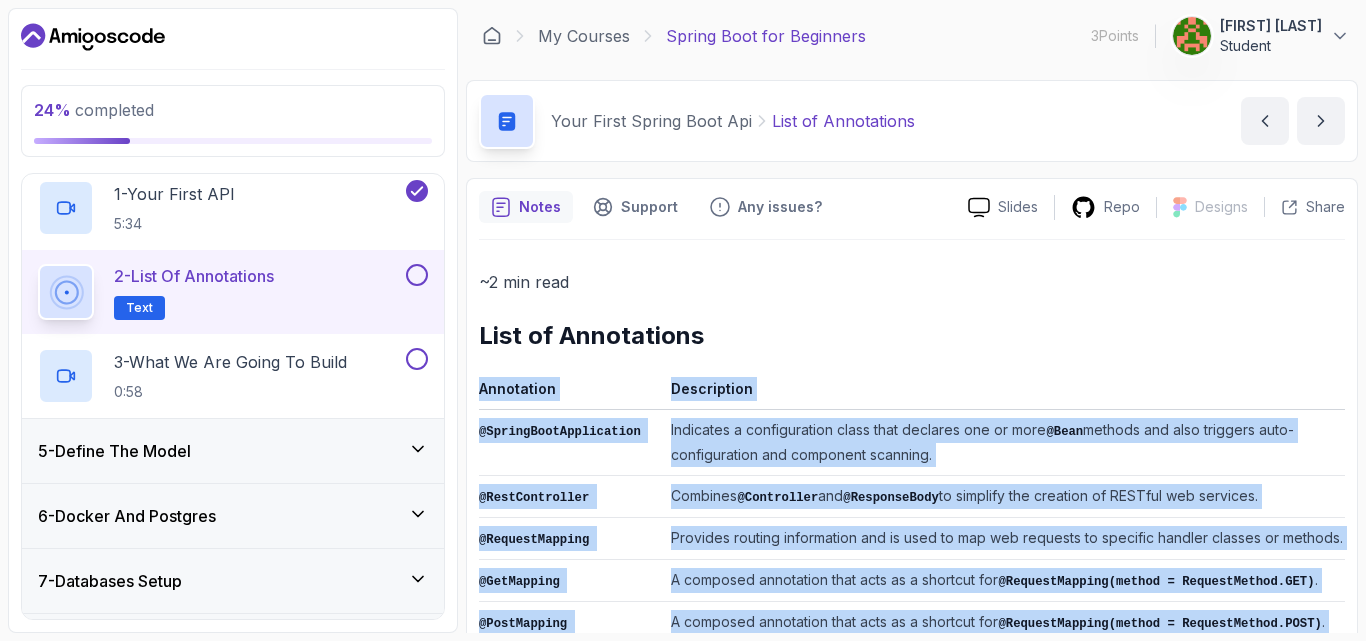 drag, startPoint x: 1006, startPoint y: 573, endPoint x: 475, endPoint y: 390, distance: 561.64935 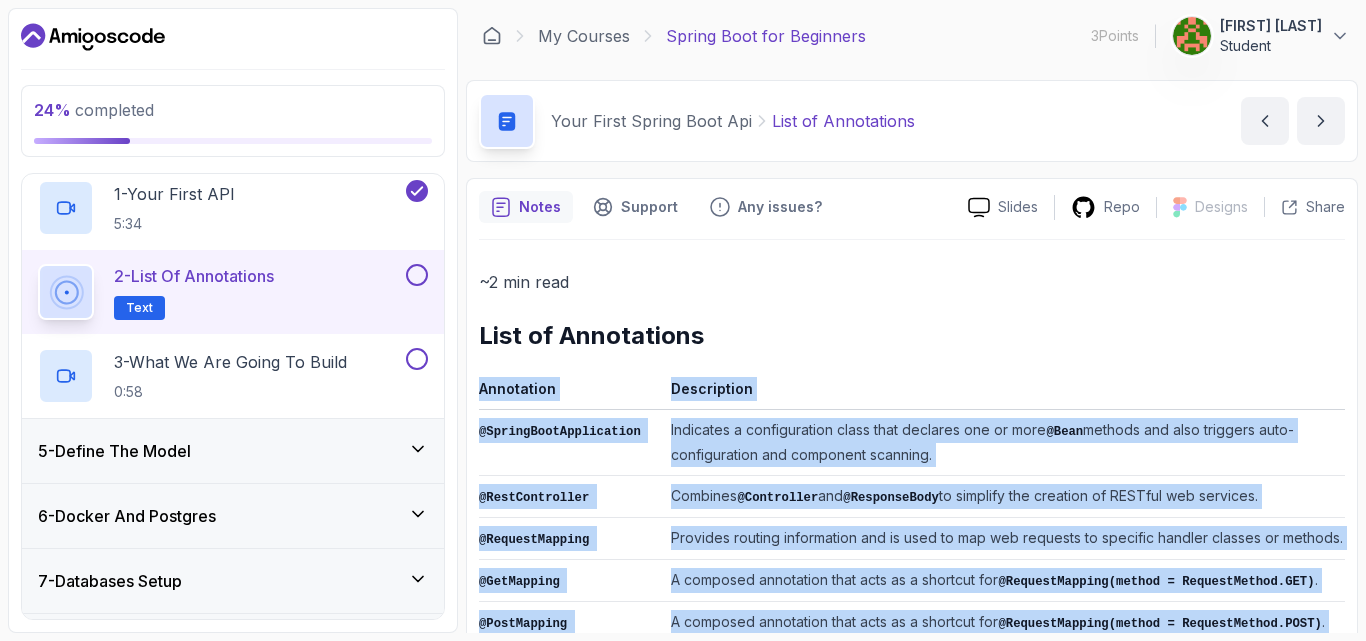 click on "Notes Support Any issues? Slides Repo Designs Design not available Share ~2 min read List of Annotations
Annotation Description @SpringBootApplication Indicates a configuration class that declares one or more  @Bean  methods and also triggers auto-configuration and component scanning. @RestController Combines  @Controller  and  @ResponseBody  to simplify the creation of RESTful web services. @RequestMapping Provides routing information and is used to map web requests to specific handler classes or methods. @GetMapping A composed annotation that acts as a shortcut for  @RequestMapping(method = RequestMethod.GET) . @PostMapping A composed annotation that acts as a shortcut for  @RequestMapping(method = RequestMethod.POST) . @PutMapping A composed annotation that acts as a shortcut for  @RequestMapping(method = RequestMethod.PUT) . @DeleteMapping A composed annotation that acts as a shortcut for  @RequestMapping(method = RequestMethod.DELETE) . @PatchMapping A composed annotation that acts as a shortcut for  ." at bounding box center (912, 730) 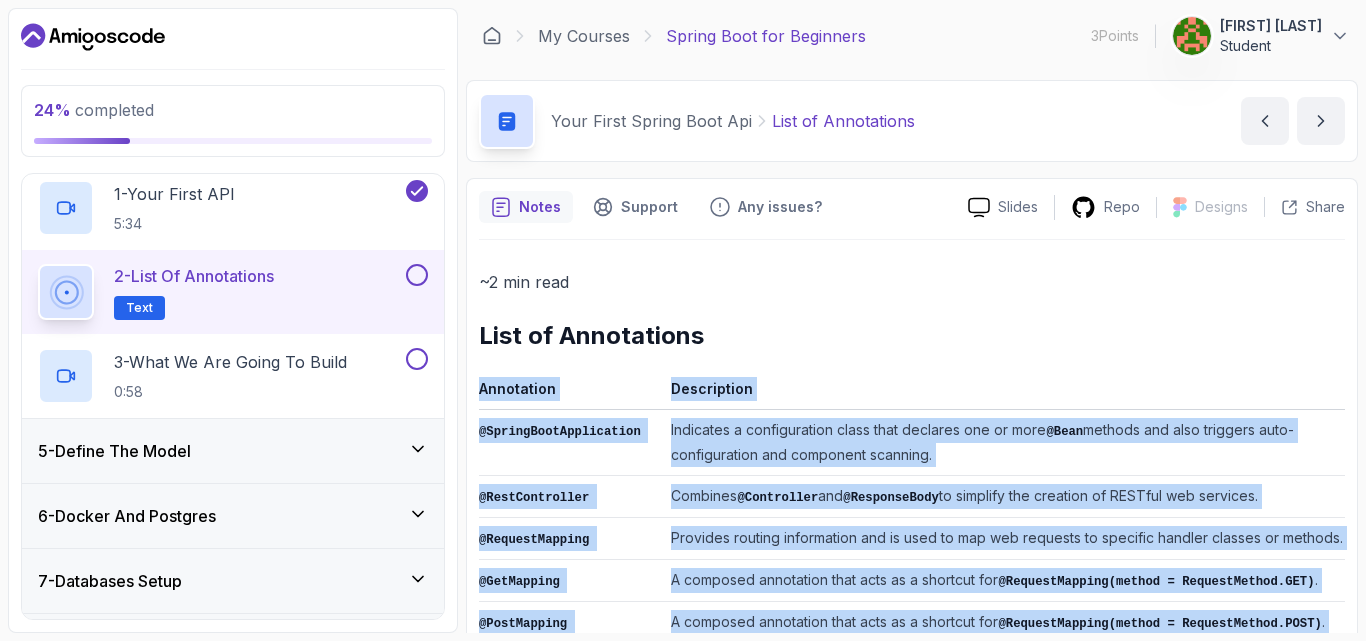 copy on "Annotation Description @SpringBootApplication Indicates a configuration class that declares one or more  @Bean  methods and also triggers auto-configuration and component scanning. @RestController Combines  @Controller  and  @ResponseBody  to simplify the creation of RESTful web services. @RequestMapping Provides routing information and is used to map web requests to specific handler classes or methods. @GetMapping A composed annotation that acts as a shortcut for  @RequestMapping(method = RequestMethod.GET) . @PostMapping A composed annotation that acts as a shortcut for  @RequestMapping(method = RequestMethod.POST) . @PutMapping A composed annotation that acts as a shortcut for  @RequestMapping(method = RequestMethod.PUT) . @DeleteMapping A composed annotation that acts as a shortcut for  @RequestMapping(method = RequestMethod.DELETE) . @PatchMapping A composed annotation that acts as a shortcut for  @RequestMapping(method = RequestMethod.PATCH) . @Autowired Marks a constructor, field, setter method, or..." 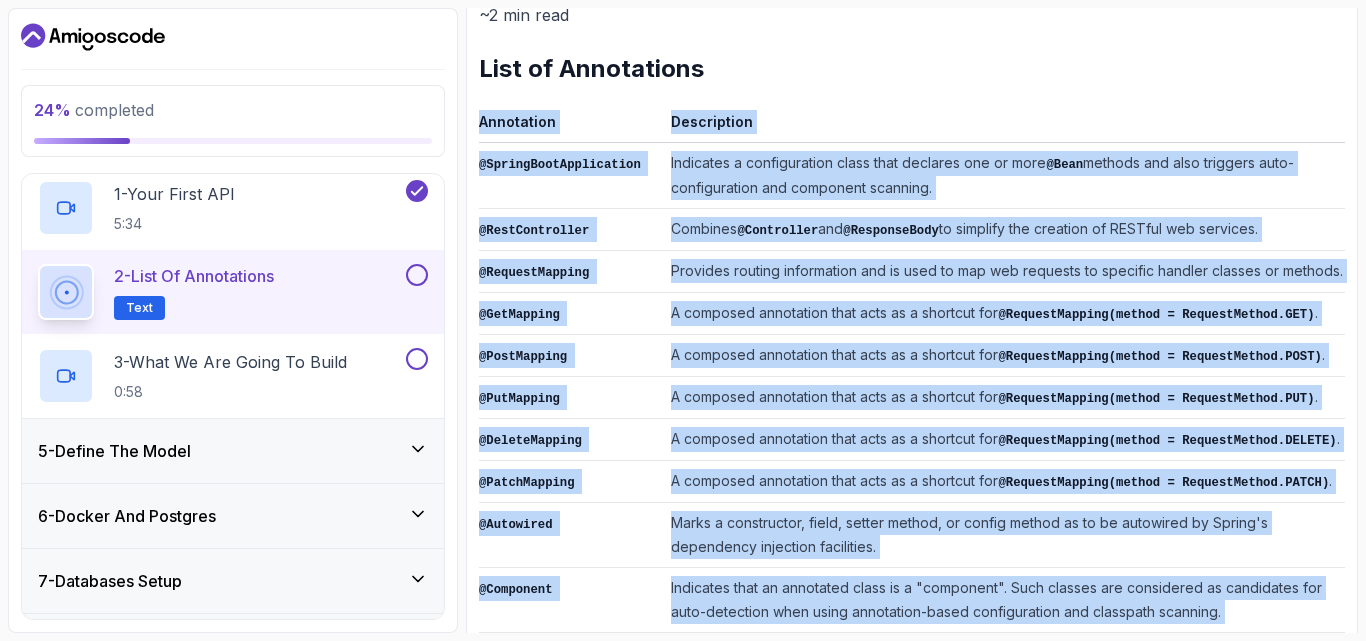 click on "A composed annotation that acts as a shortcut for  @RequestMapping(method = RequestMethod.POST) ." at bounding box center (1004, 356) 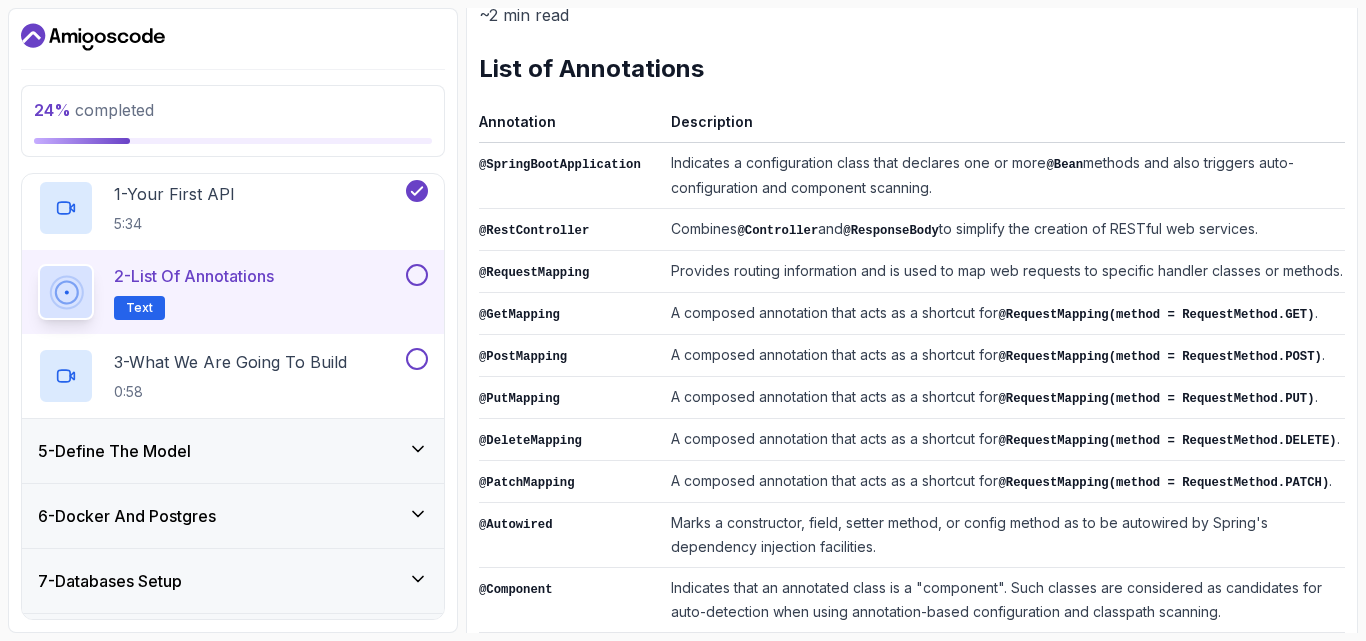 drag, startPoint x: 1250, startPoint y: 219, endPoint x: 480, endPoint y: 231, distance: 770.0935 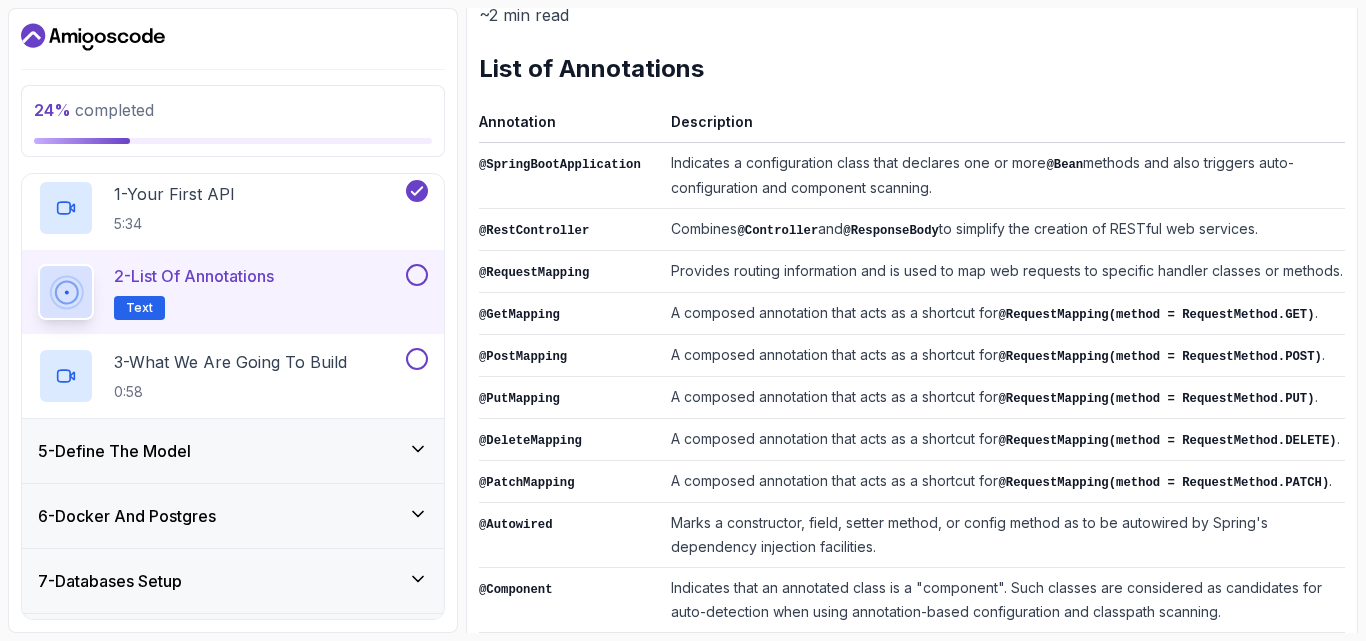 click on "@RestController Combines  @Controller  and  @ResponseBody  to simplify the creation of RESTful web services." at bounding box center (912, 230) 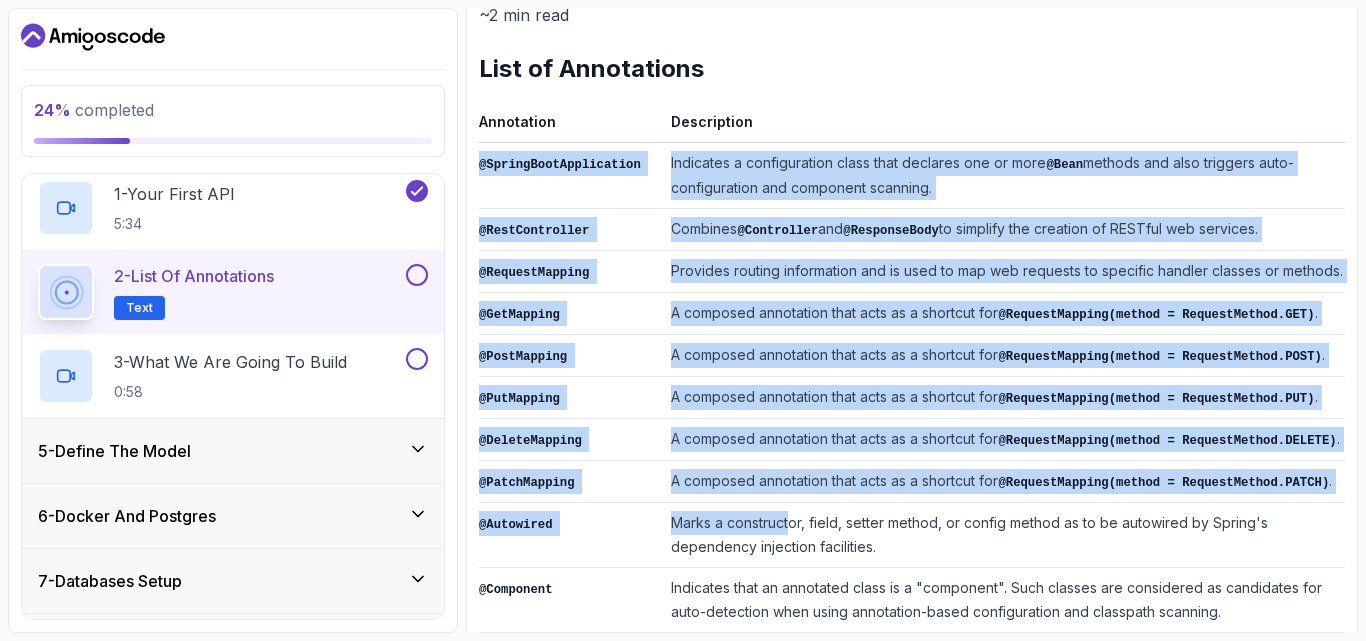 drag, startPoint x: 481, startPoint y: 162, endPoint x: 607, endPoint y: 97, distance: 141.778 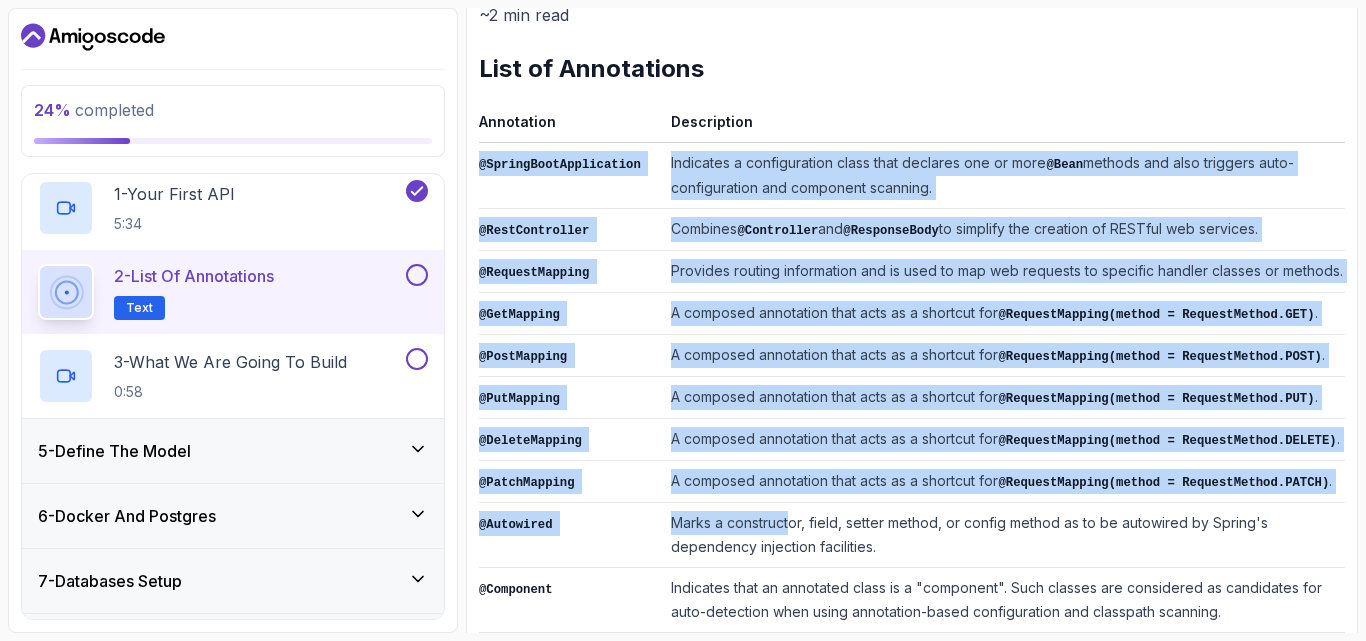 click on "@SpringBootApplication Indicates a configuration class that declares one or more  @Bean  methods and also triggers auto-configuration and component scanning. @RestController Combines  @Controller  and  @ResponseBody  to simplify the creation of RESTful web services. @RequestMapping Provides routing information and is used to map web requests to specific handler classes or methods. @GetMapping A composed annotation that acts as a shortcut for  @RequestMapping(method = RequestMethod.GET) . @PostMapping A composed annotation that acts as a shortcut for  @RequestMapping(method = RequestMethod.POST) . @PutMapping A composed annotation that acts as a shortcut for  @RequestMapping(method = RequestMethod.PUT) . @DeleteMapping A composed annotation that acts as a shortcut for  @RequestMapping(method = RequestMethod.DELETE) . @PatchMapping A composed annotation that acts as a shortcut for  @RequestMapping(method = RequestMethod.PATCH) . @Autowired @Component @Service @Repository @Configuration @Bean @Bean @Value ." at bounding box center [912, 559] 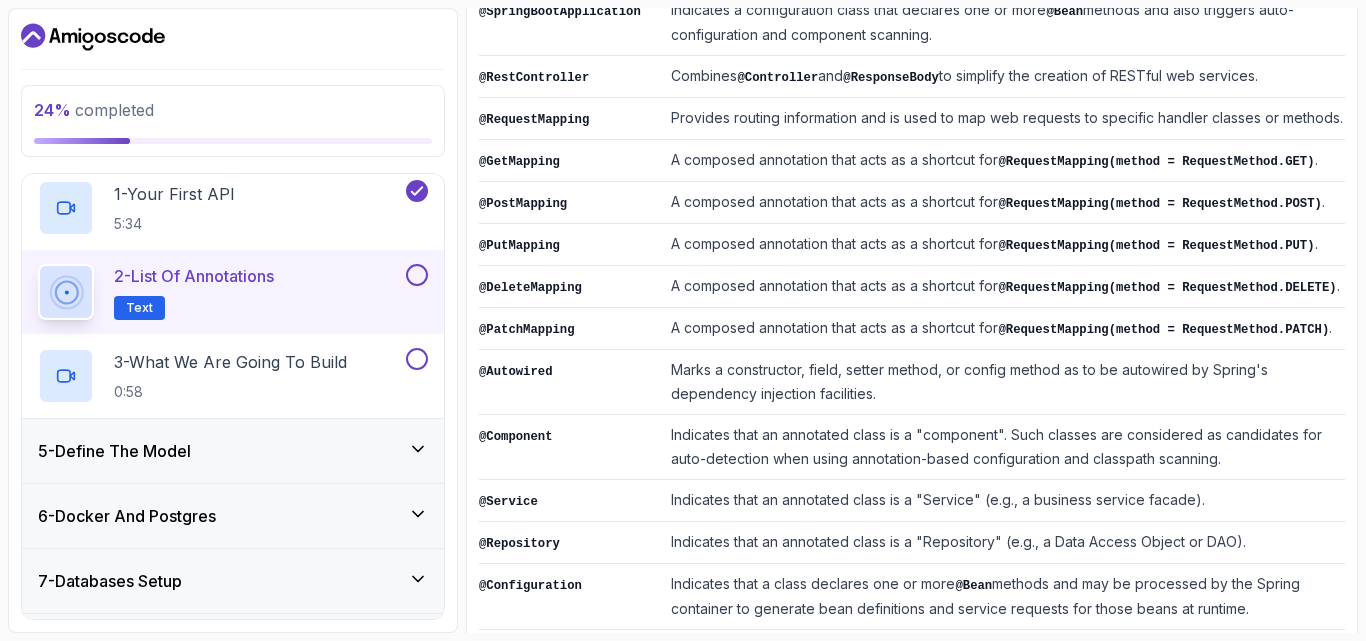 scroll, scrollTop: 610, scrollLeft: 0, axis: vertical 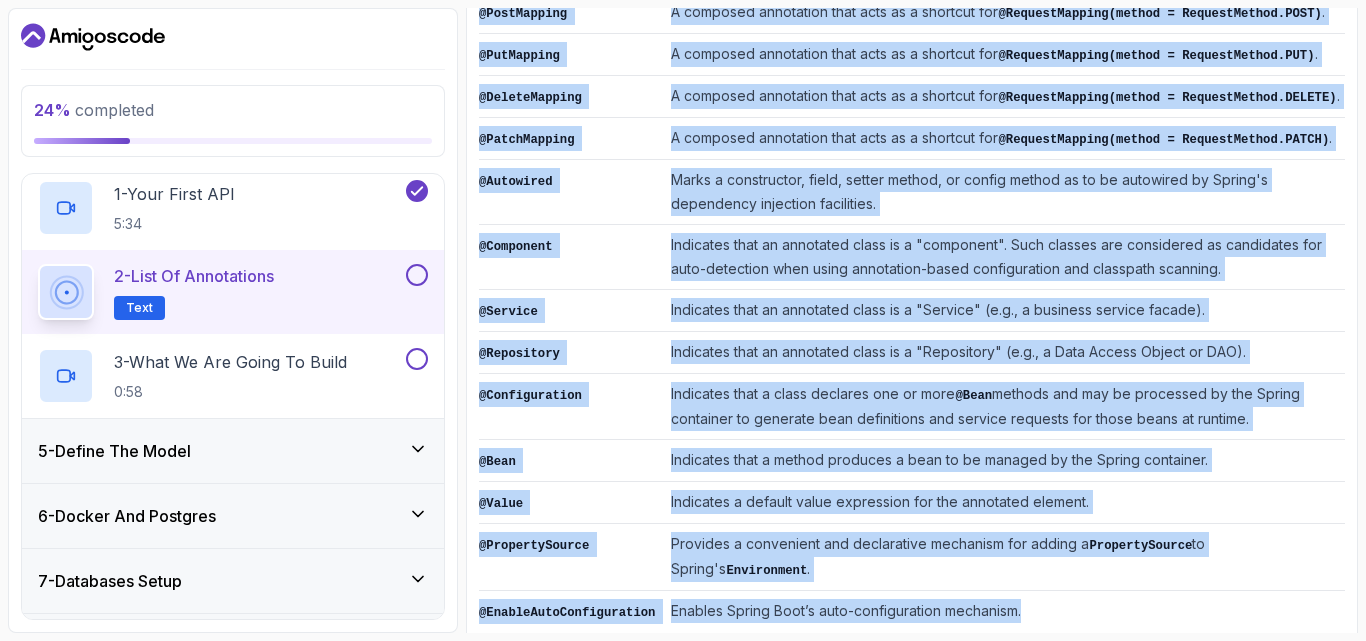 drag, startPoint x: 477, startPoint y: 116, endPoint x: 1145, endPoint y: 570, distance: 807.67566 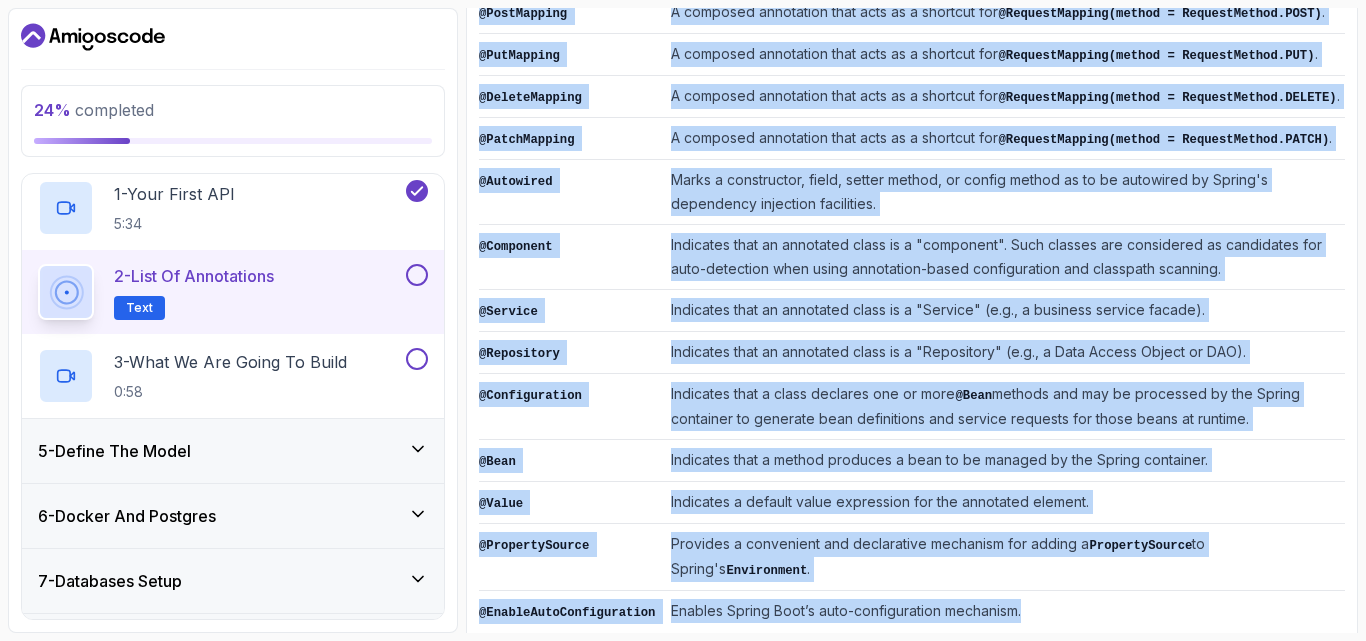 click on "Notes Support Any issues? Slides Repo Designs Design not available Share ~2 min read List of Annotations
Annotation Description @SpringBootApplication Indicates a configuration class that declares one or more  @Bean  methods and also triggers auto-configuration and component scanning. @RestController Combines  @Controller  and  @ResponseBody  to simplify the creation of RESTful web services. @RequestMapping Provides routing information and is used to map web requests to specific handler classes or methods. @GetMapping A composed annotation that acts as a shortcut for  @RequestMapping(method = RequestMethod.GET) . @PostMapping A composed annotation that acts as a shortcut for  @RequestMapping(method = RequestMethod.POST) . @PutMapping A composed annotation that acts as a shortcut for  @RequestMapping(method = RequestMethod.PUT) . @DeleteMapping A composed annotation that acts as a shortcut for  @RequestMapping(method = RequestMethod.DELETE) . @PatchMapping A composed annotation that acts as a shortcut for  ." at bounding box center [912, 120] 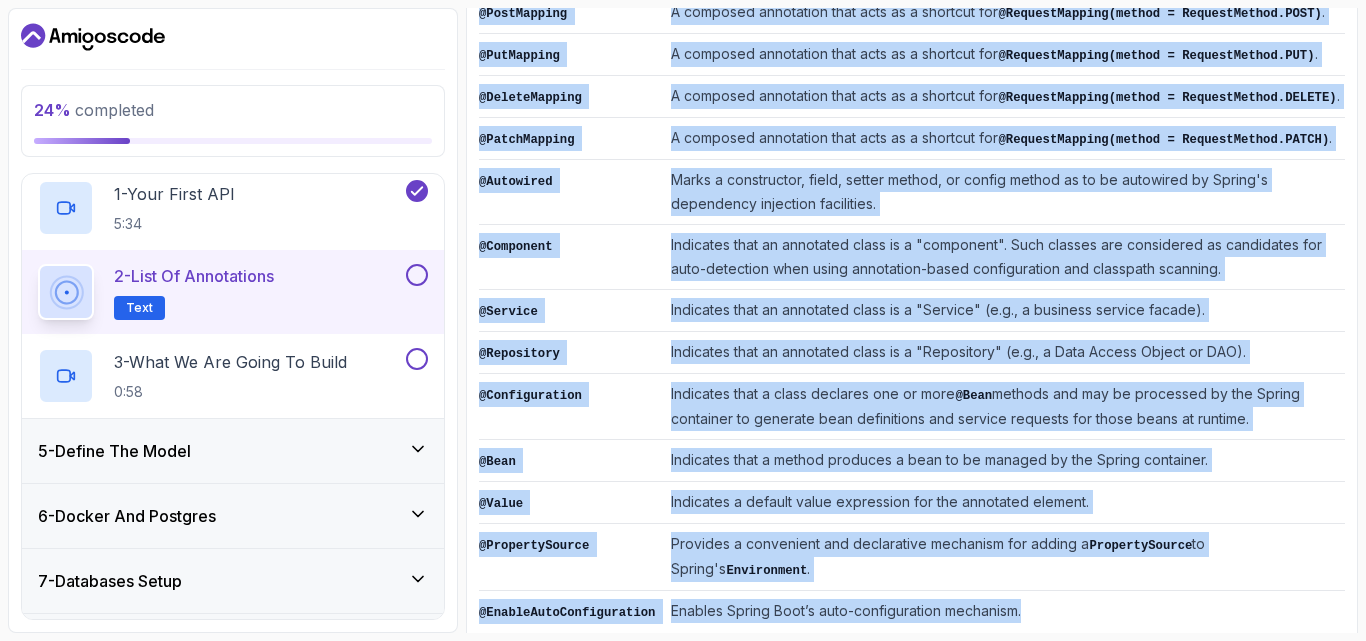 copy on "Annotation Description @SpringBootApplication Indicates a configuration class that declares one or more  @Bean  methods and also triggers auto-configuration and component scanning. @RestController Combines  @Controller  and  @ResponseBody  to simplify the creation of RESTful web services. @RequestMapping Provides routing information and is used to map web requests to specific handler classes or methods. @GetMapping A composed annotation that acts as a shortcut for  @RequestMapping(method = RequestMethod.GET) . @PostMapping A composed annotation that acts as a shortcut for  @RequestMapping(method = RequestMethod.POST) . @PutMapping A composed annotation that acts as a shortcut for  @RequestMapping(method = RequestMethod.PUT) . @DeleteMapping A composed annotation that acts as a shortcut for  @RequestMapping(method = RequestMethod.DELETE) . @PatchMapping A composed annotation that acts as a shortcut for  @RequestMapping(method = RequestMethod.PATCH) . @Autowired Marks a constructor, field, setter method, or..." 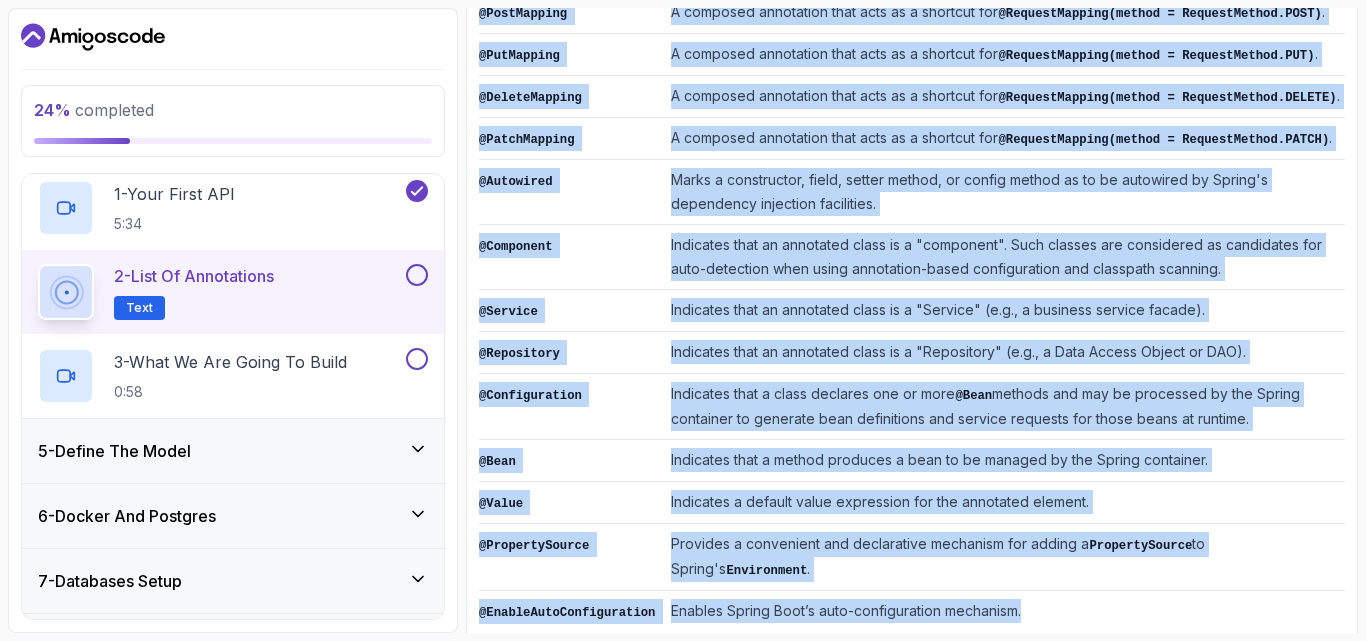 click at bounding box center [417, 275] 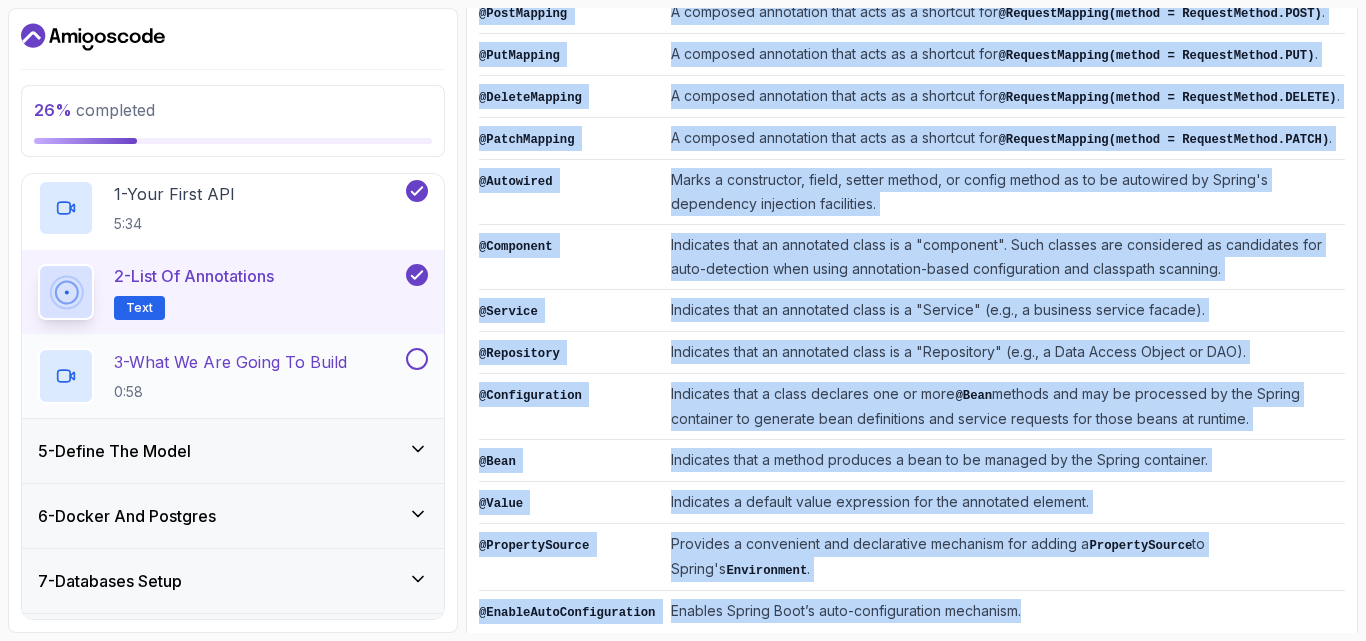 click on "3  -  What We Are Going To Build" at bounding box center [230, 362] 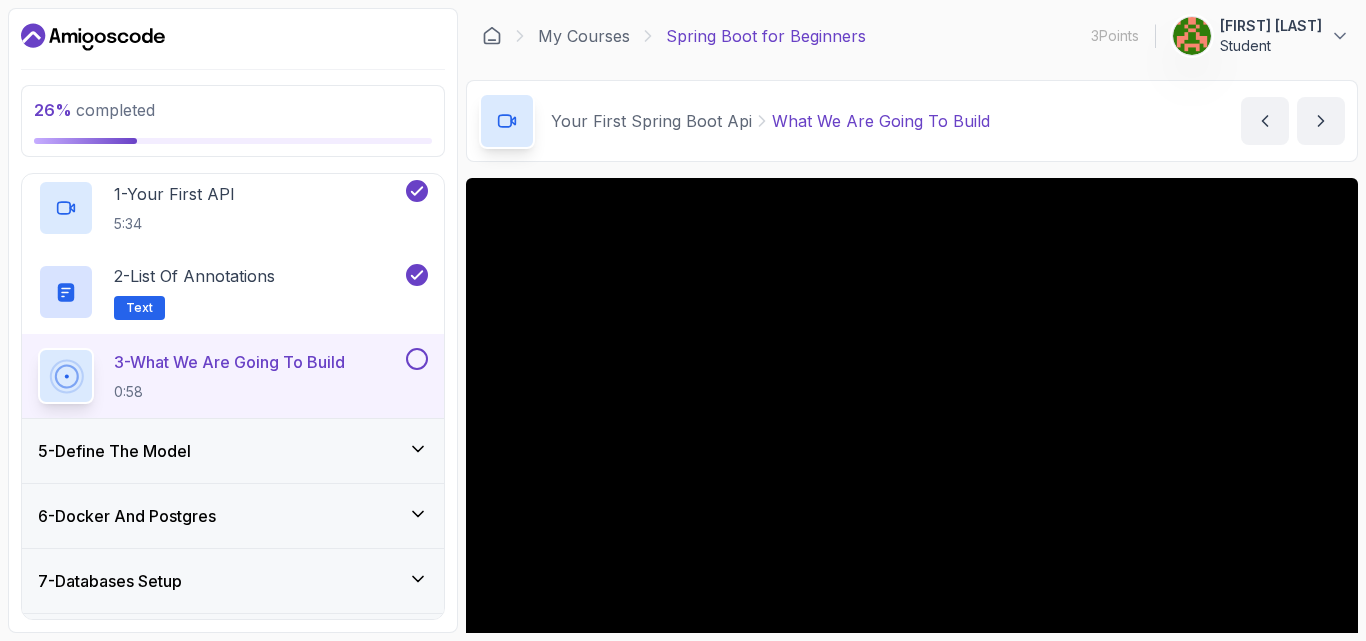 scroll, scrollTop: 186, scrollLeft: 0, axis: vertical 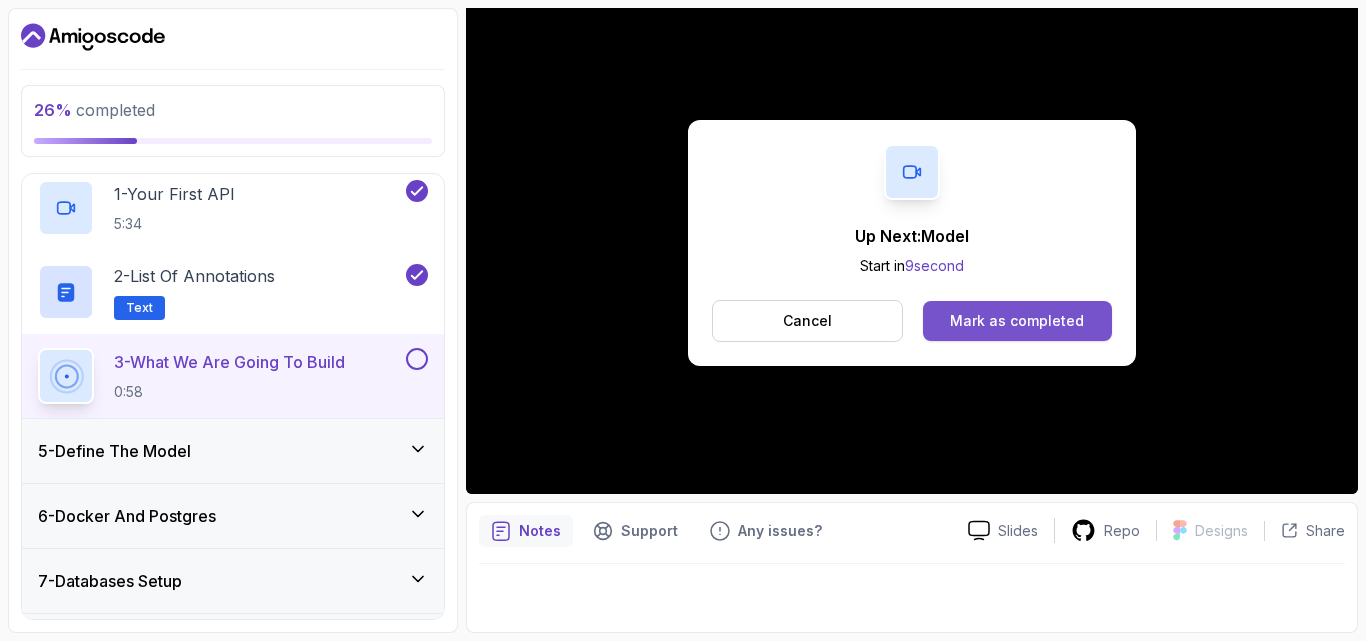 click on "Mark as completed" at bounding box center [1017, 321] 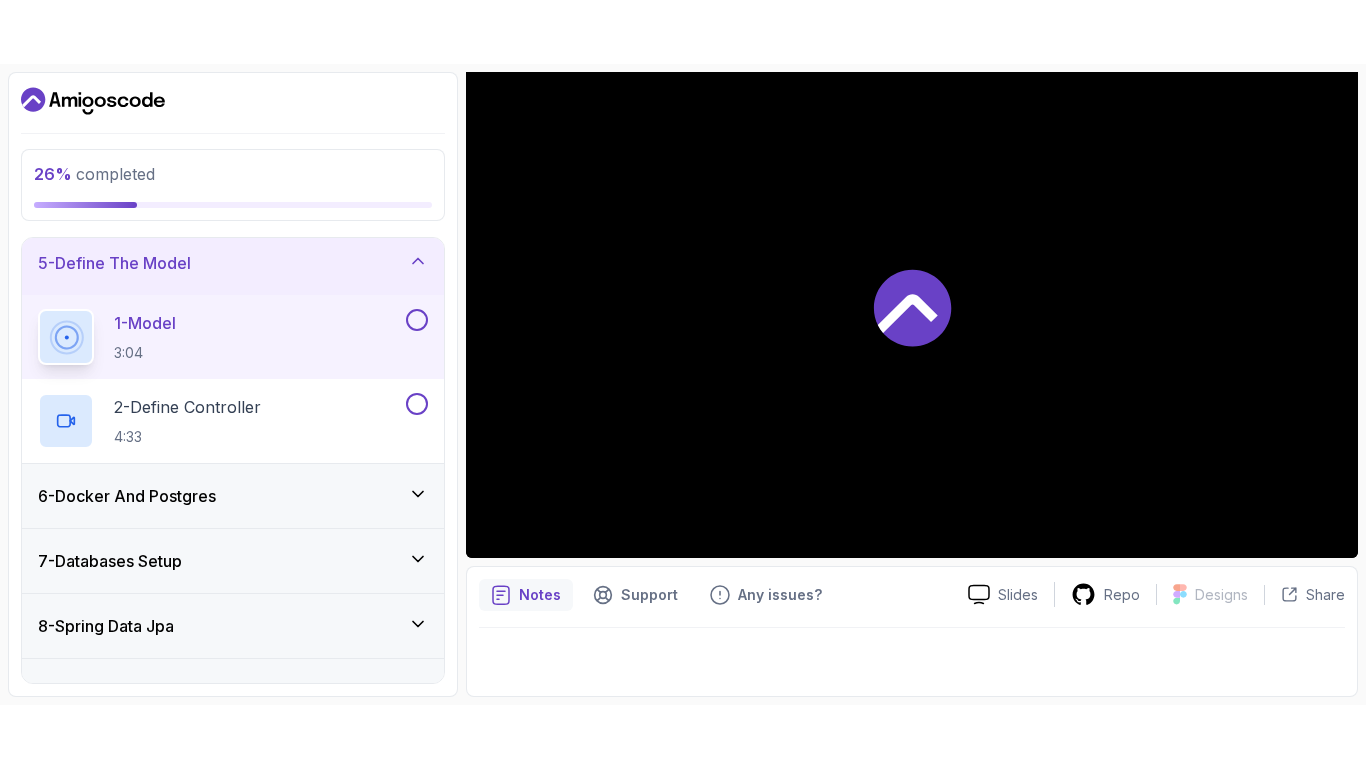 scroll, scrollTop: 262, scrollLeft: 0, axis: vertical 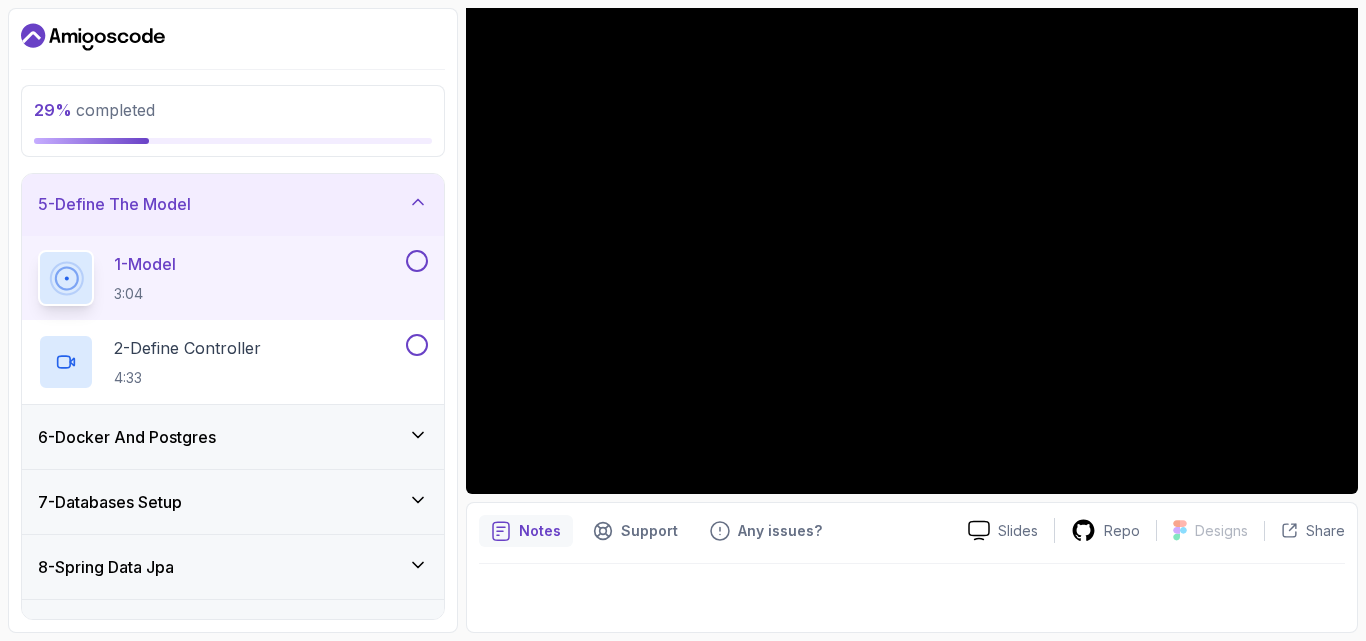 click at bounding box center [417, 261] 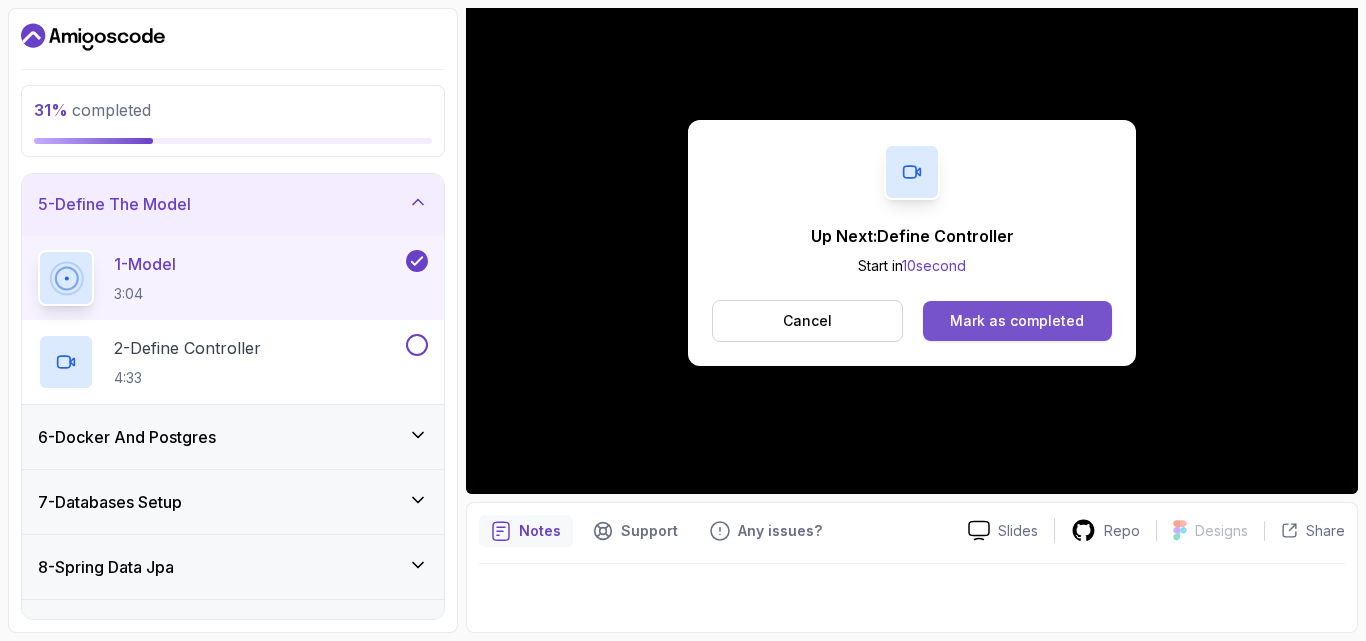 click on "Mark as completed" at bounding box center [1017, 321] 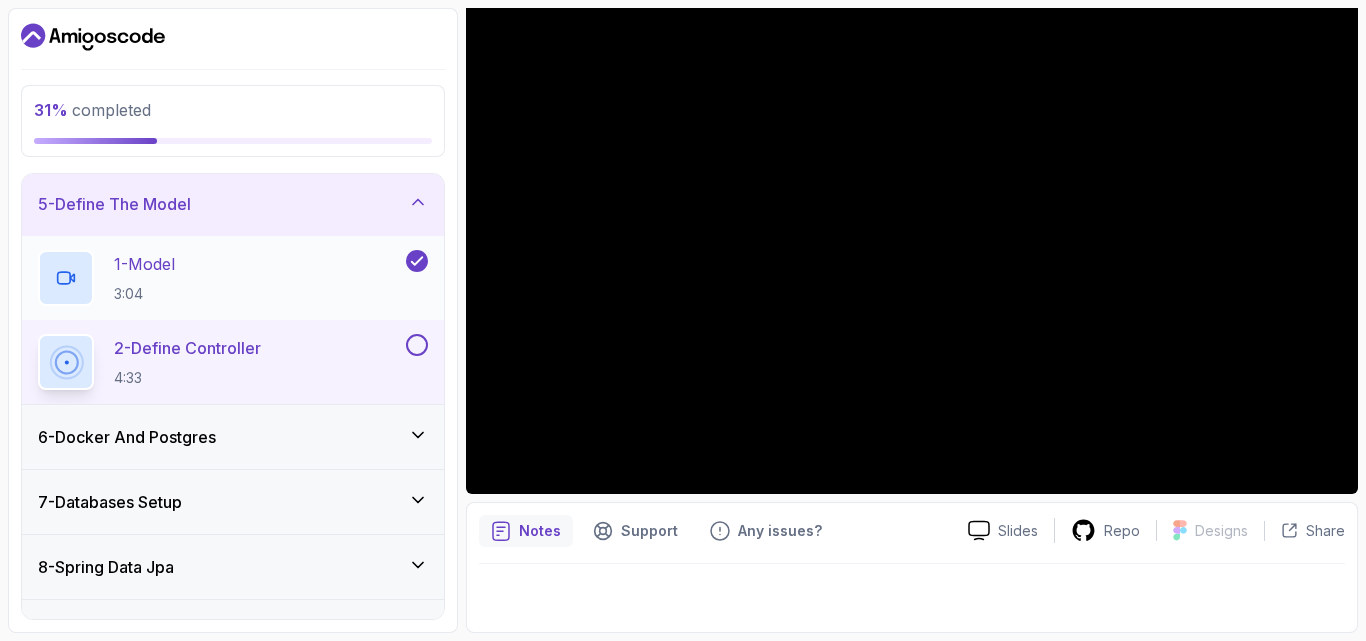 click on "1  -  Model 3:04" at bounding box center [220, 278] 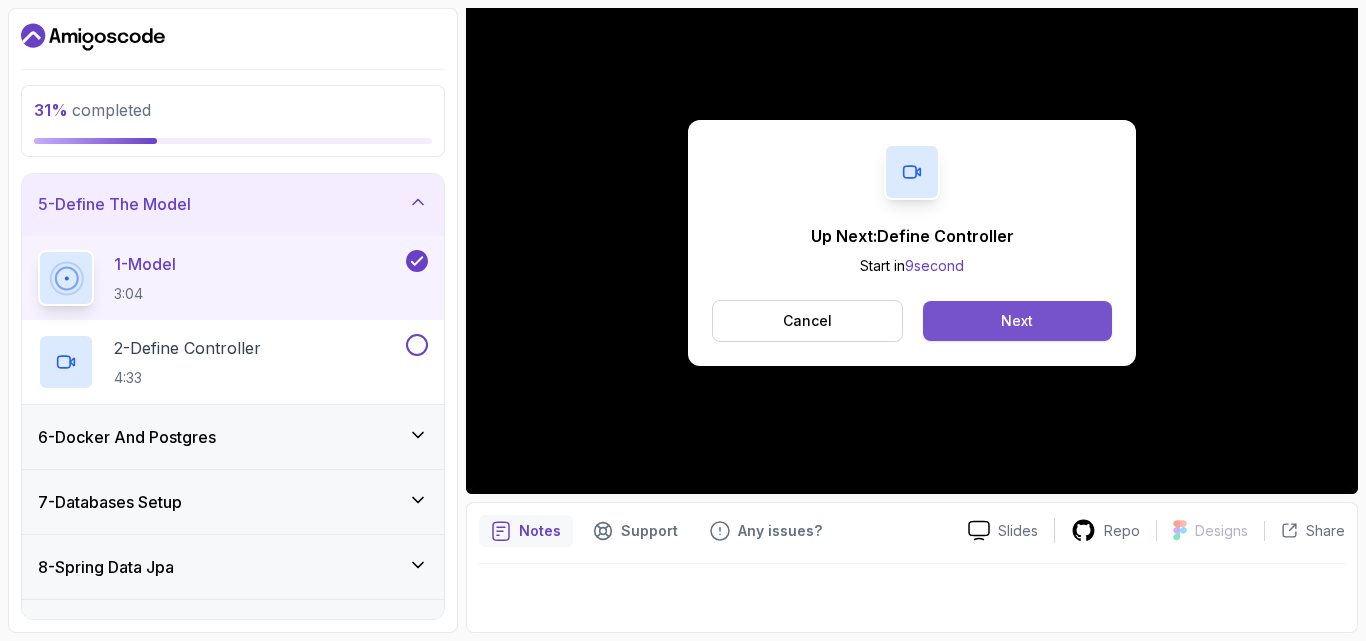 click on "Next" at bounding box center (1017, 321) 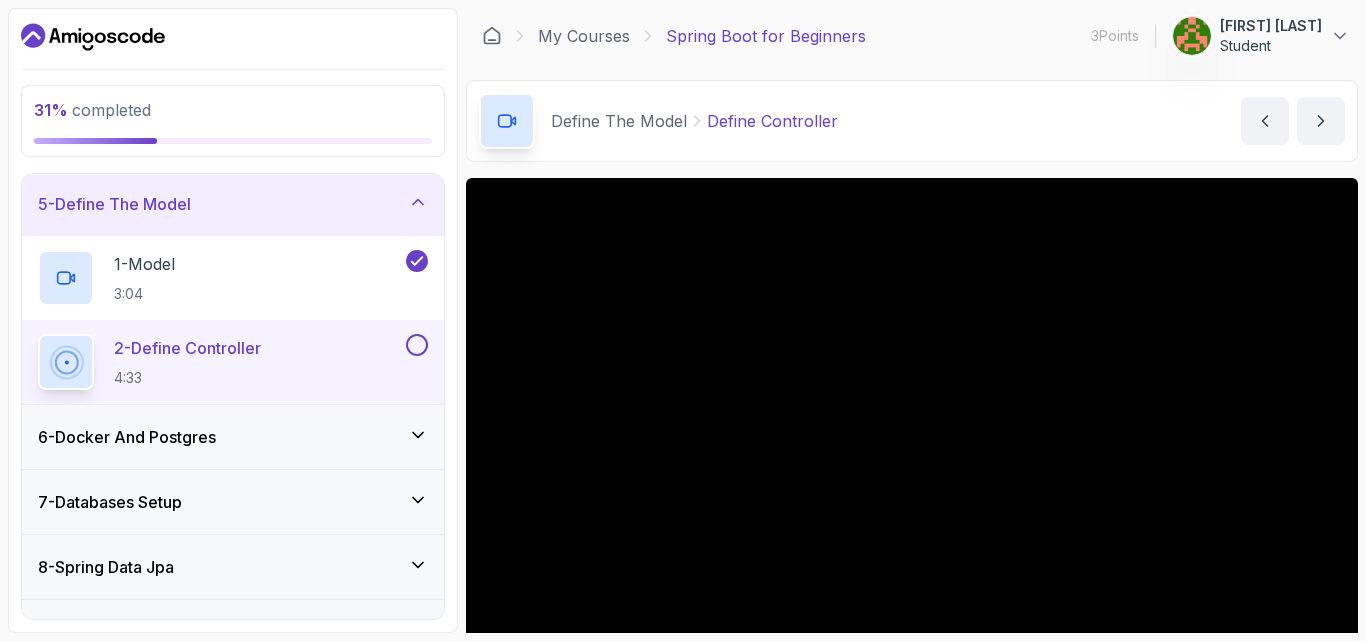 scroll, scrollTop: 186, scrollLeft: 0, axis: vertical 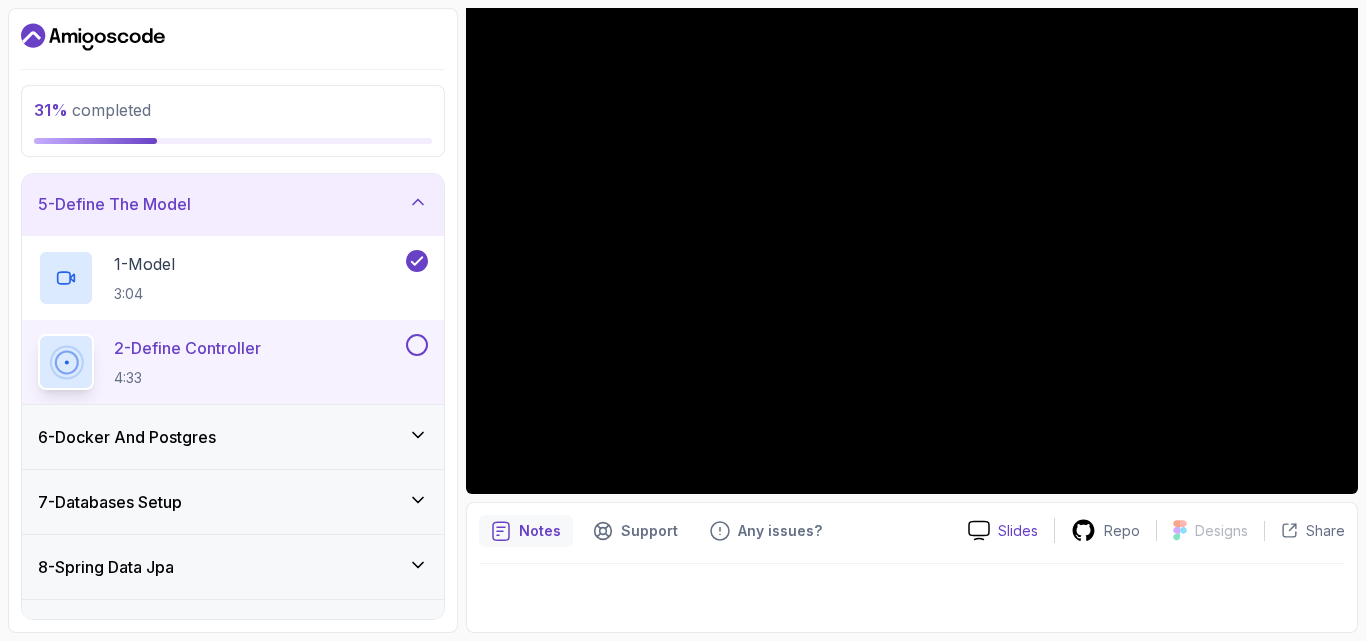 click 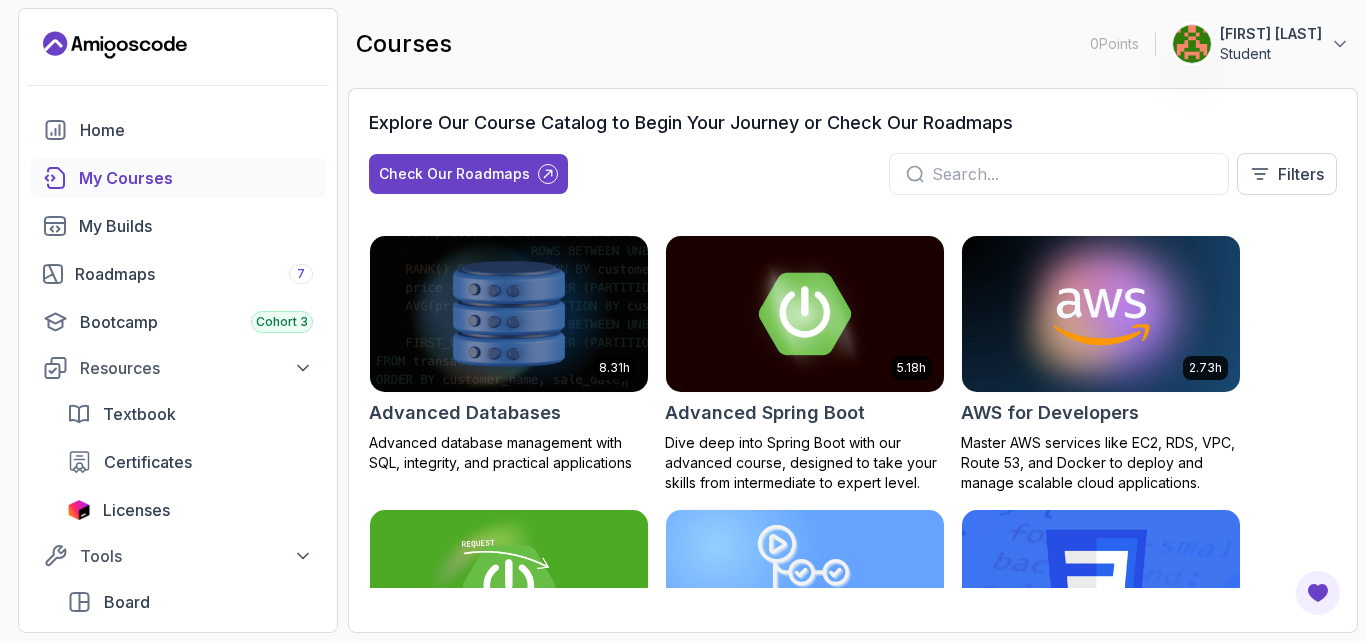 scroll, scrollTop: 0, scrollLeft: 0, axis: both 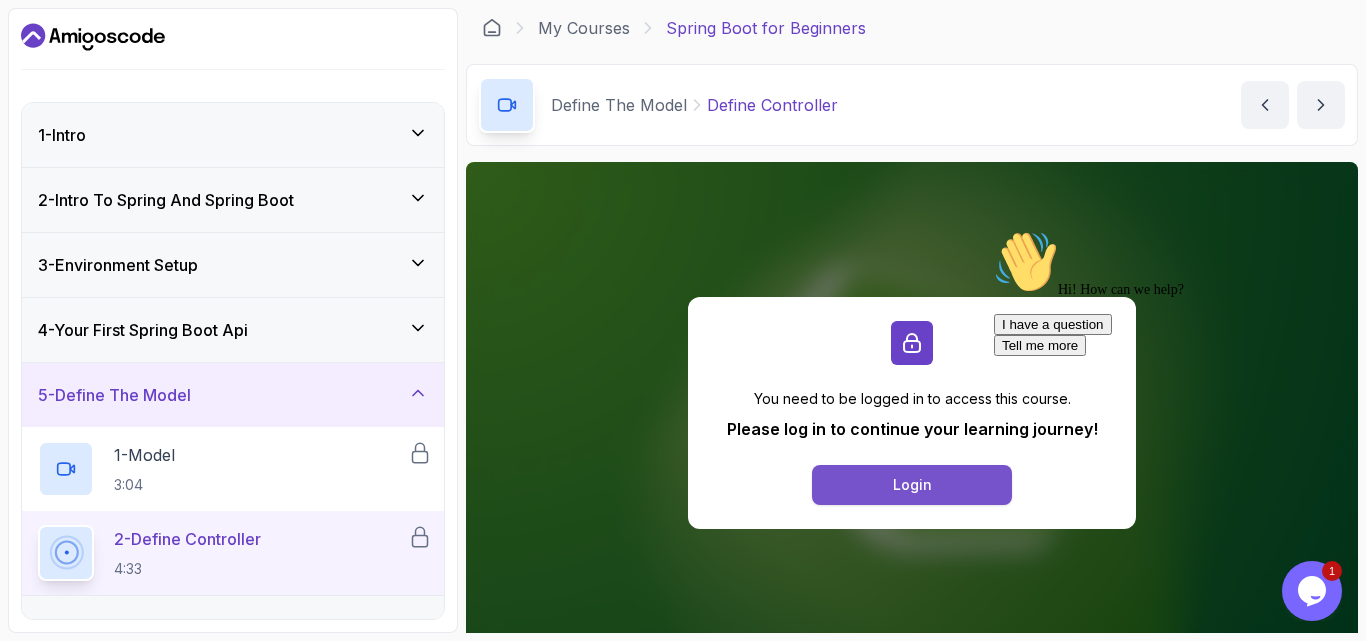 click on "Login" at bounding box center (912, 485) 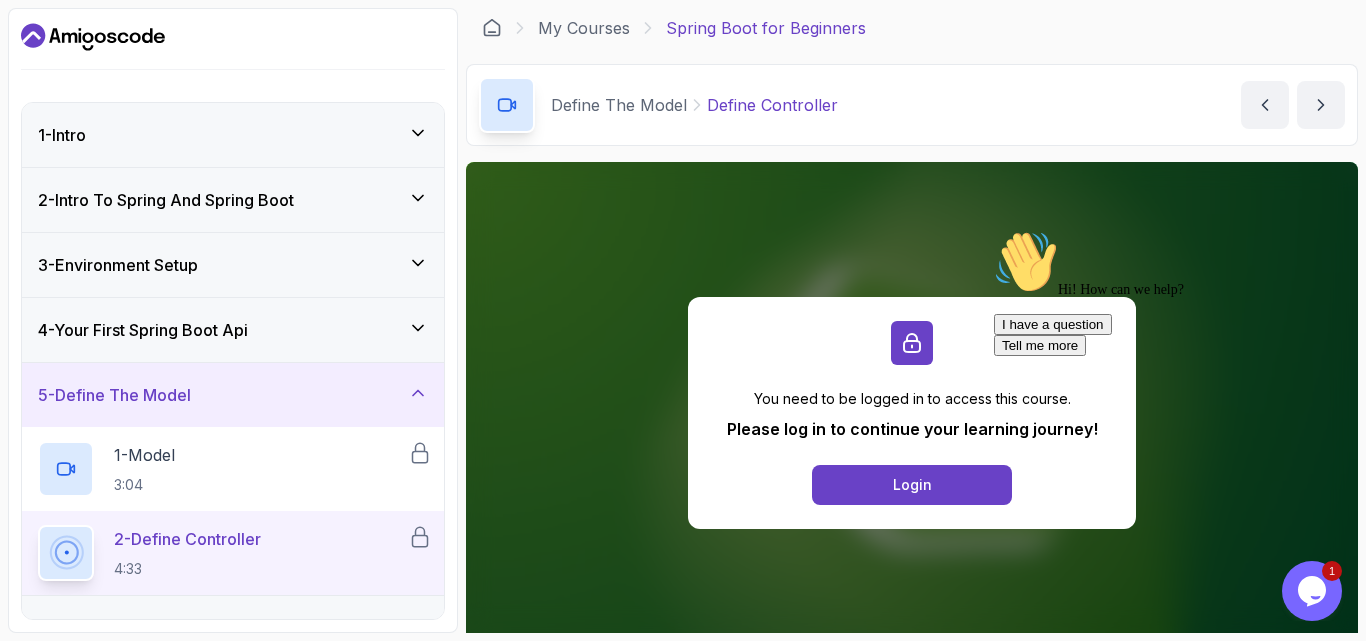 click at bounding box center (994, 230) 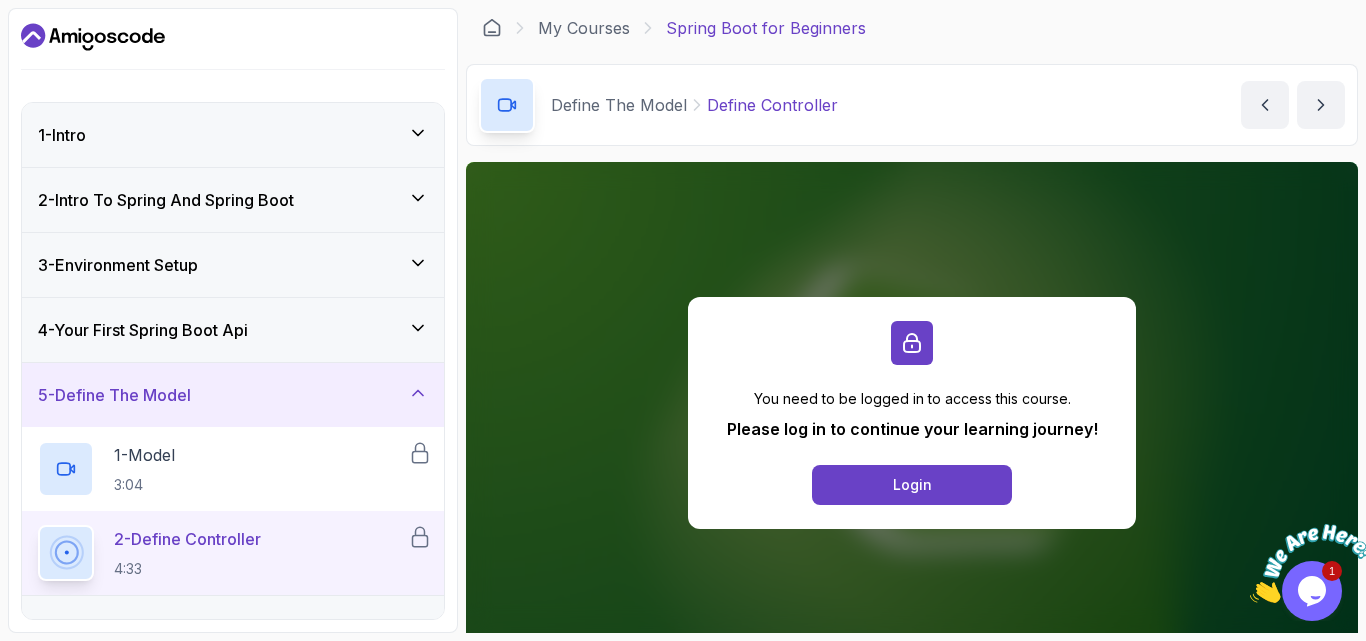click on "4  -  Your First Spring Boot Api" at bounding box center (233, 330) 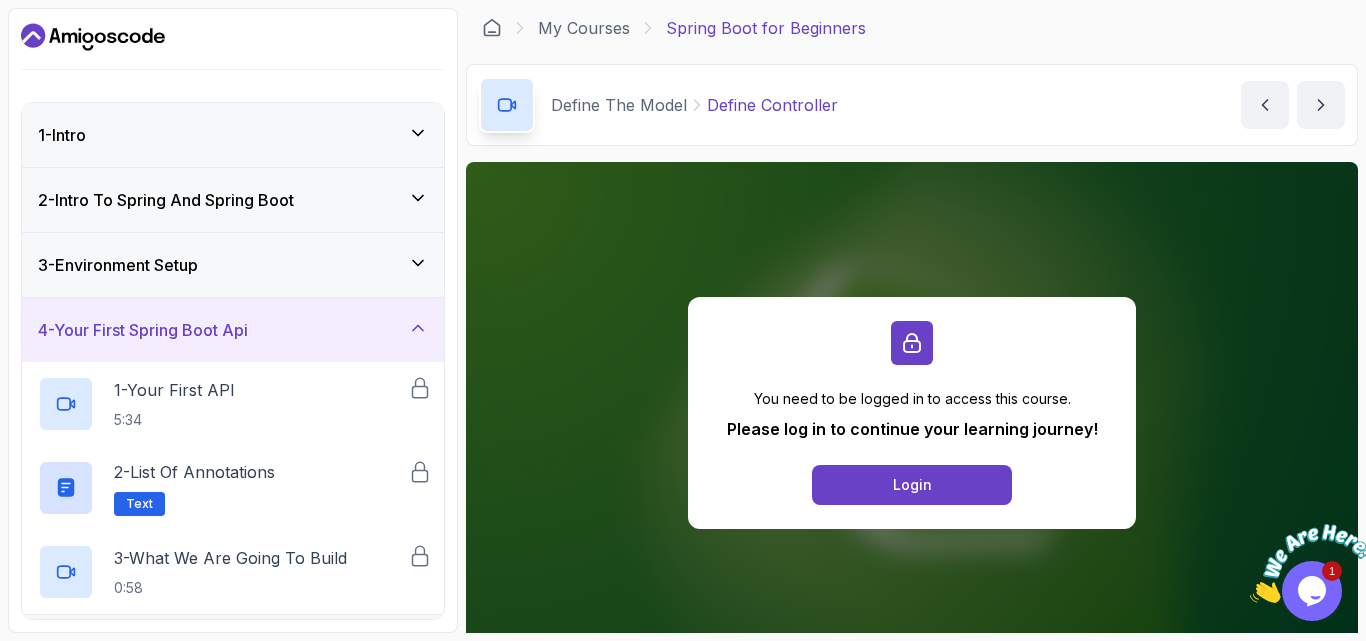 click 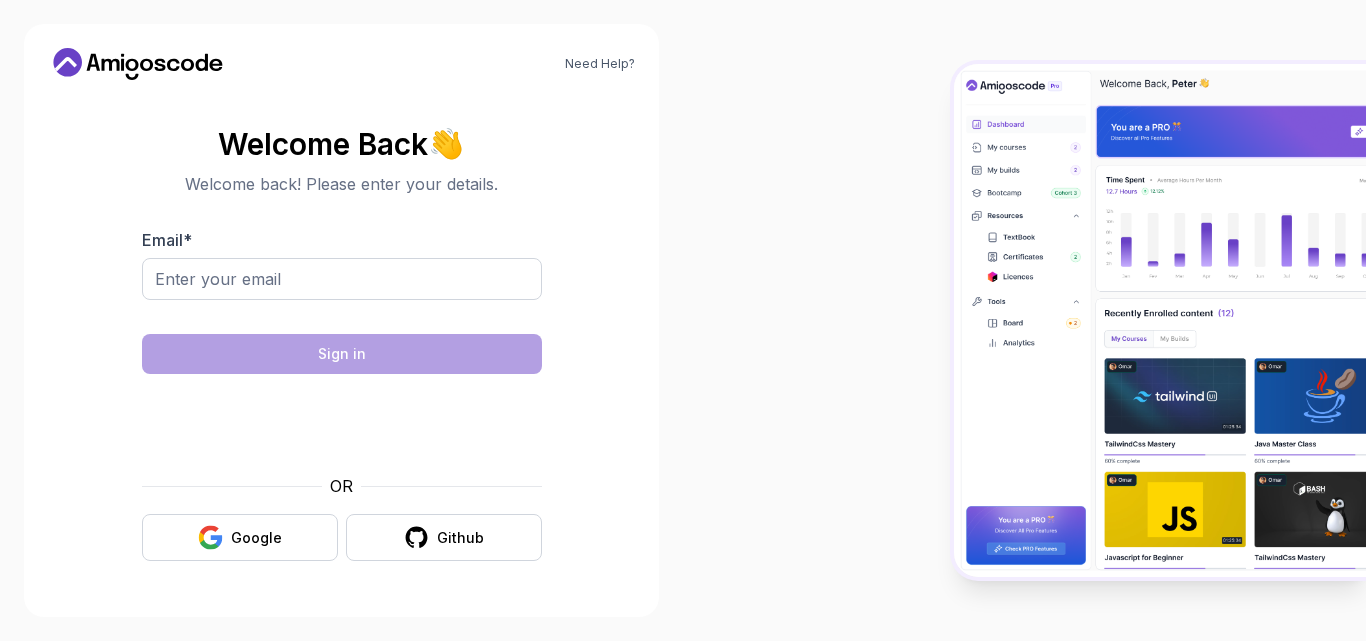 scroll, scrollTop: 0, scrollLeft: 0, axis: both 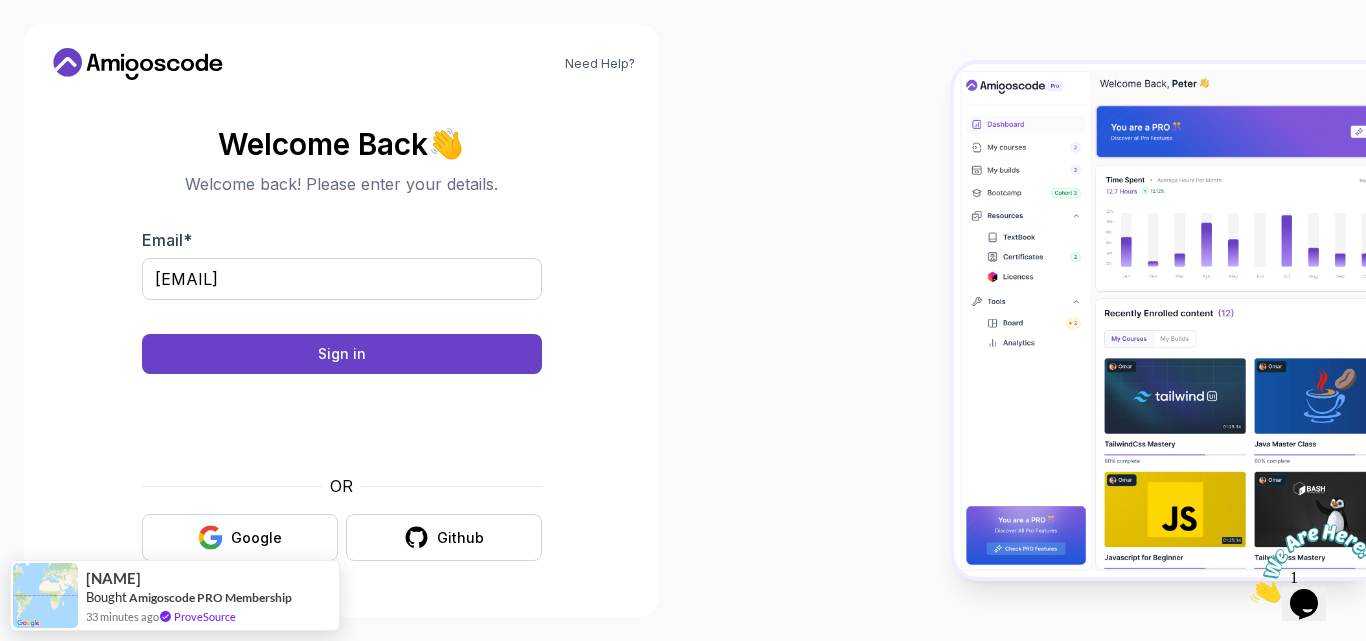 click on "Need Help? Welcome Back 👋 Welcome back! Please enter your details. Email * [EMAIL] Sign in OR Google Github [NAME] Bought Amigoscode PRO Membership 33 minutes ago ProveSource" at bounding box center [683, 320] 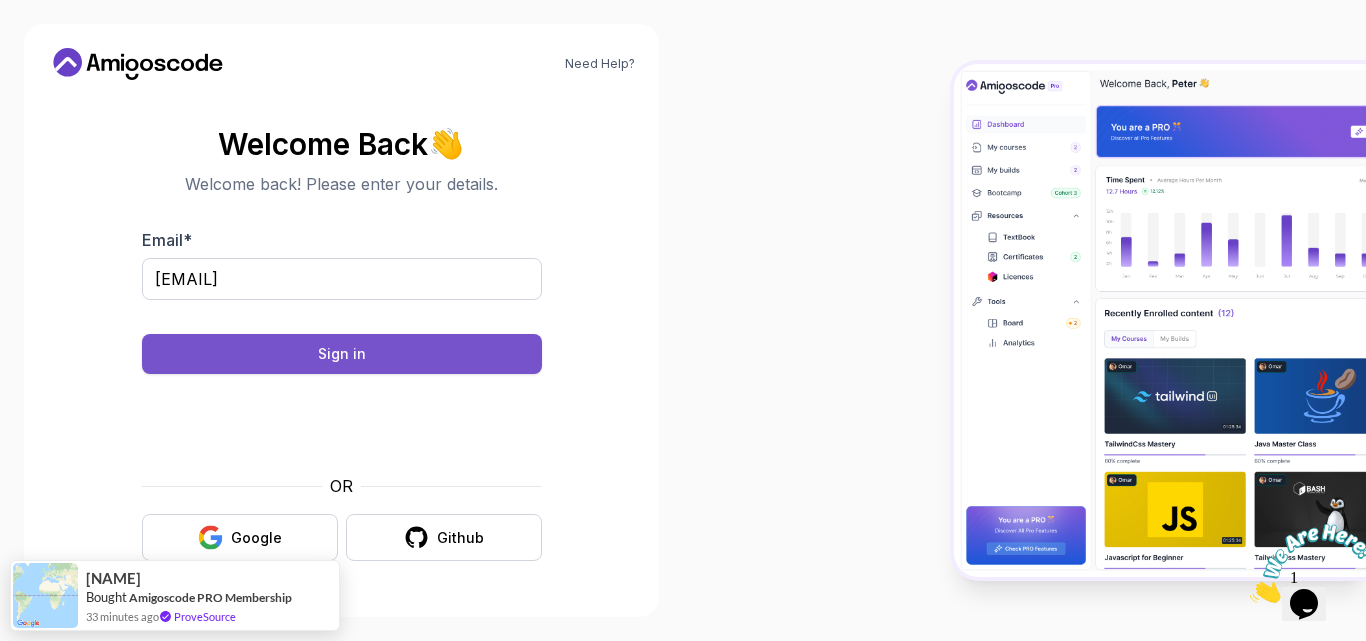 click on "Sign in" at bounding box center [342, 354] 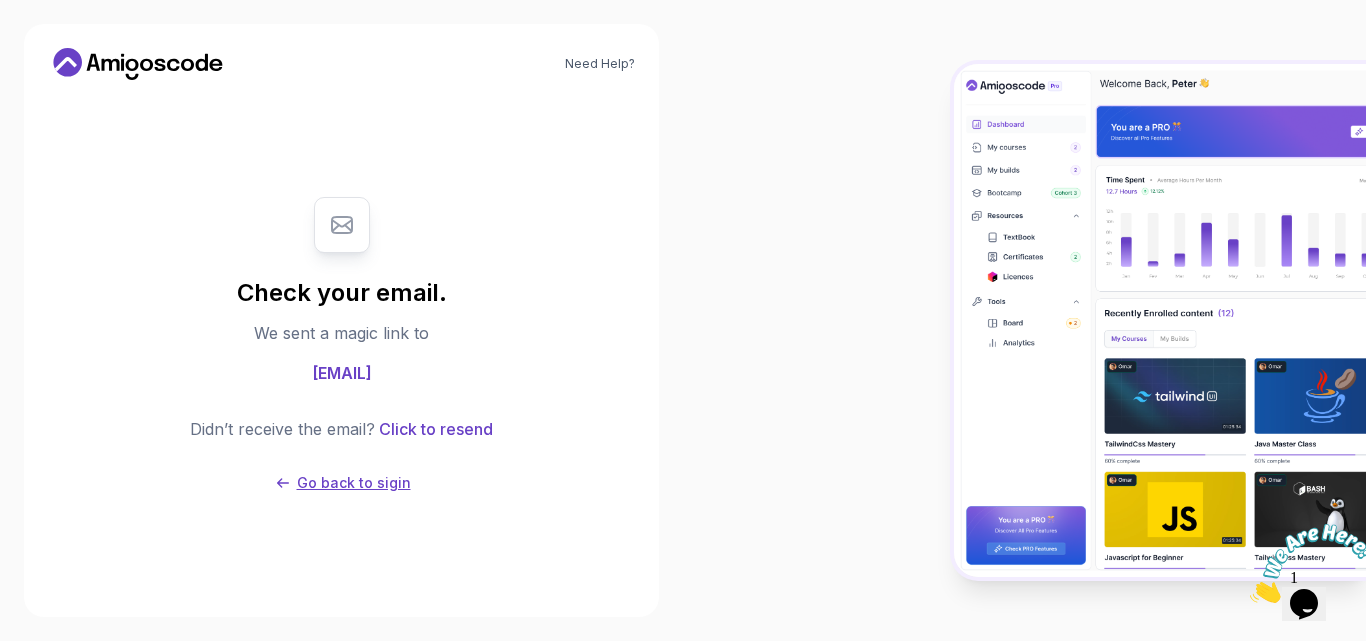 click on "Go back to sigin" at bounding box center (354, 483) 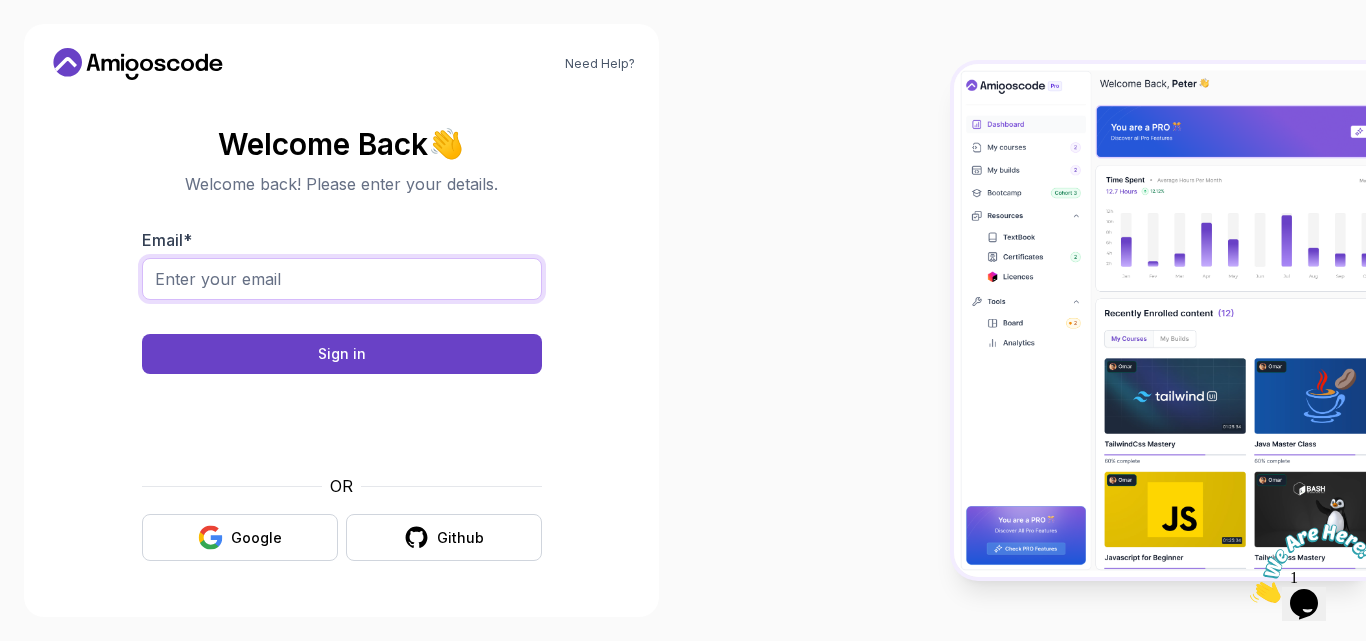 click on "Email *" at bounding box center (342, 279) 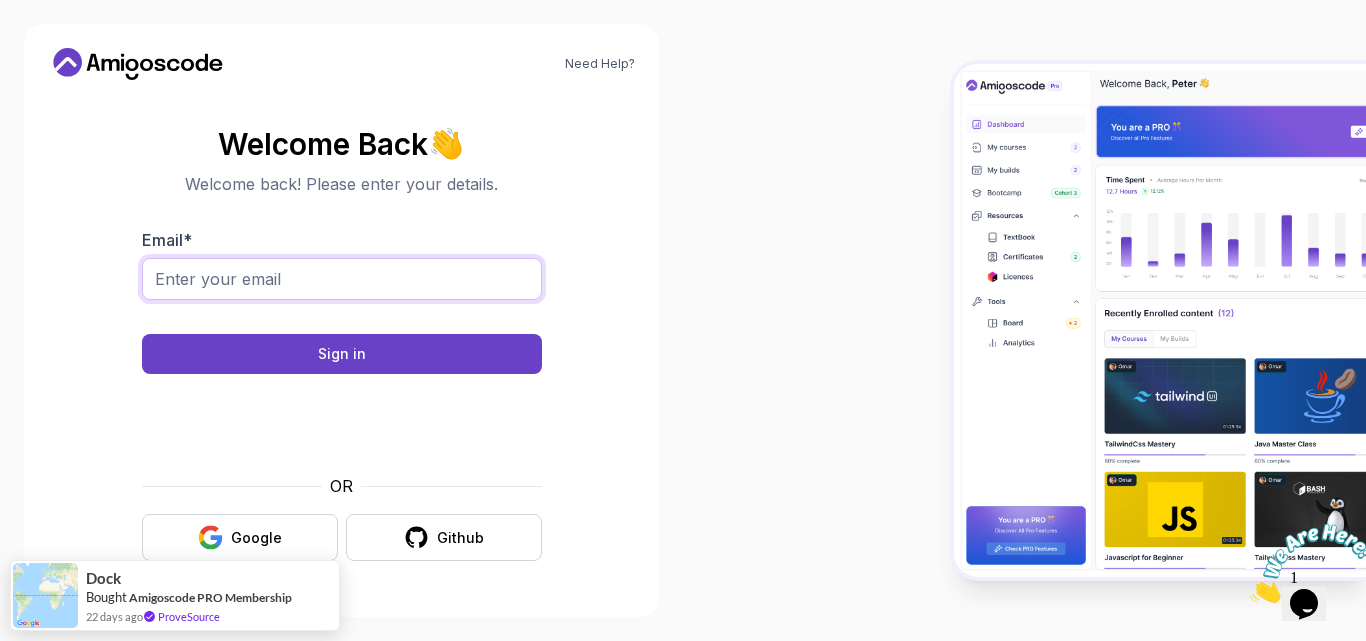 type on "[EMAIL]" 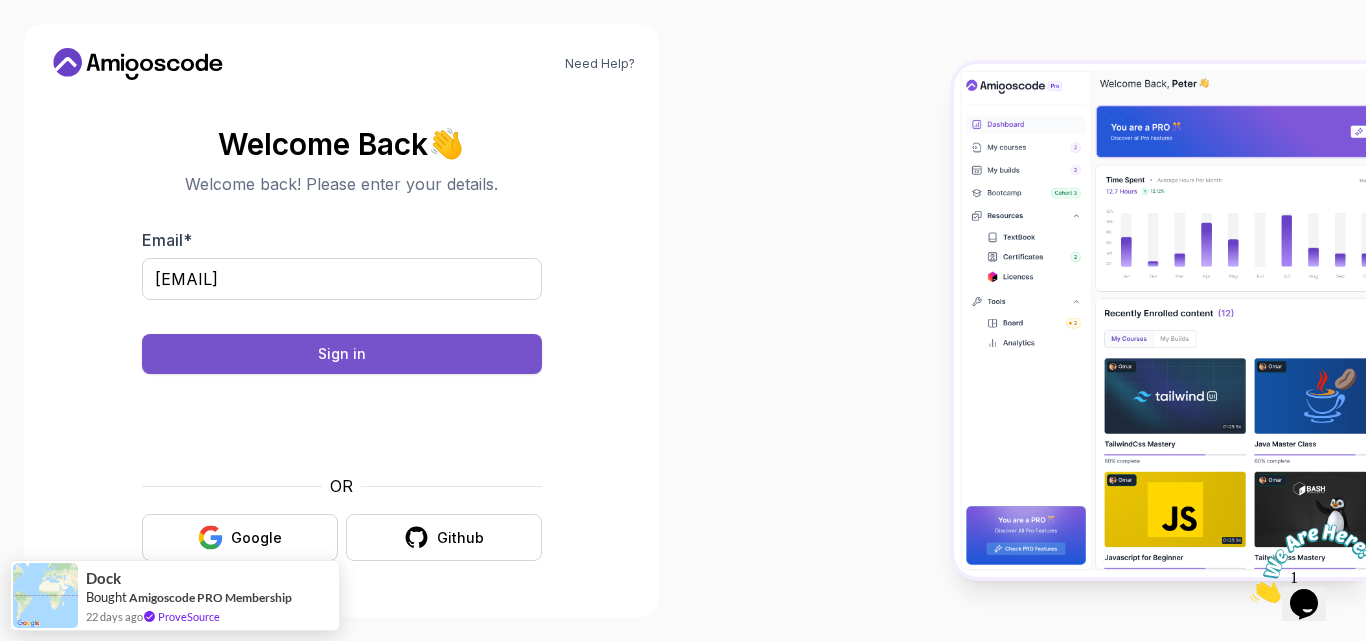 click on "Sign in" at bounding box center [342, 354] 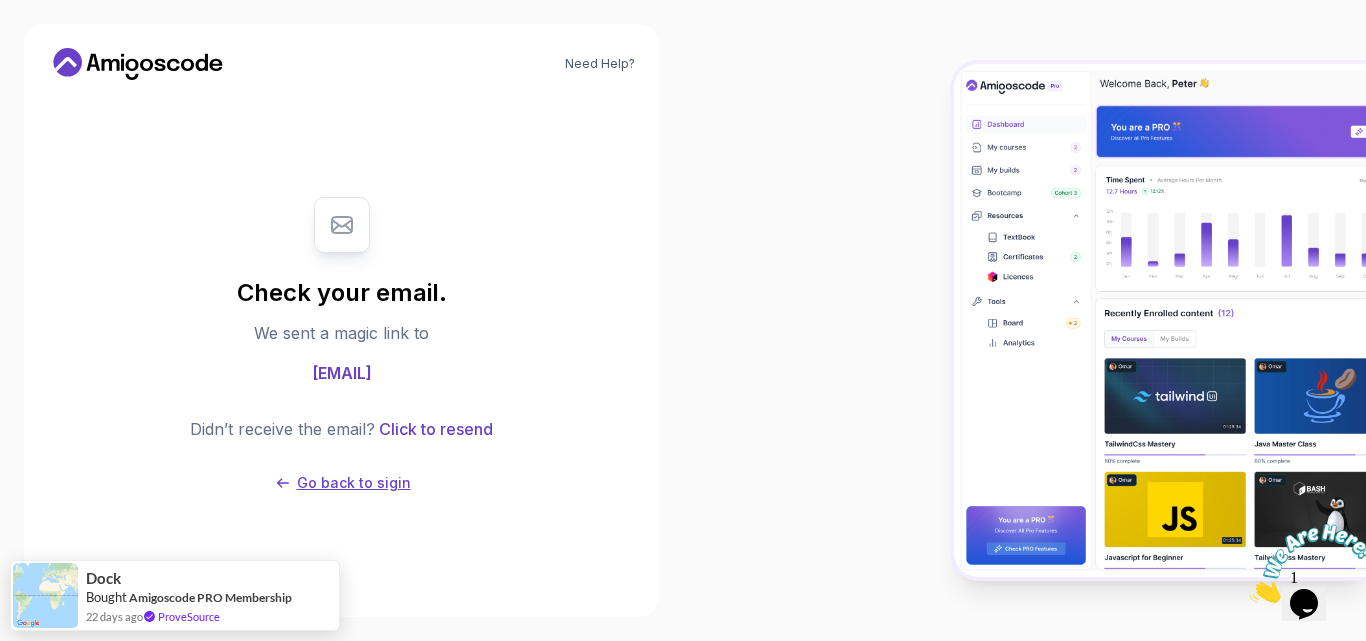 click on "Go back to sigin" at bounding box center [354, 483] 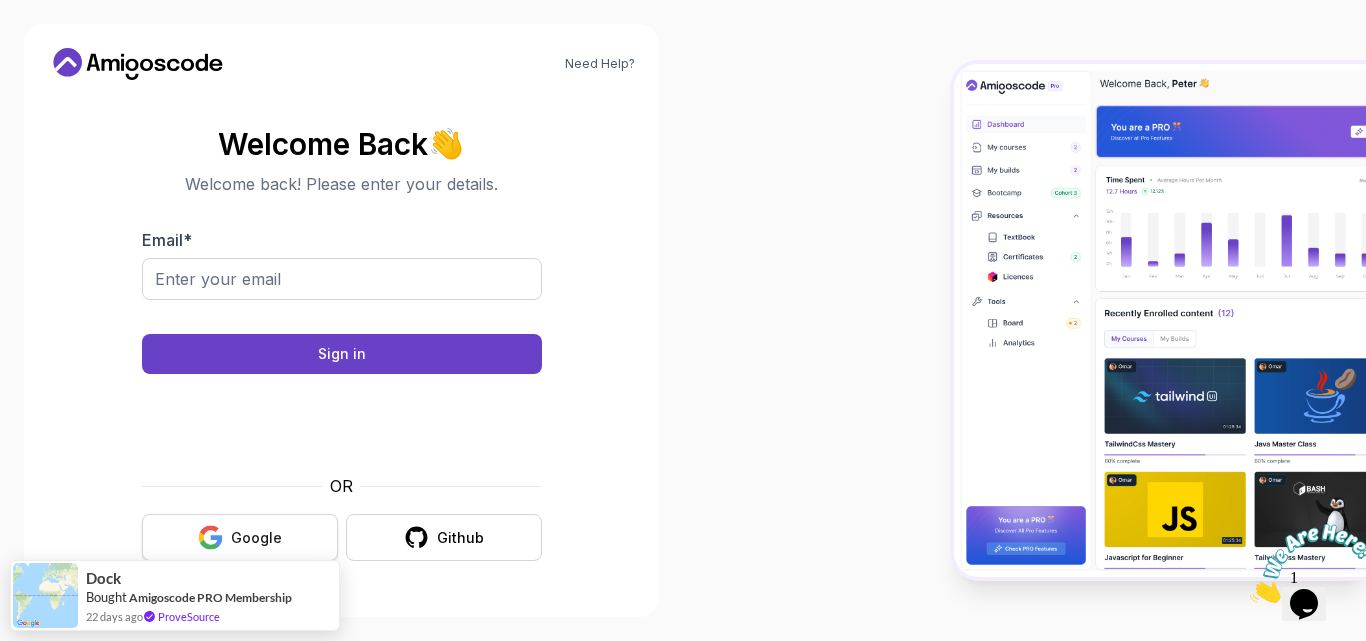 click on "Google" at bounding box center [240, 537] 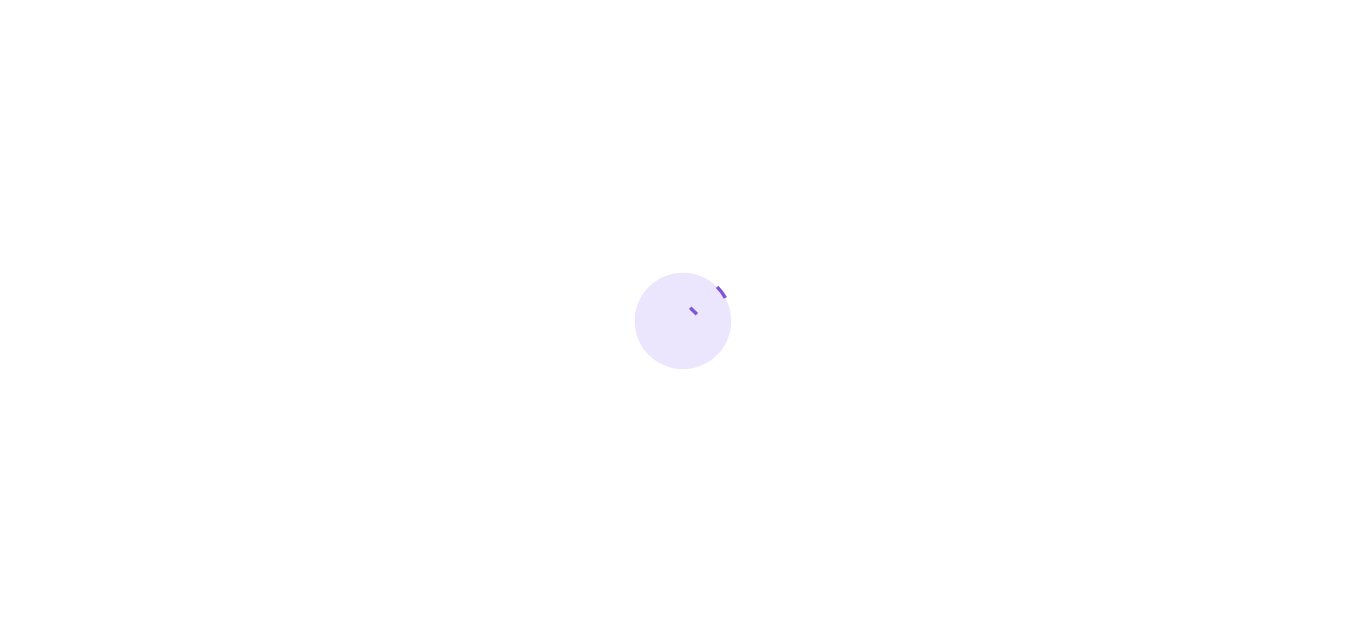 scroll, scrollTop: 0, scrollLeft: 0, axis: both 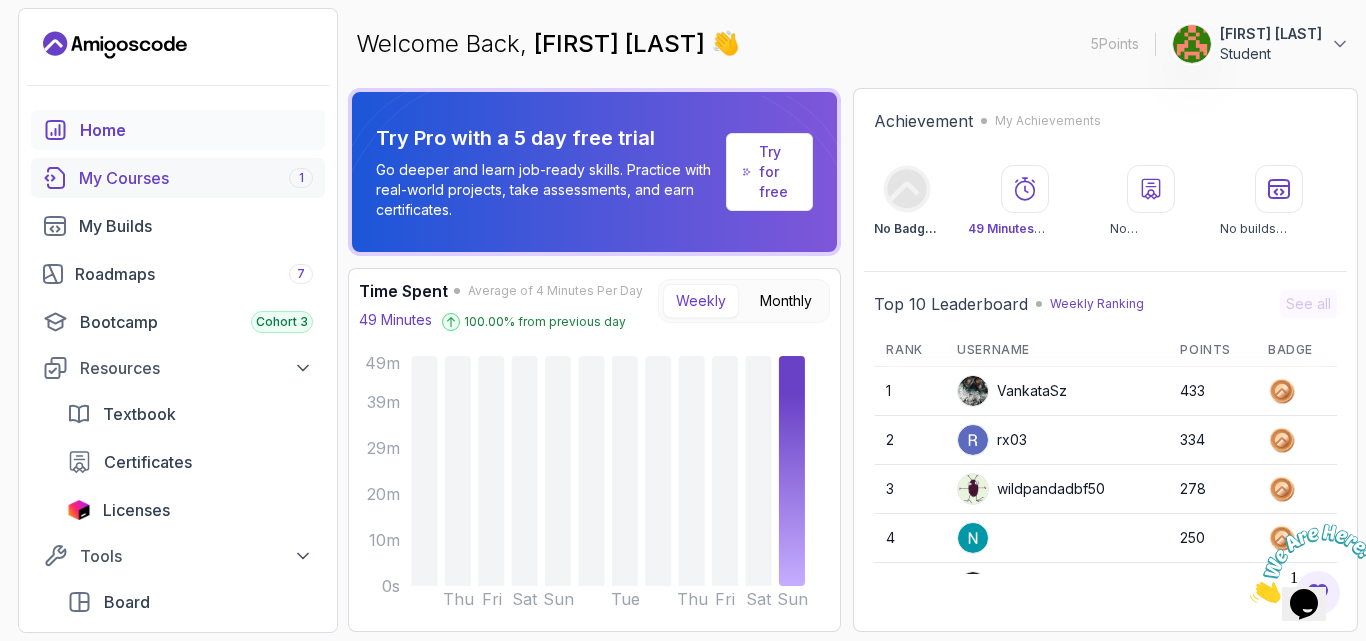 click on "My Courses 1" at bounding box center (196, 178) 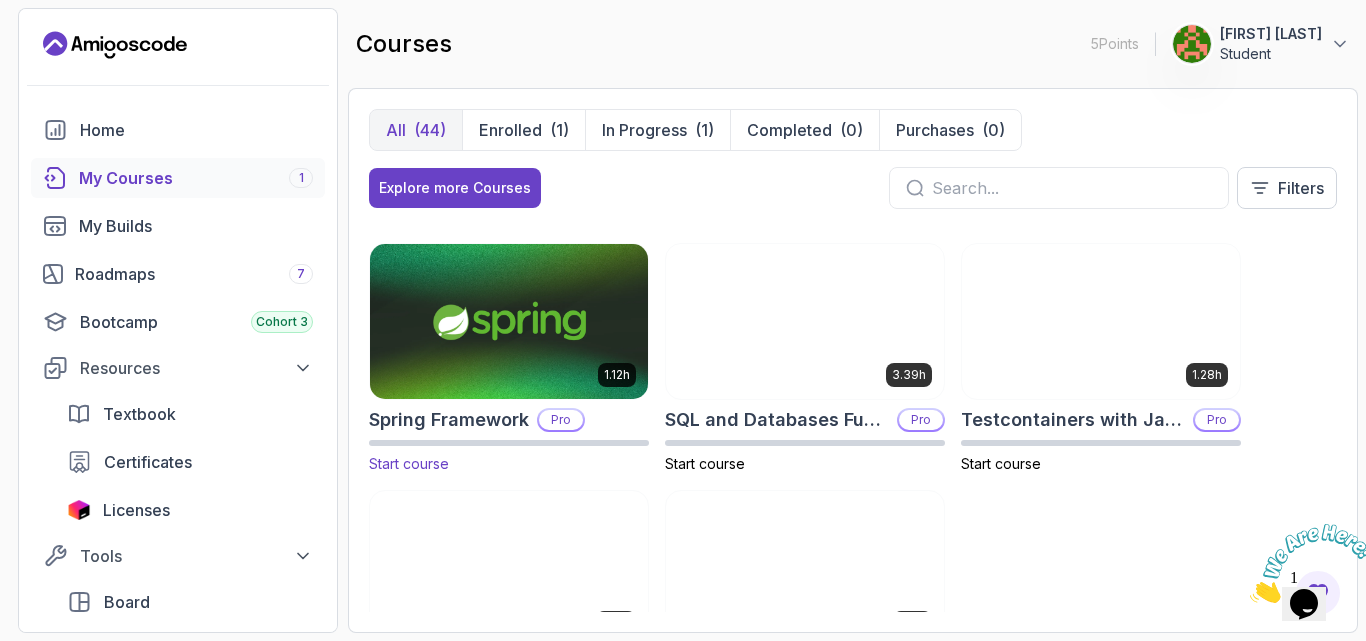 scroll, scrollTop: 2933, scrollLeft: 0, axis: vertical 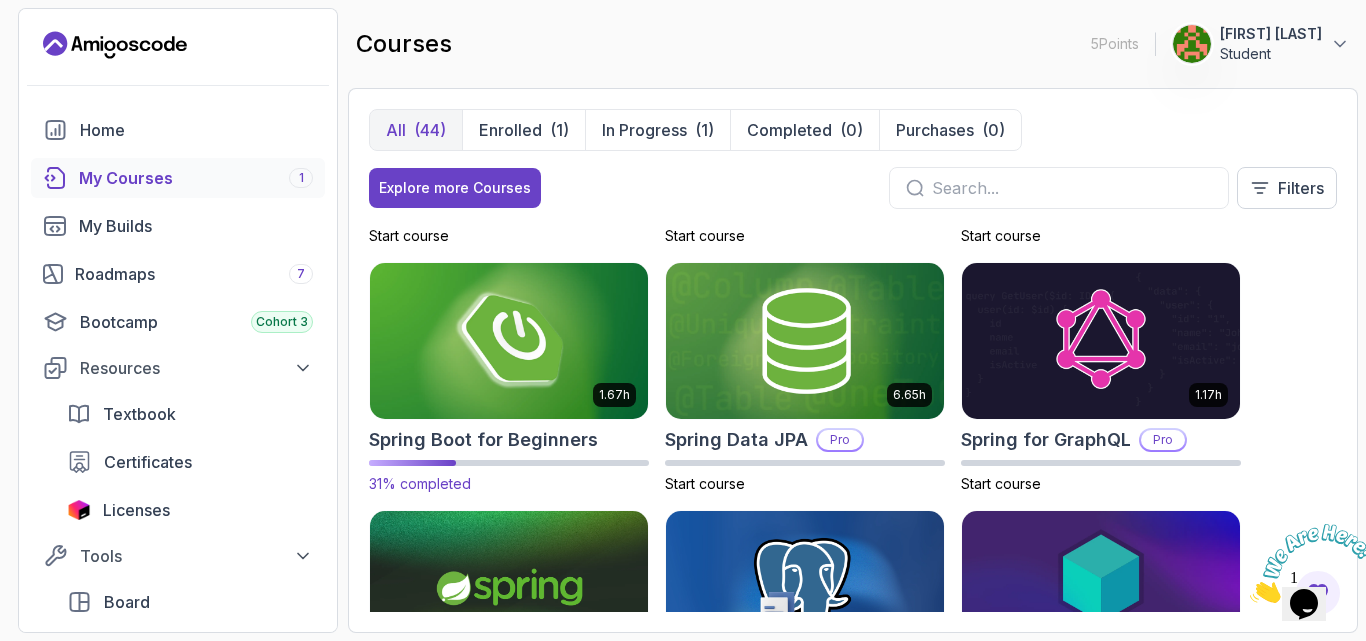 click at bounding box center [509, 340] 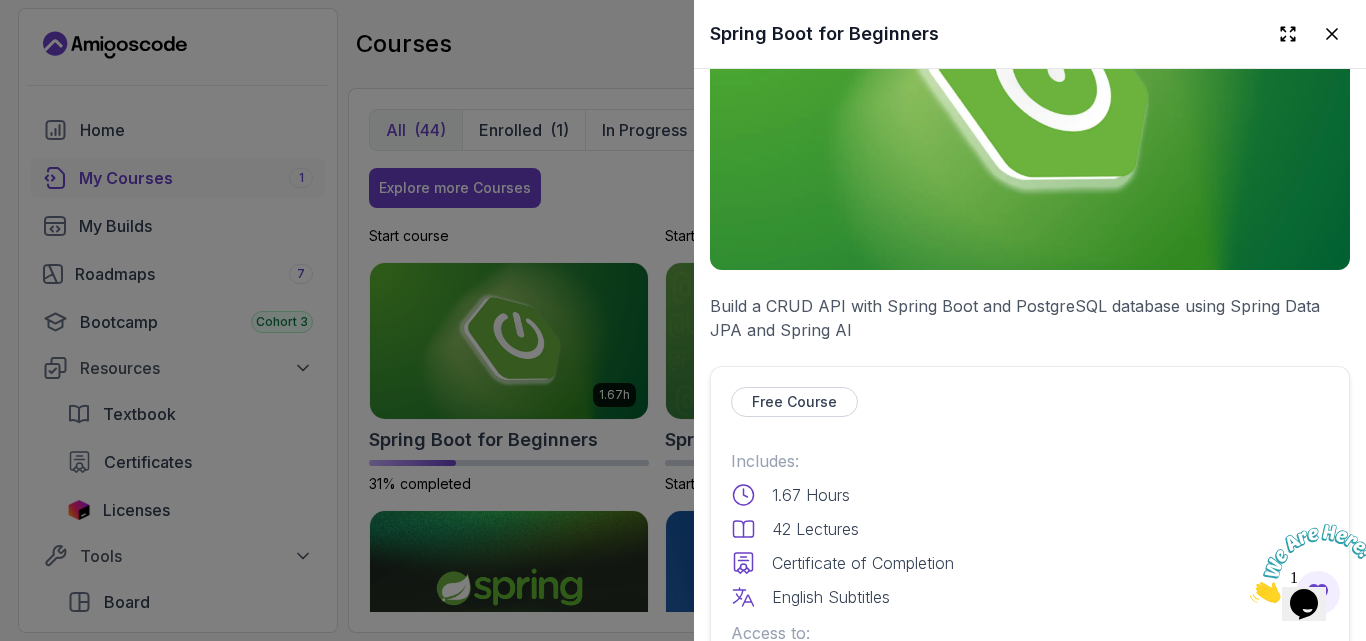 scroll, scrollTop: 533, scrollLeft: 0, axis: vertical 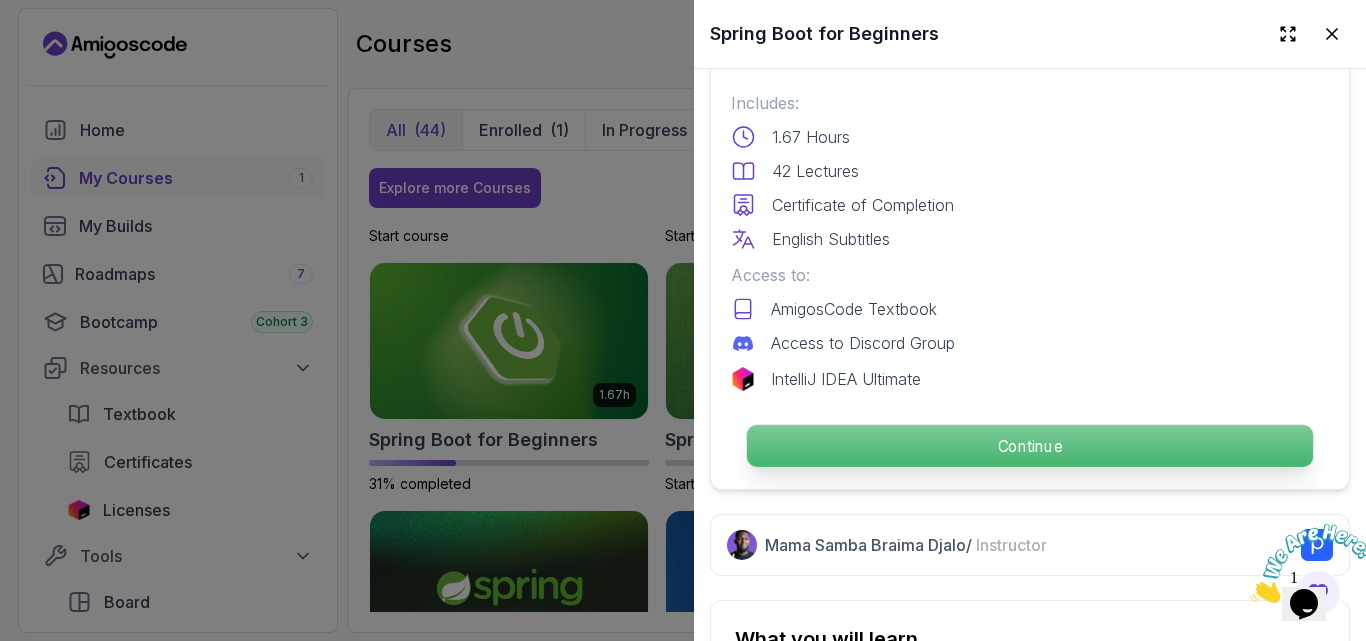 click on "Continue" at bounding box center (1030, 446) 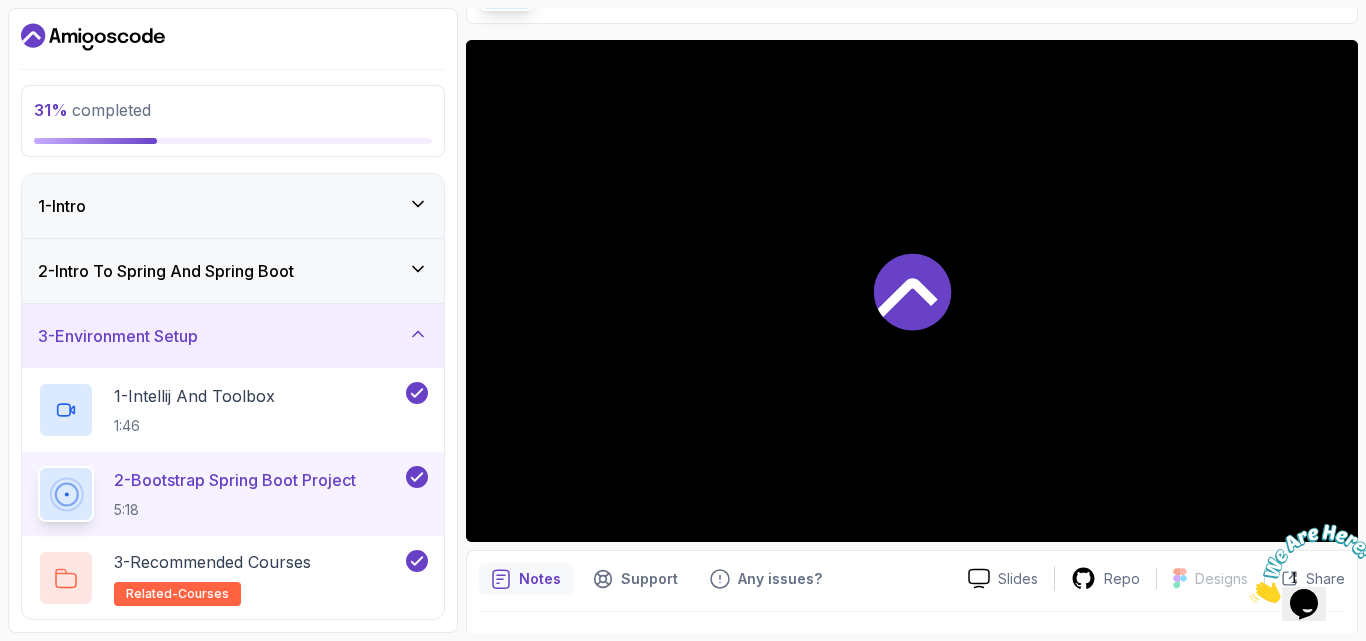 scroll, scrollTop: 186, scrollLeft: 0, axis: vertical 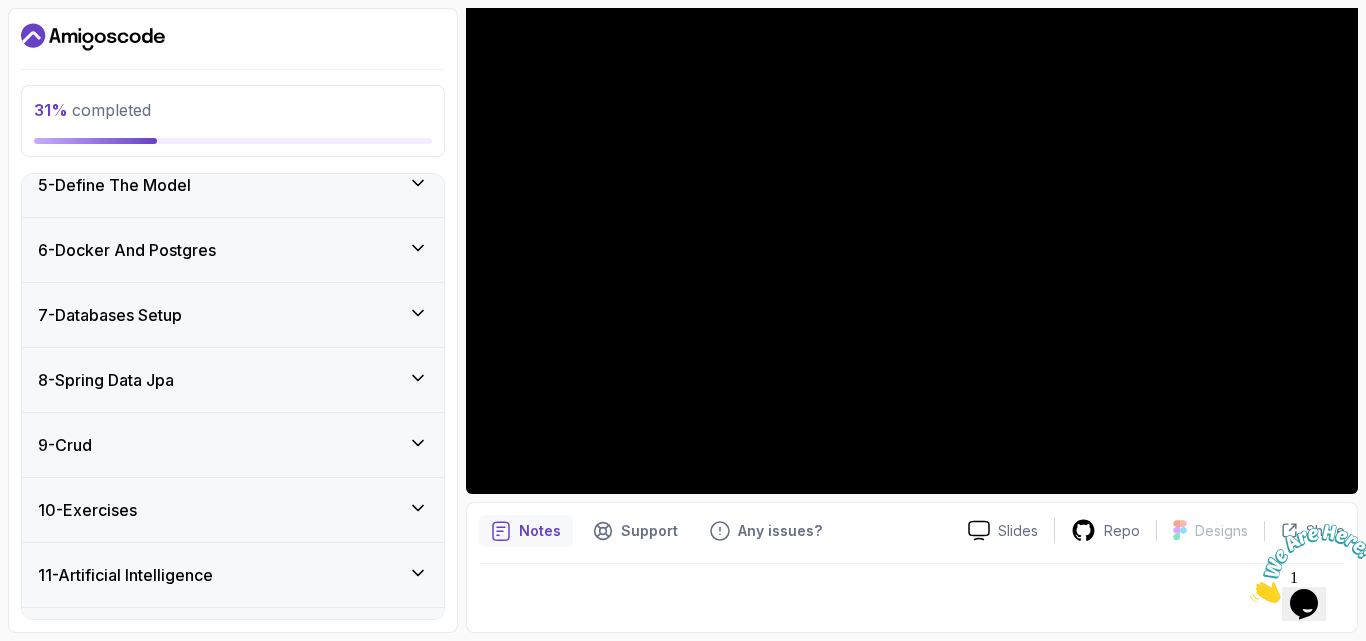 click 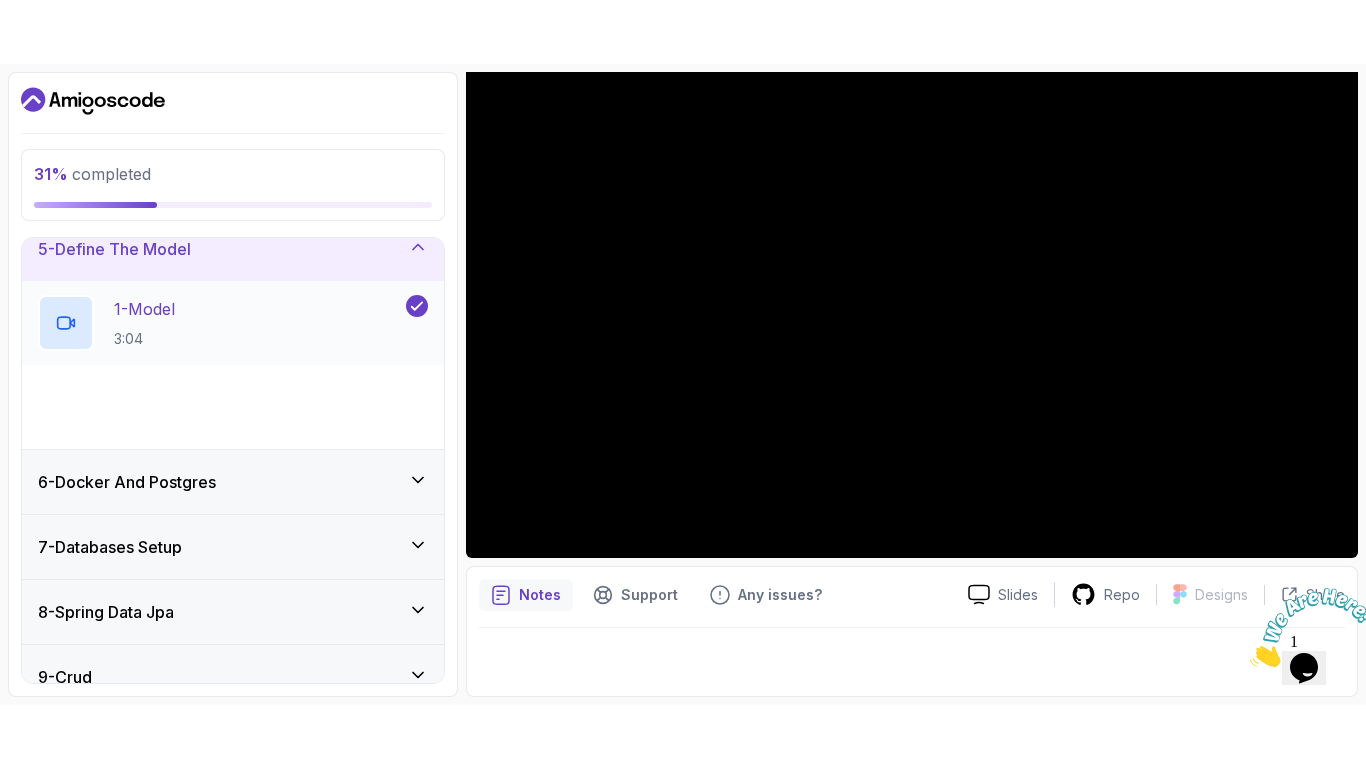 scroll, scrollTop: 281, scrollLeft: 0, axis: vertical 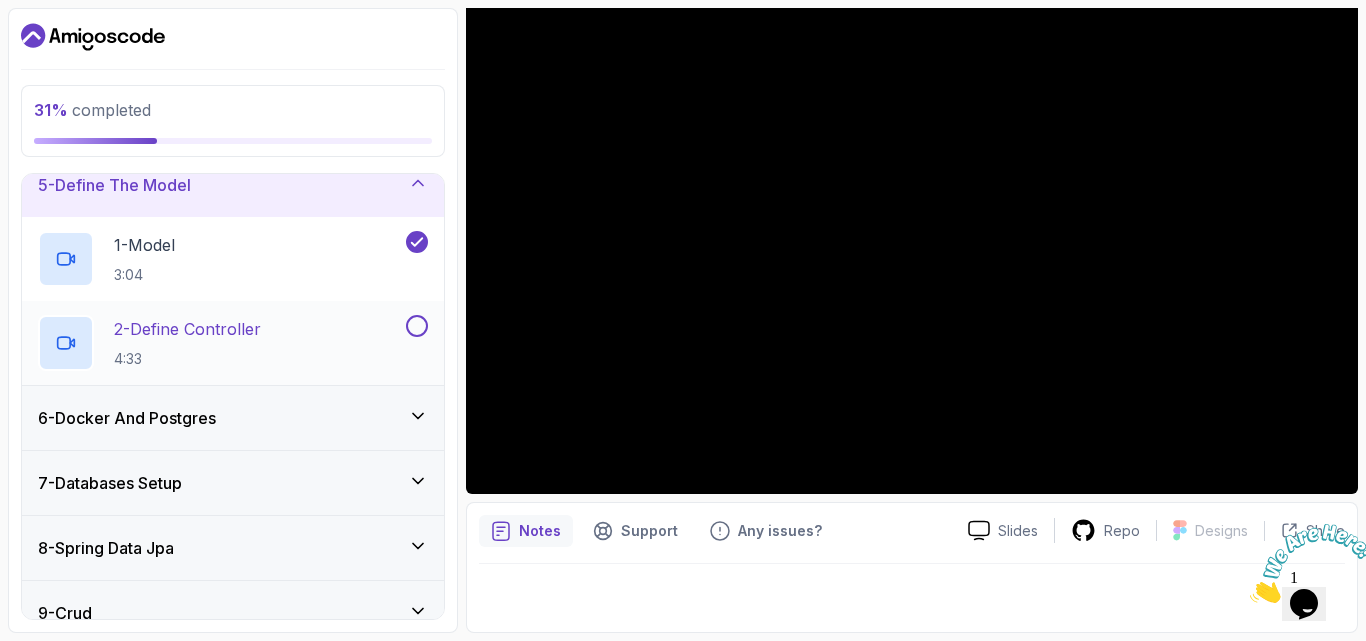 click on "2  -  Define Controller 4:33" at bounding box center [220, 343] 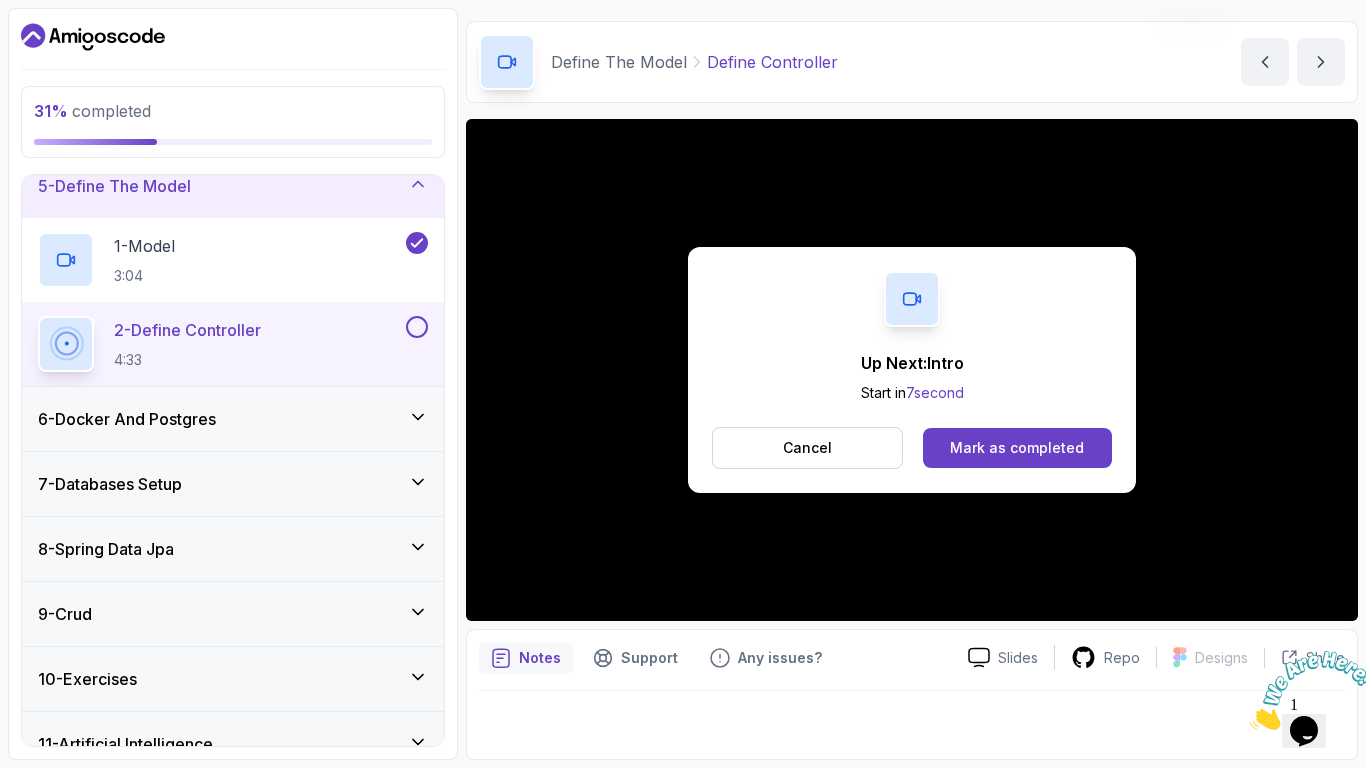 scroll, scrollTop: 186, scrollLeft: 0, axis: vertical 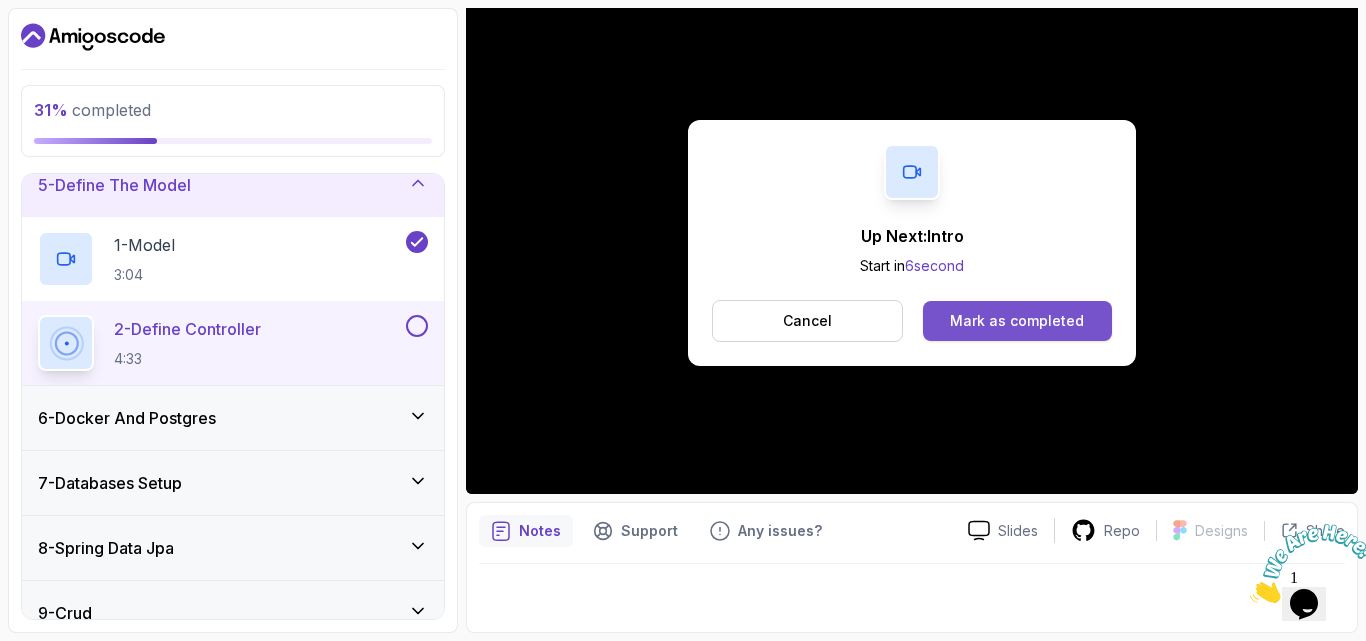 click on "Mark as completed" at bounding box center [1017, 321] 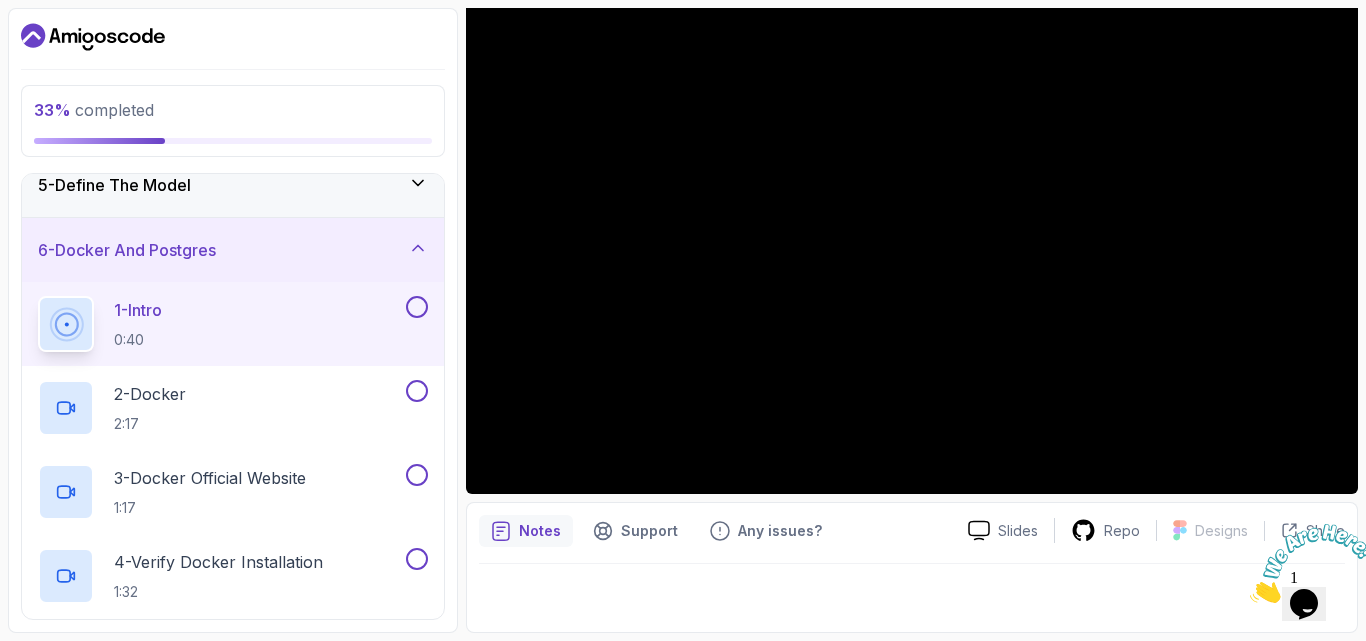 click on "5  -  Define The Model" at bounding box center (233, 185) 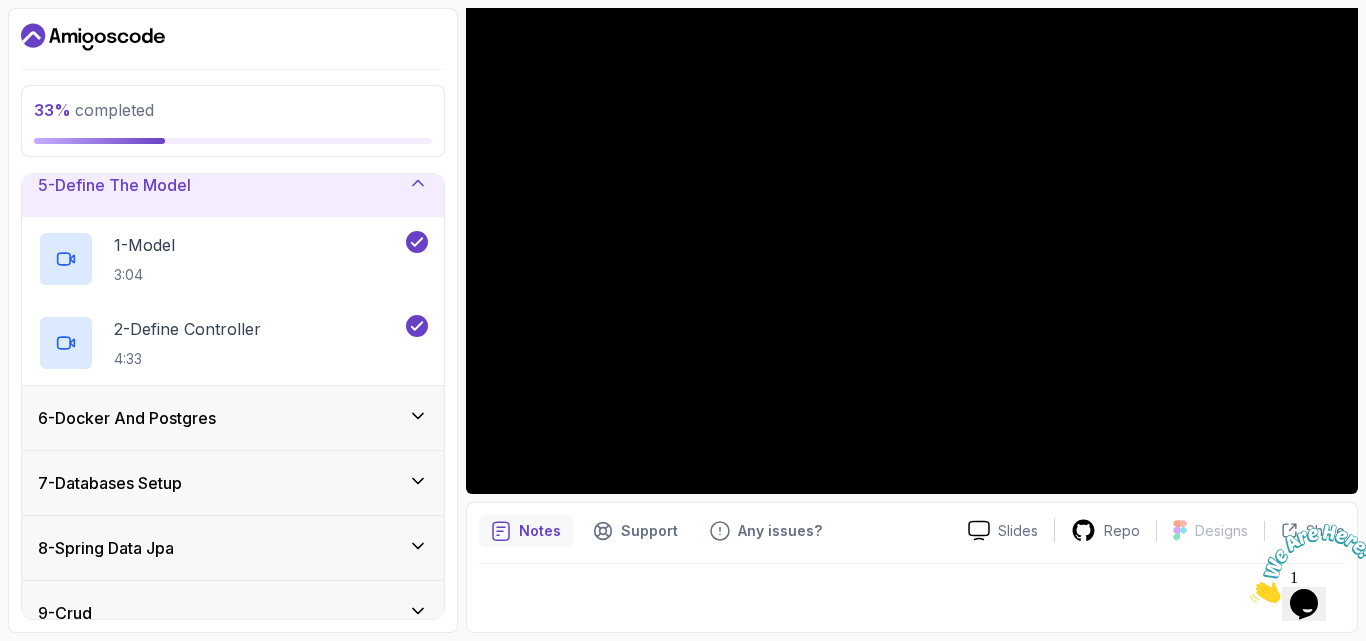click 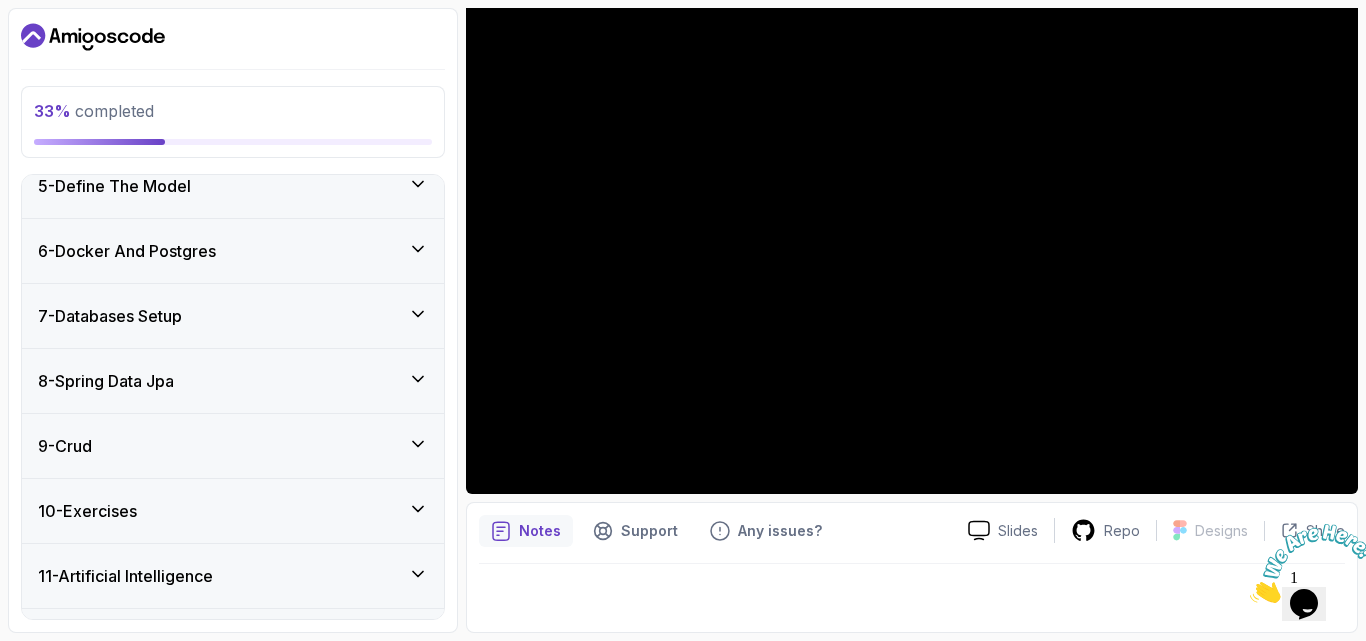click 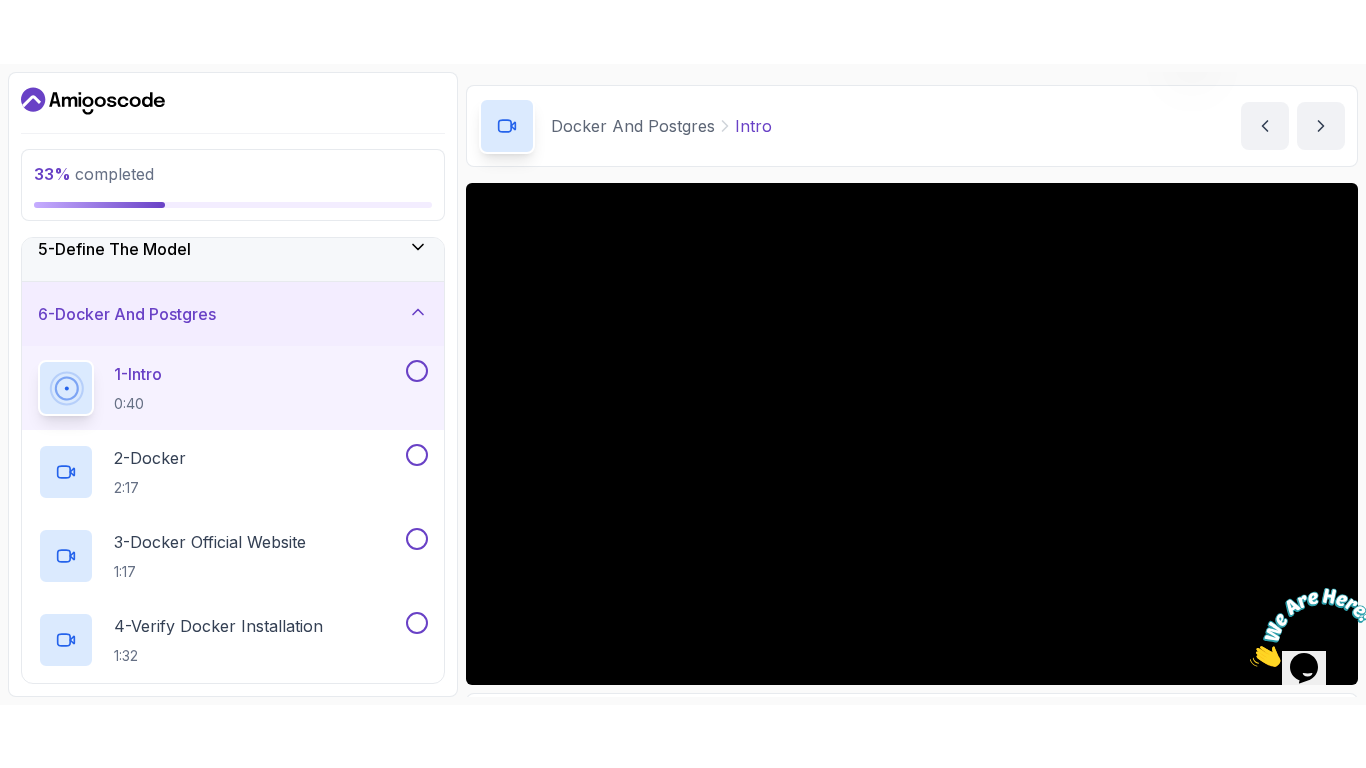 scroll, scrollTop: 186, scrollLeft: 0, axis: vertical 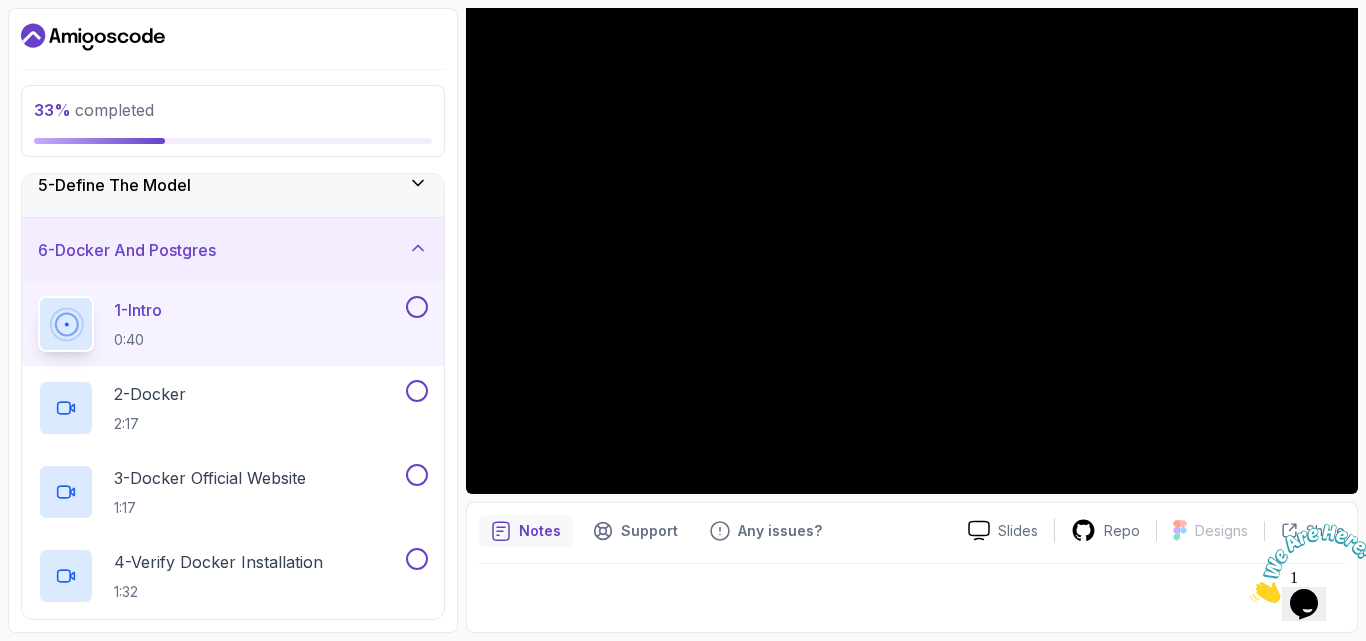 click on "1  -  Intro 0:40" at bounding box center [220, 324] 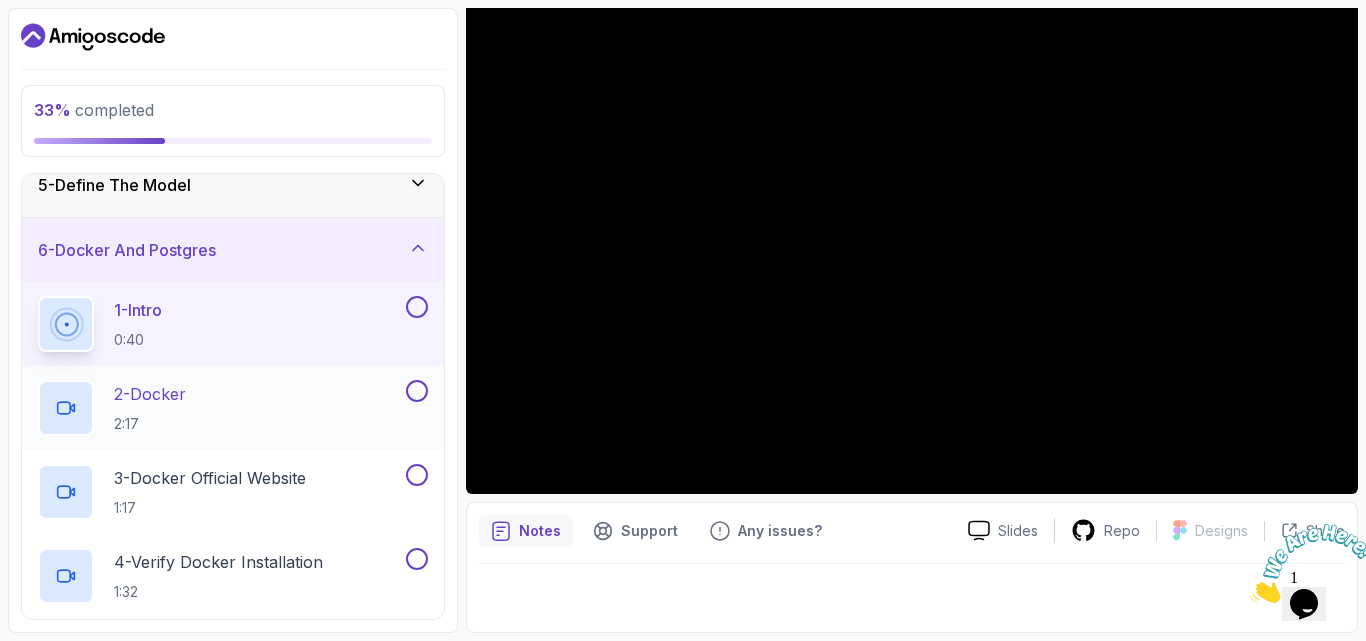 click on "2  -  Docker 2:17" at bounding box center [220, 408] 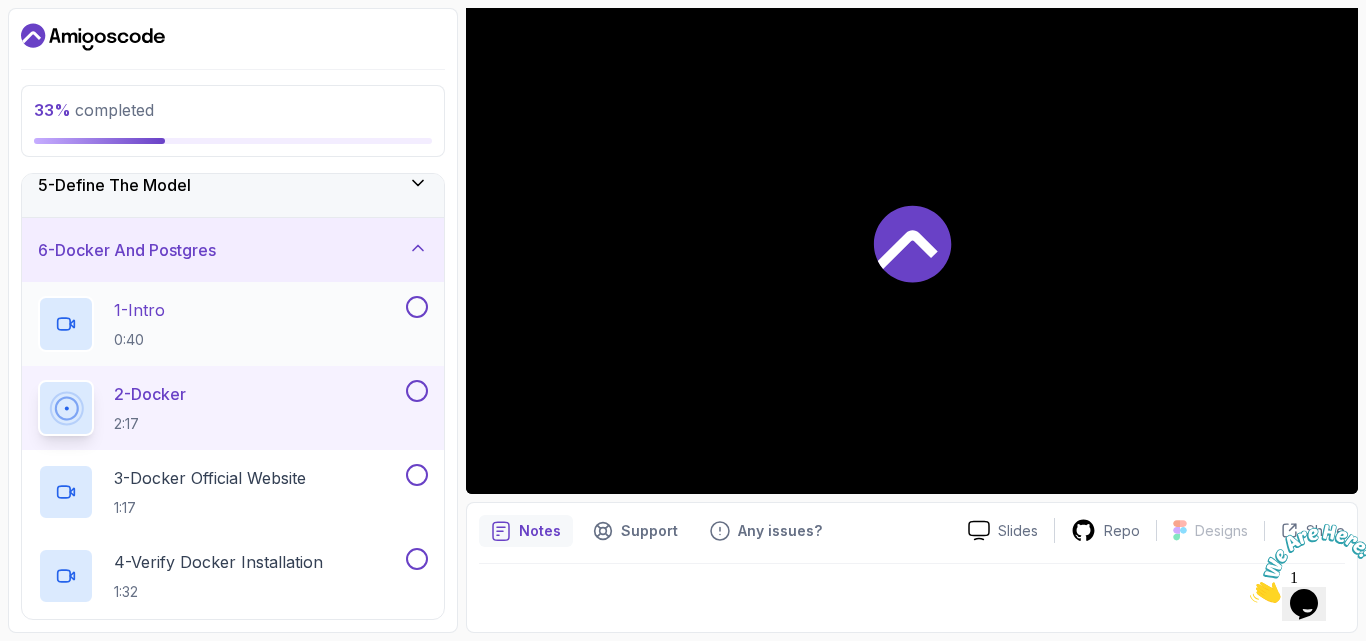 click on "1  -  Intro 0:40" at bounding box center [220, 324] 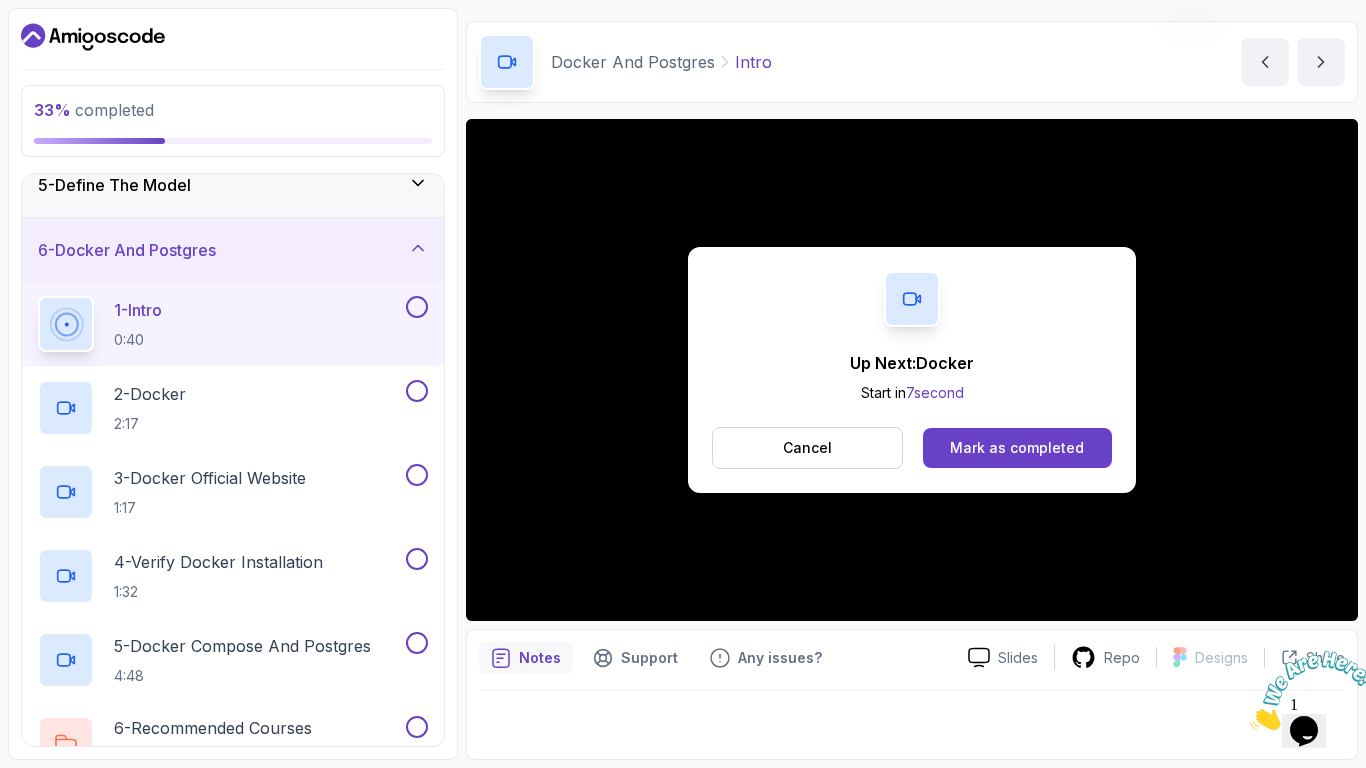 scroll, scrollTop: 186, scrollLeft: 0, axis: vertical 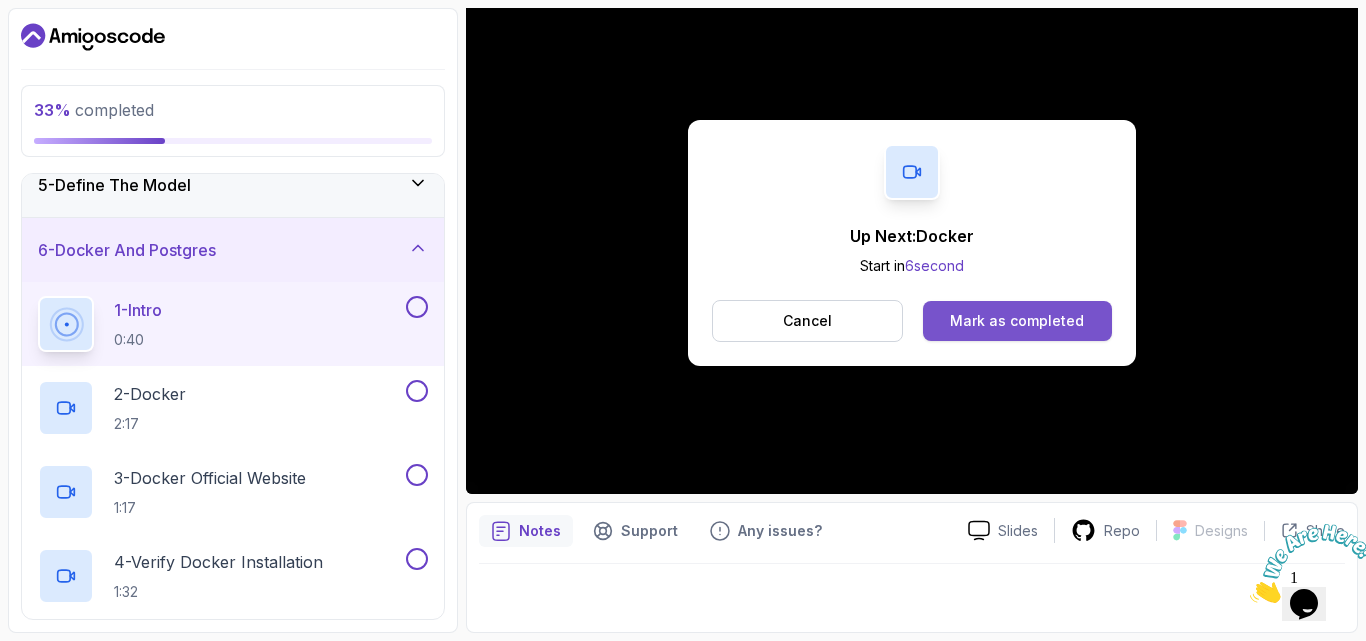 click on "Mark as completed" at bounding box center [1017, 321] 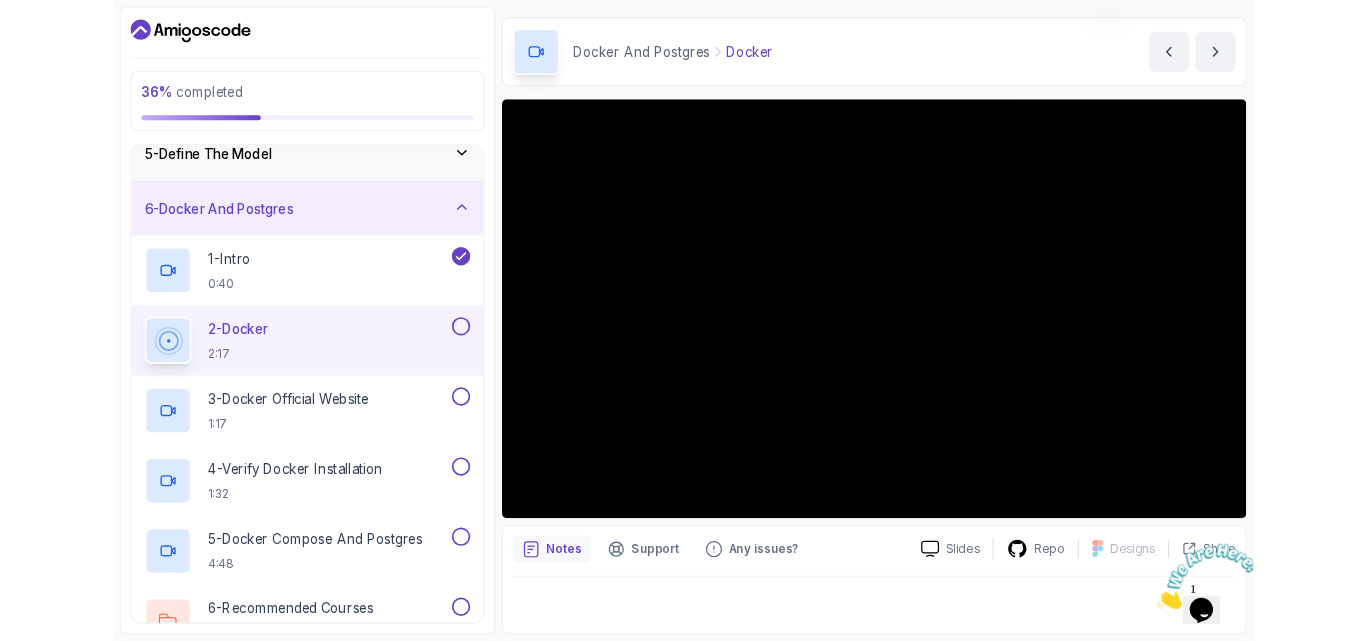scroll, scrollTop: 186, scrollLeft: 0, axis: vertical 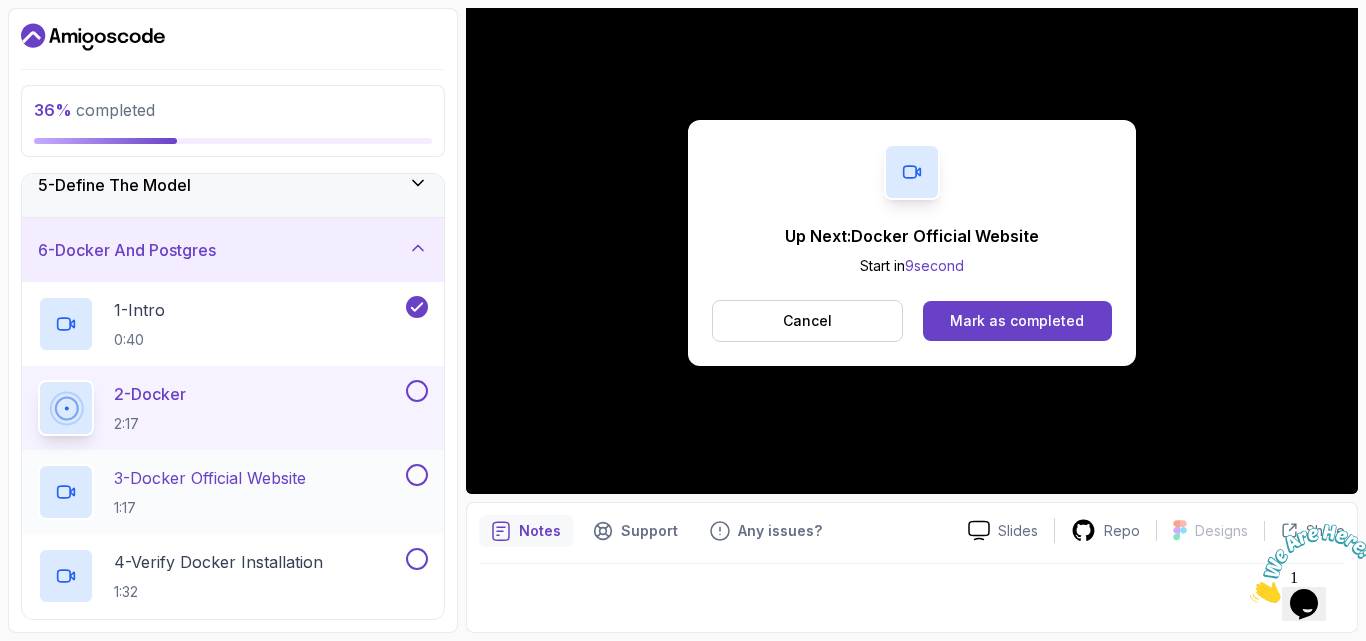 click on "3  -  Docker Official Website 1:17" at bounding box center [220, 492] 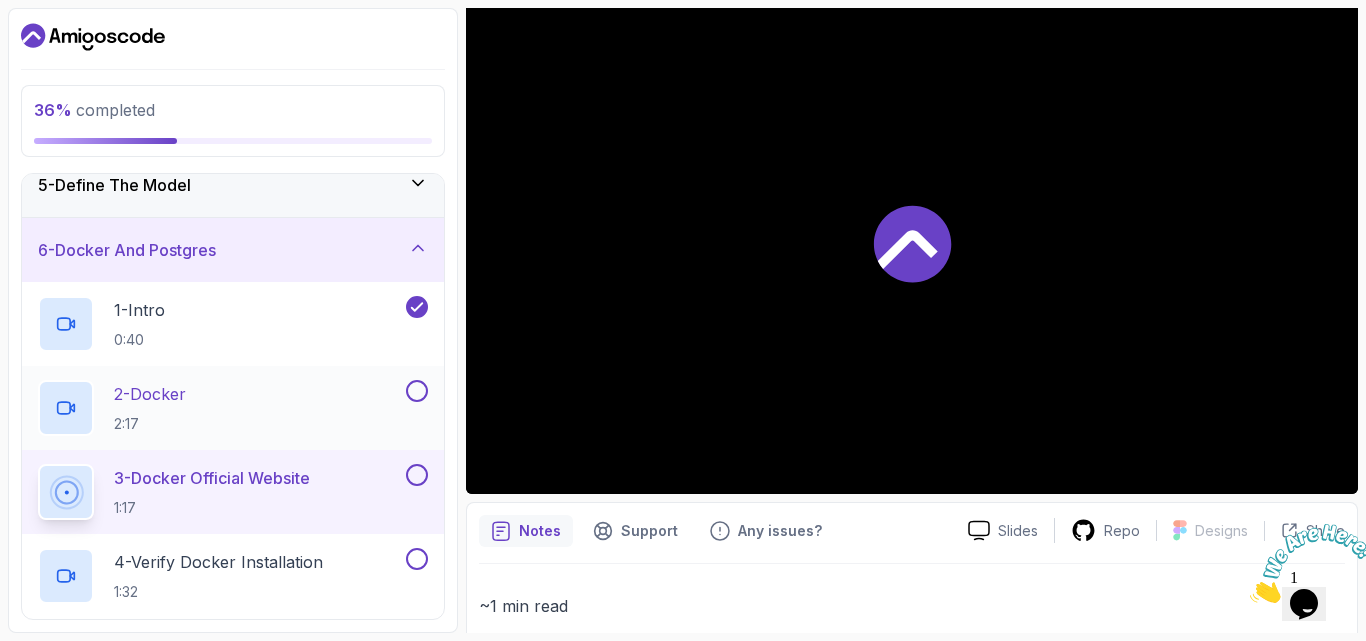 click at bounding box center (417, 391) 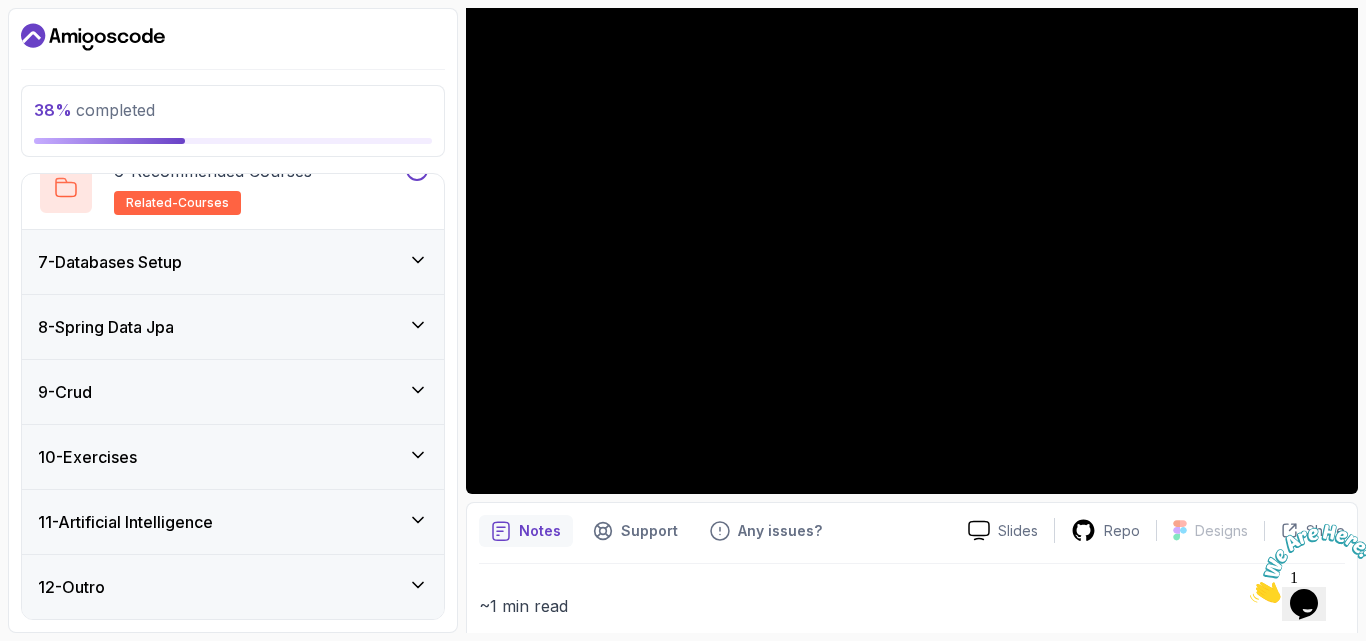 scroll, scrollTop: 571, scrollLeft: 0, axis: vertical 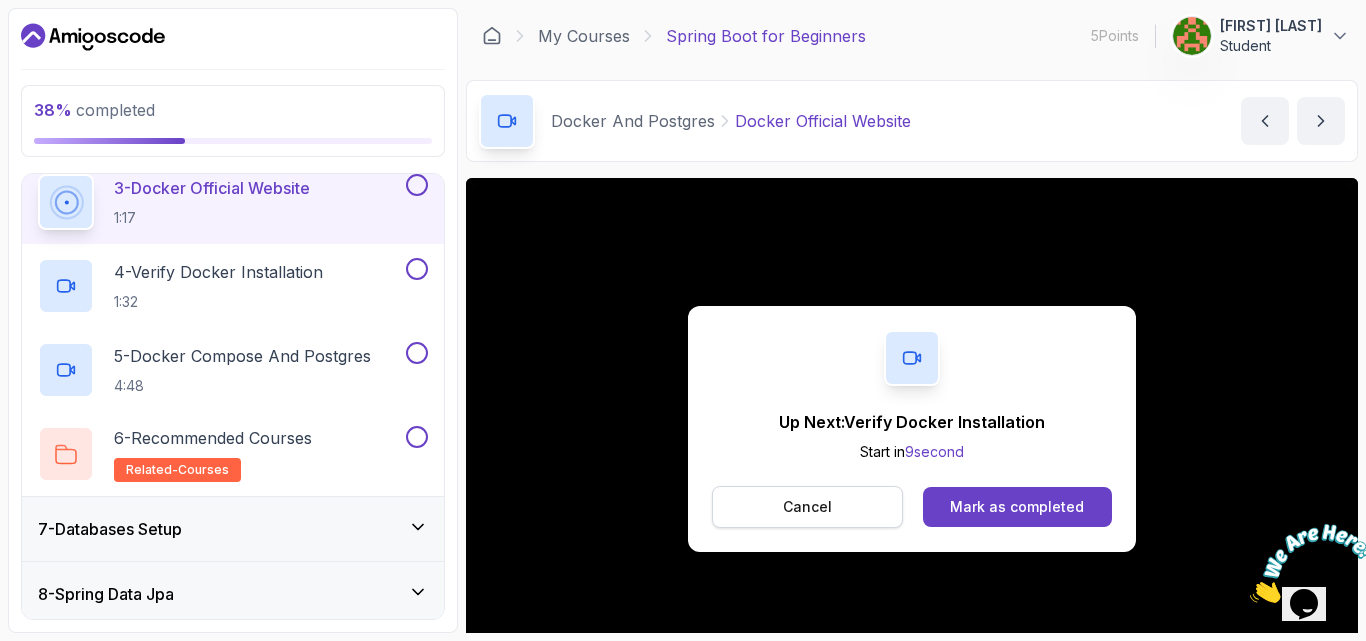 click on "Cancel" at bounding box center (807, 507) 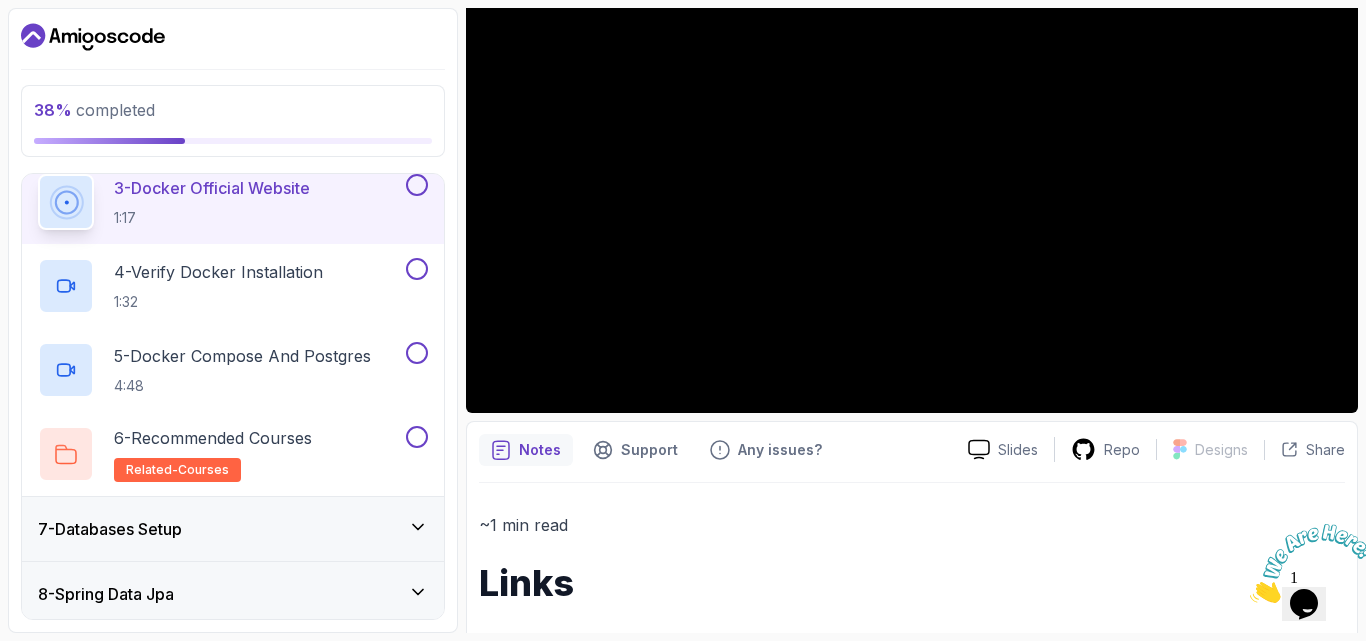 scroll, scrollTop: 518, scrollLeft: 0, axis: vertical 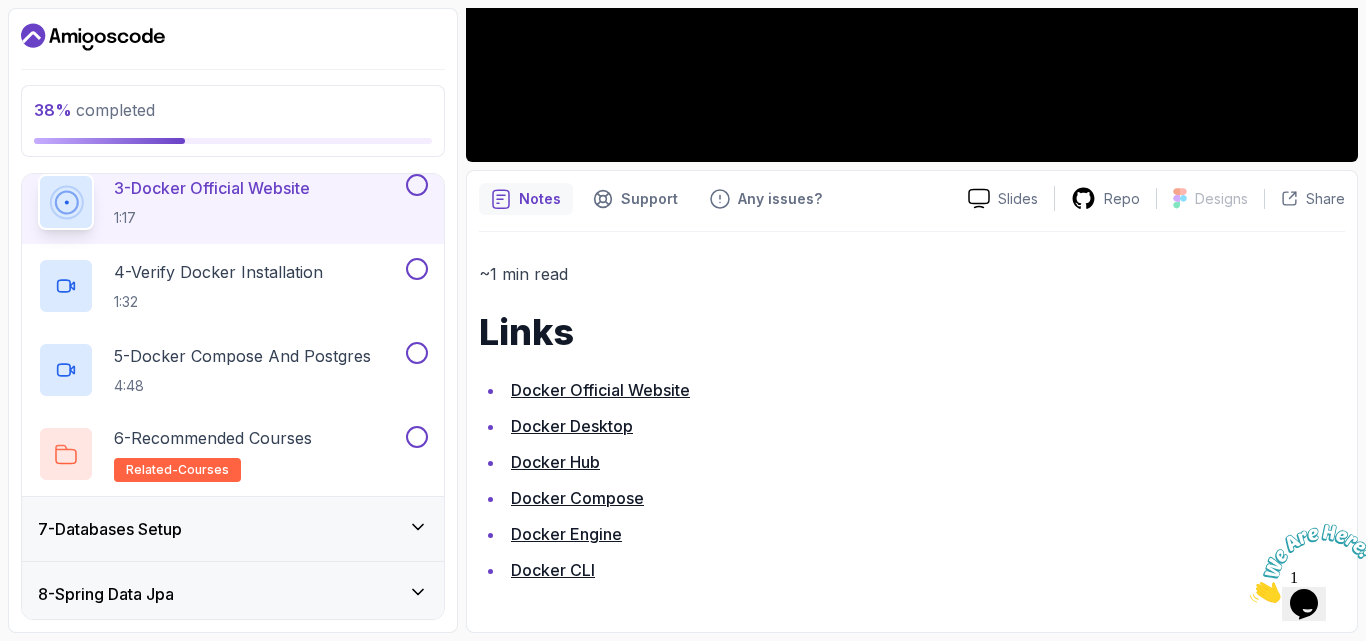 click on "Docker Official Website" at bounding box center [600, 390] 